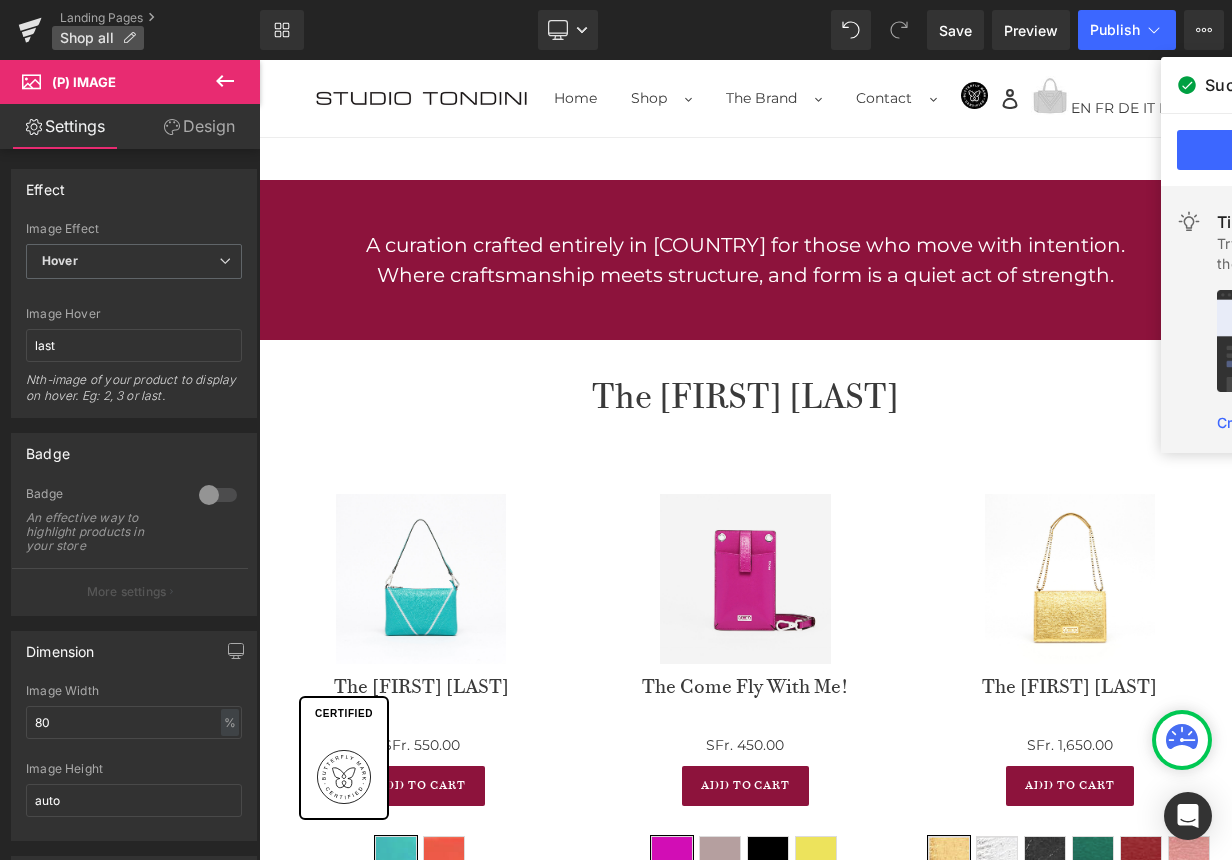 scroll, scrollTop: 3666, scrollLeft: 0, axis: vertical 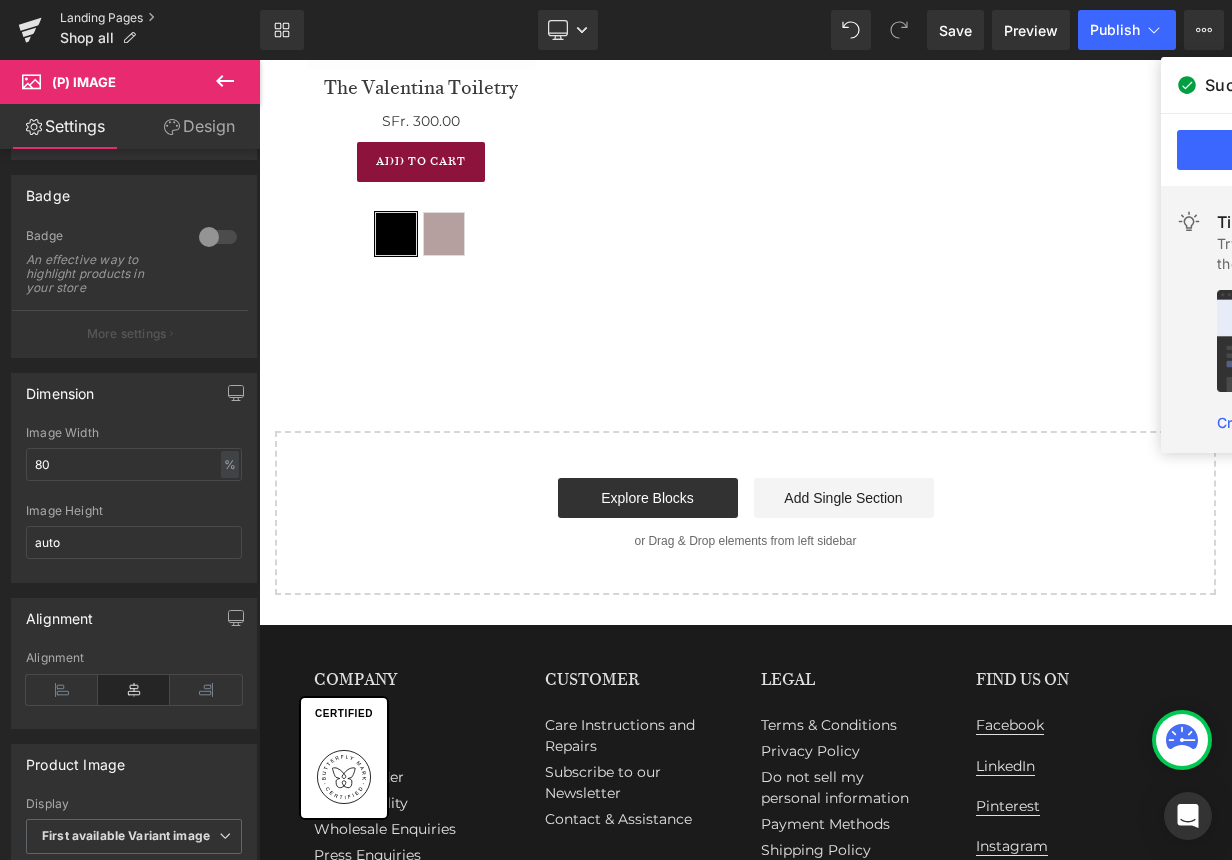 click on "Landing Pages" at bounding box center (160, 18) 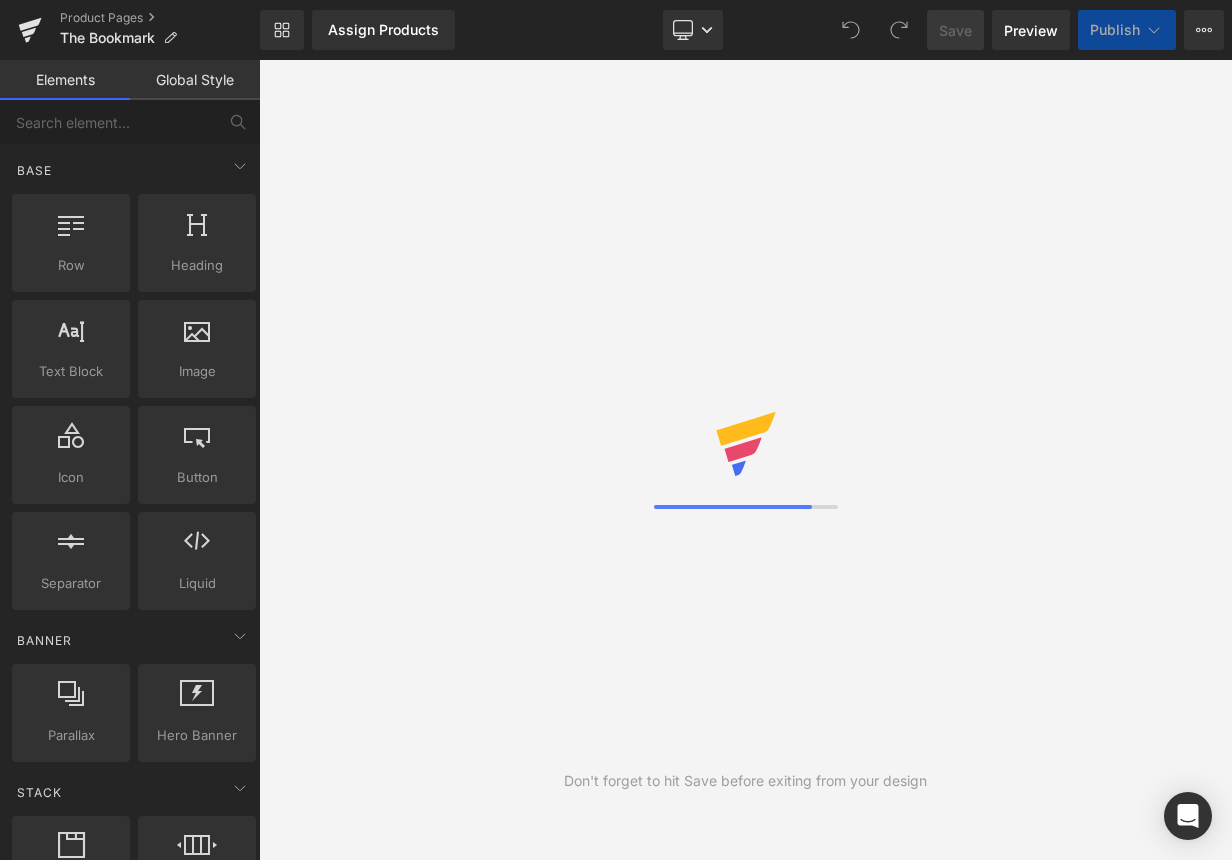 scroll, scrollTop: 0, scrollLeft: 0, axis: both 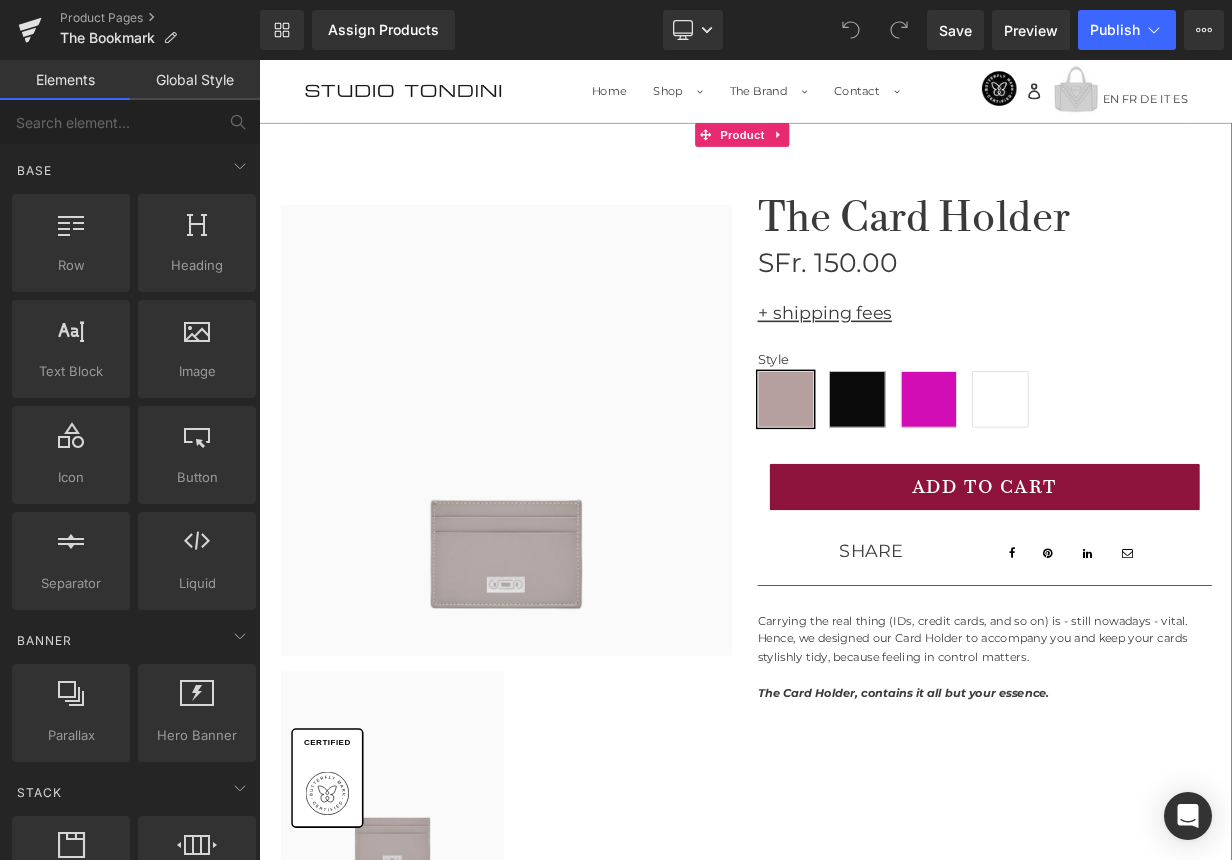click on "‹ ›
(P) Image List" at bounding box center [864, 639] 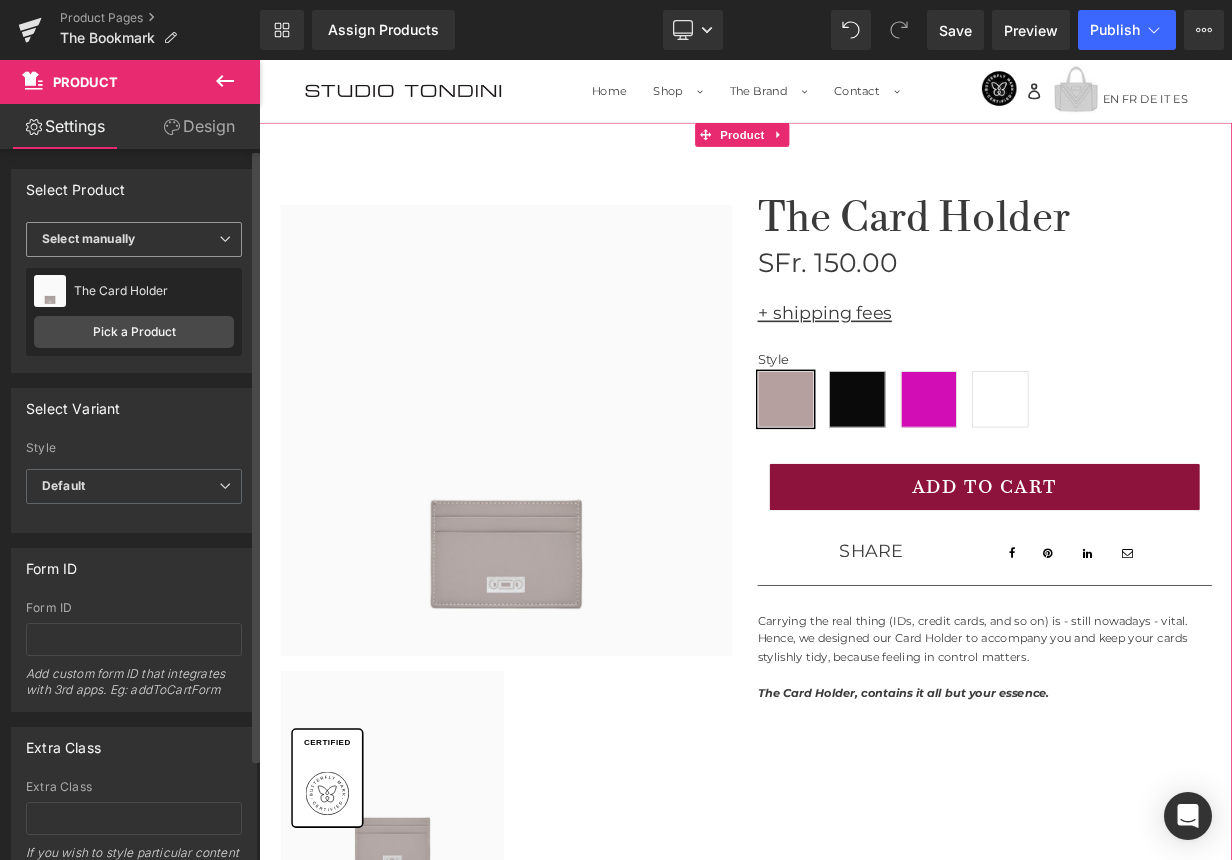 click on "Select manually" at bounding box center [88, 238] 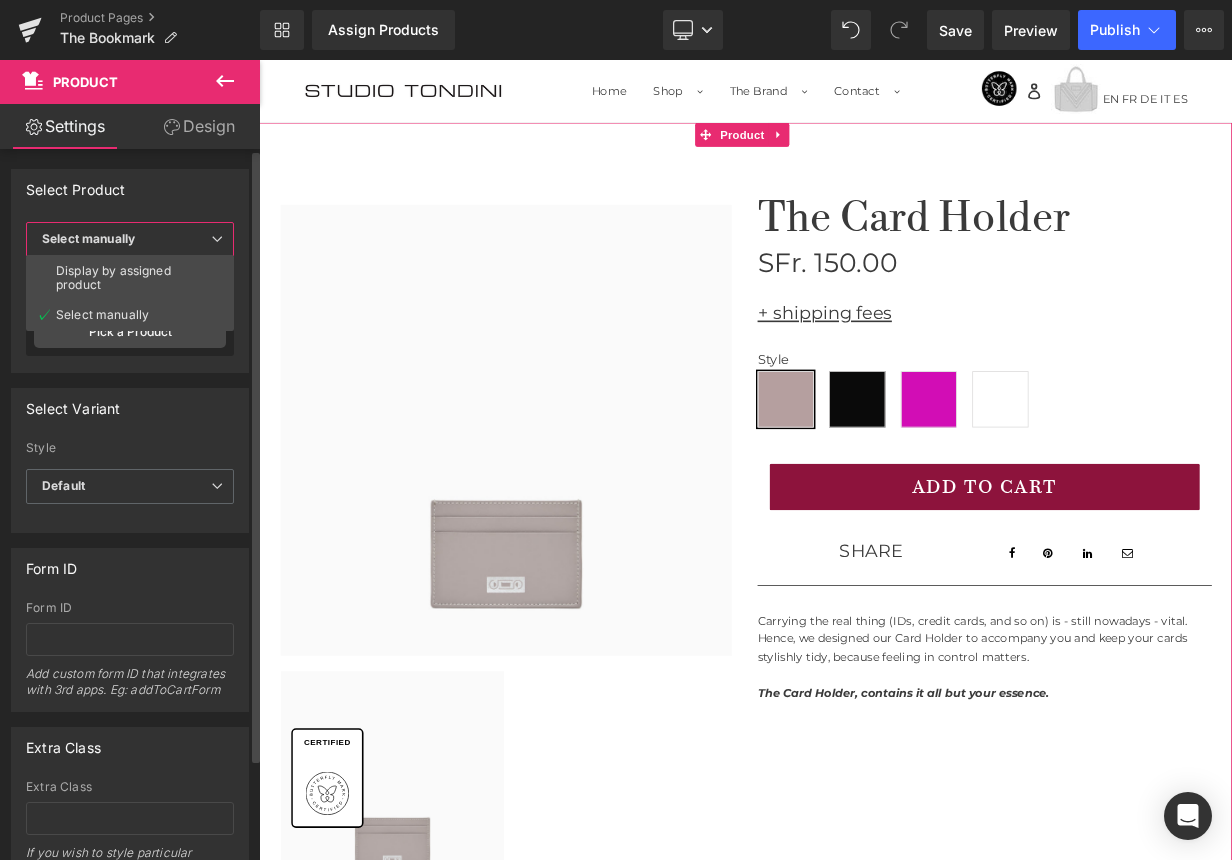 click on "Select manually" at bounding box center (88, 238) 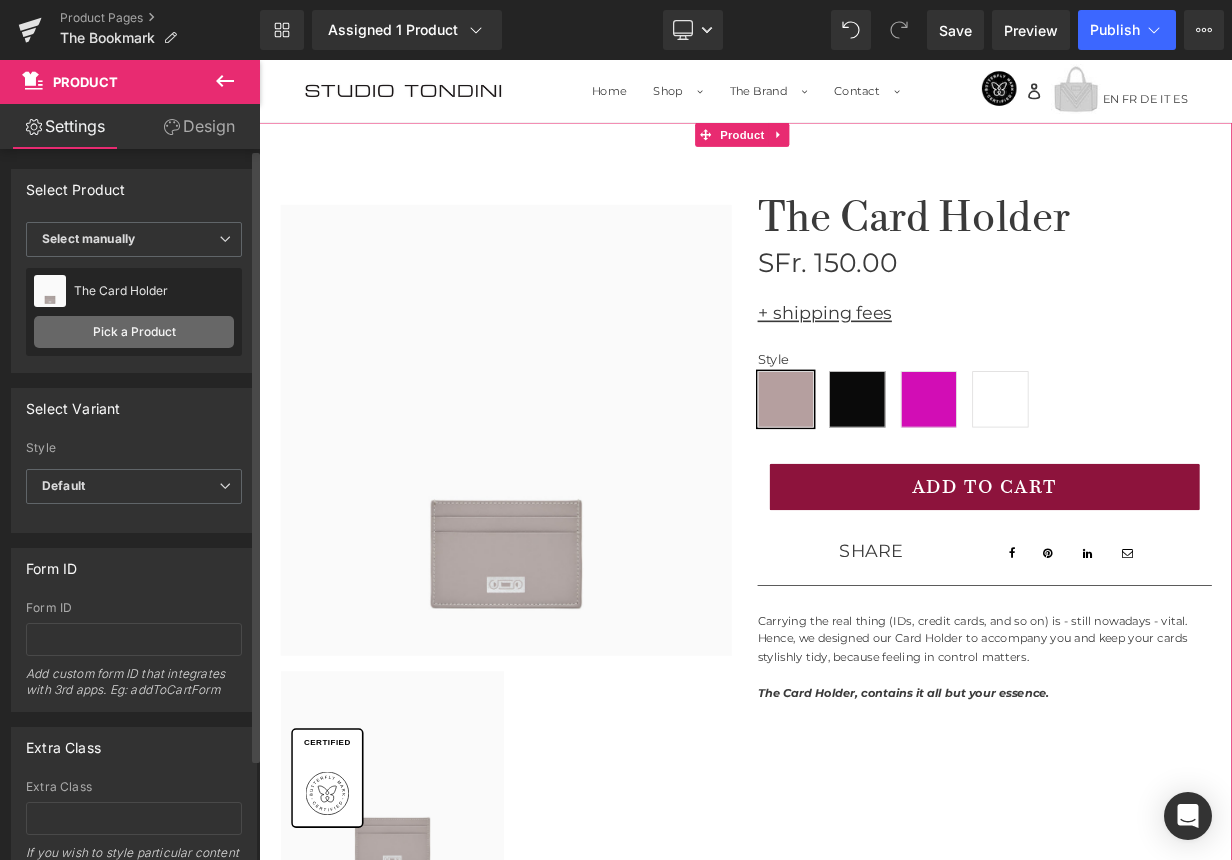 click on "Pick a Product" at bounding box center [134, 332] 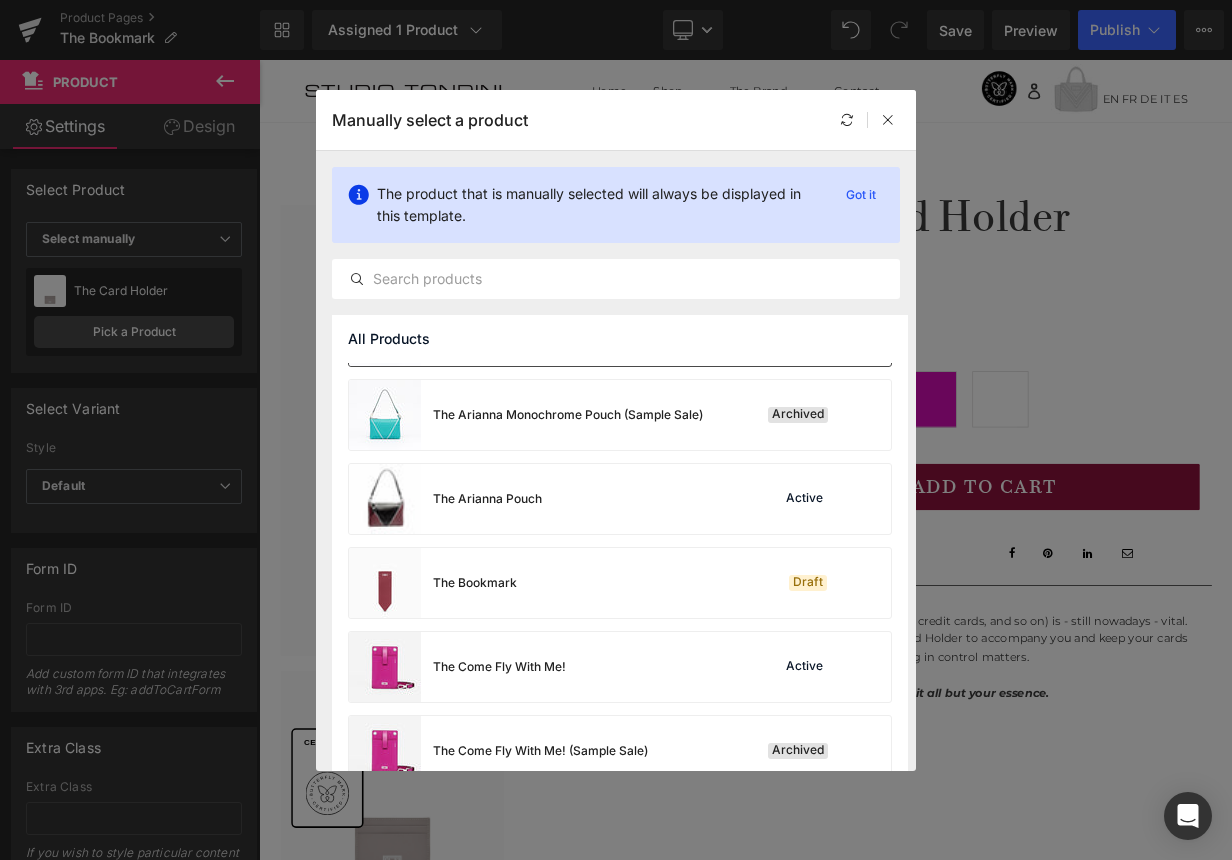scroll, scrollTop: 155, scrollLeft: 0, axis: vertical 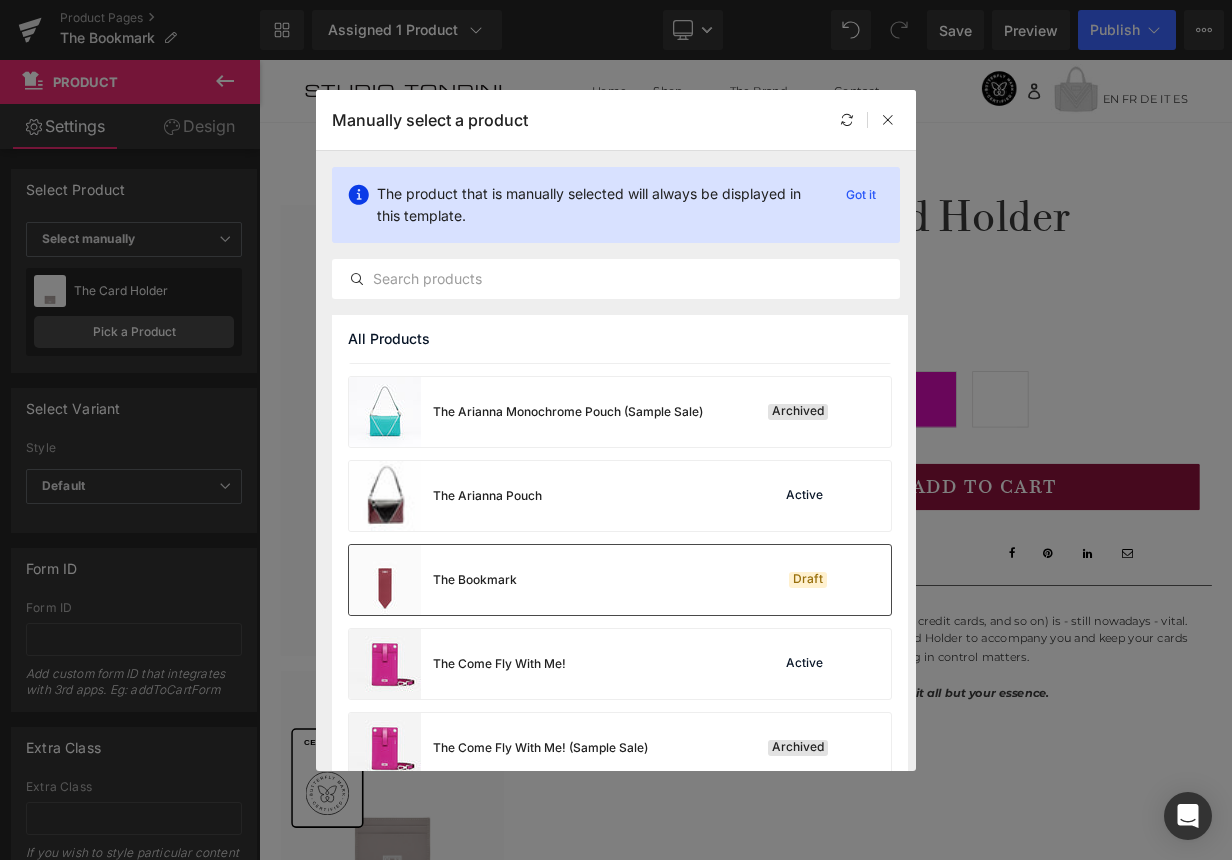 click on "The Bookmark" at bounding box center [475, 580] 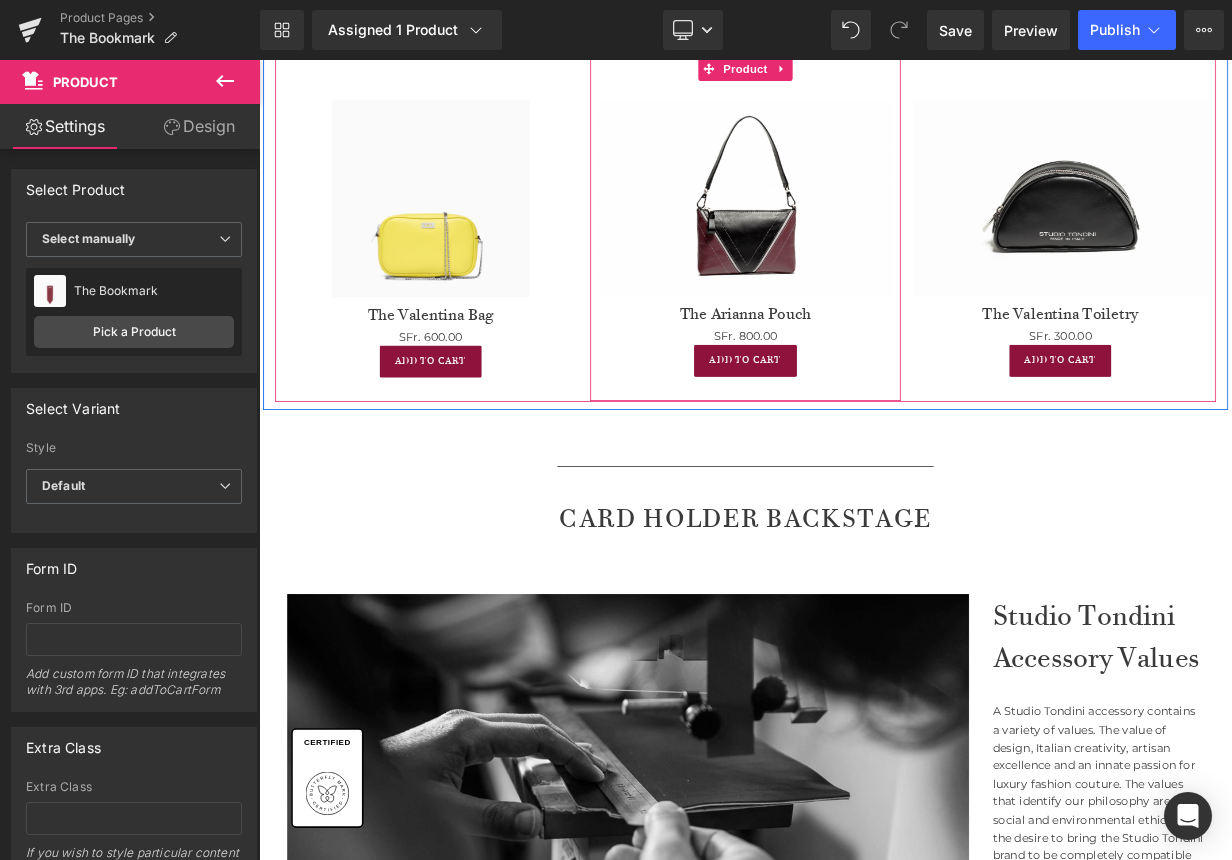 scroll, scrollTop: 2288, scrollLeft: 0, axis: vertical 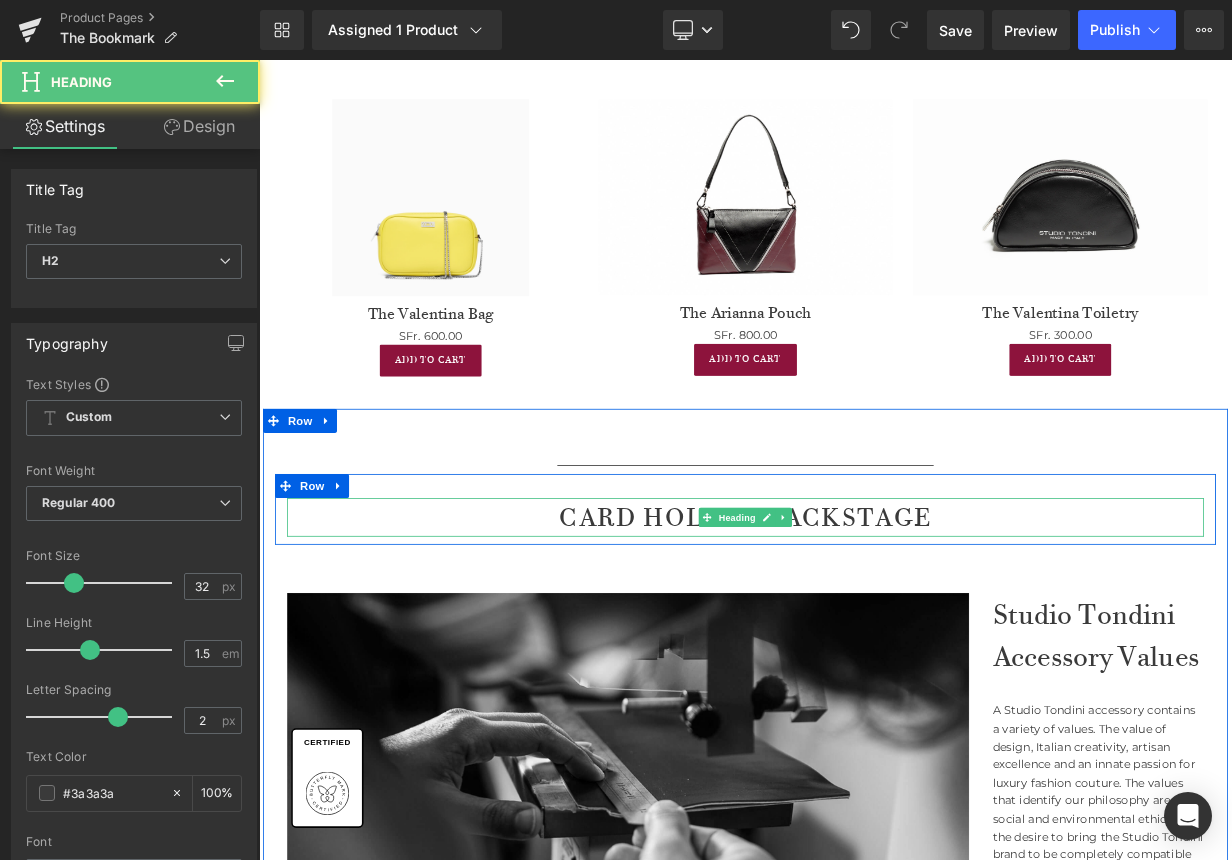 click on "CARD HOLDER backstage" at bounding box center (864, 629) 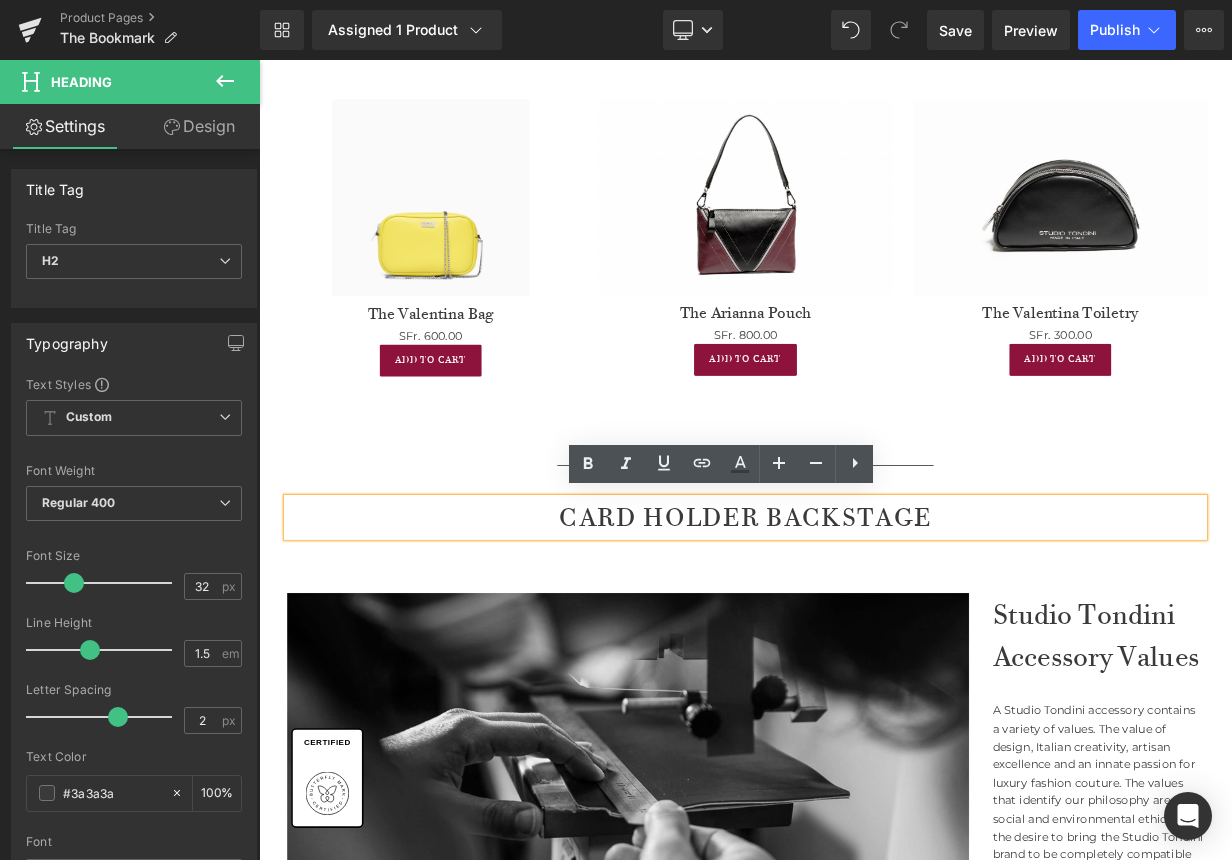 click on "CARD HOLDER backstage" at bounding box center [864, 629] 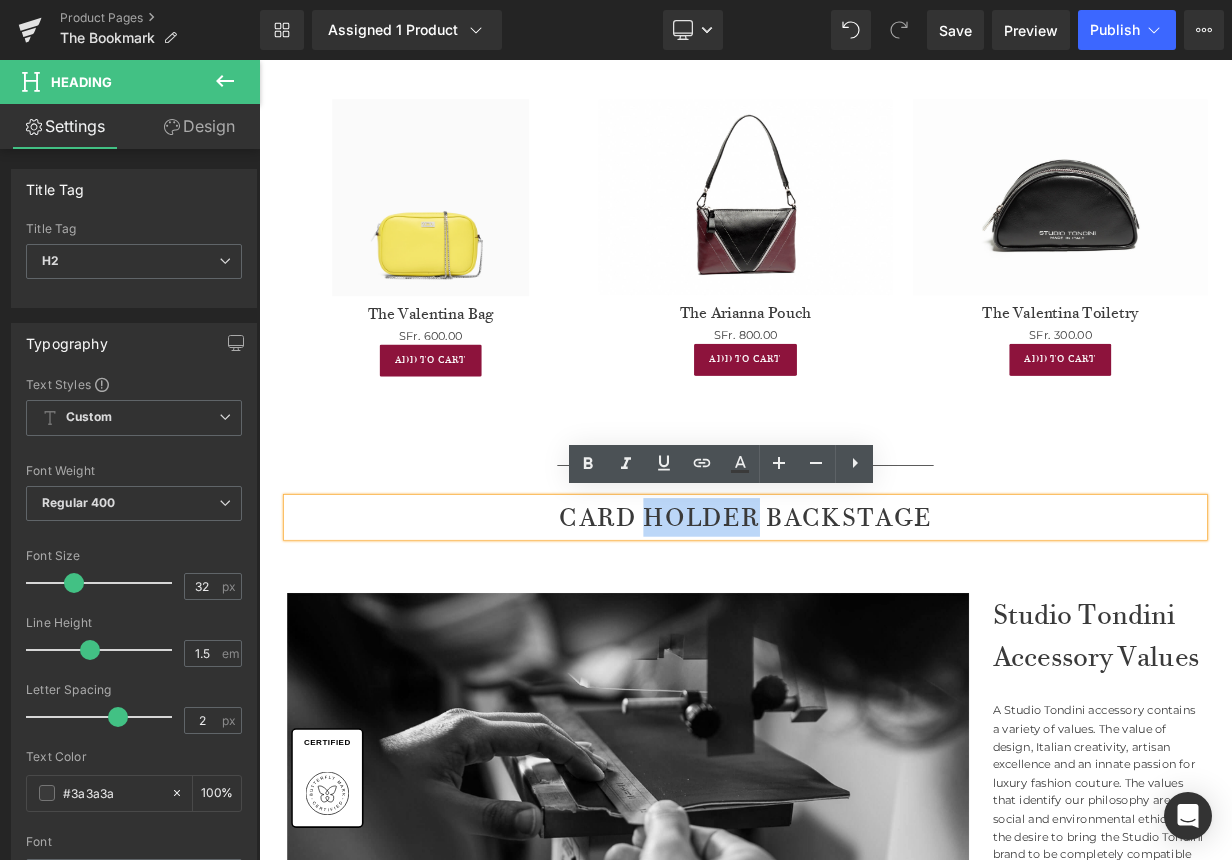 click on "CARD HOLDER backstage" at bounding box center [864, 629] 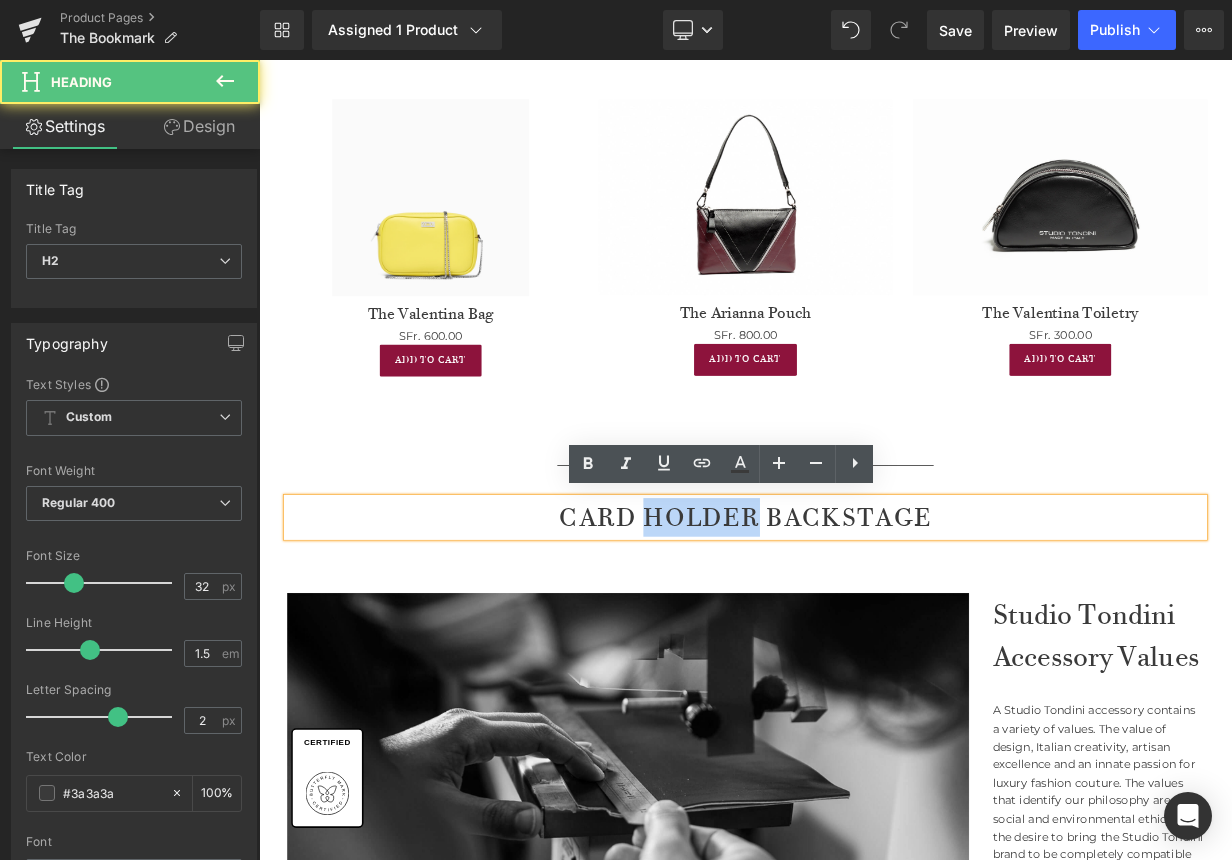 type 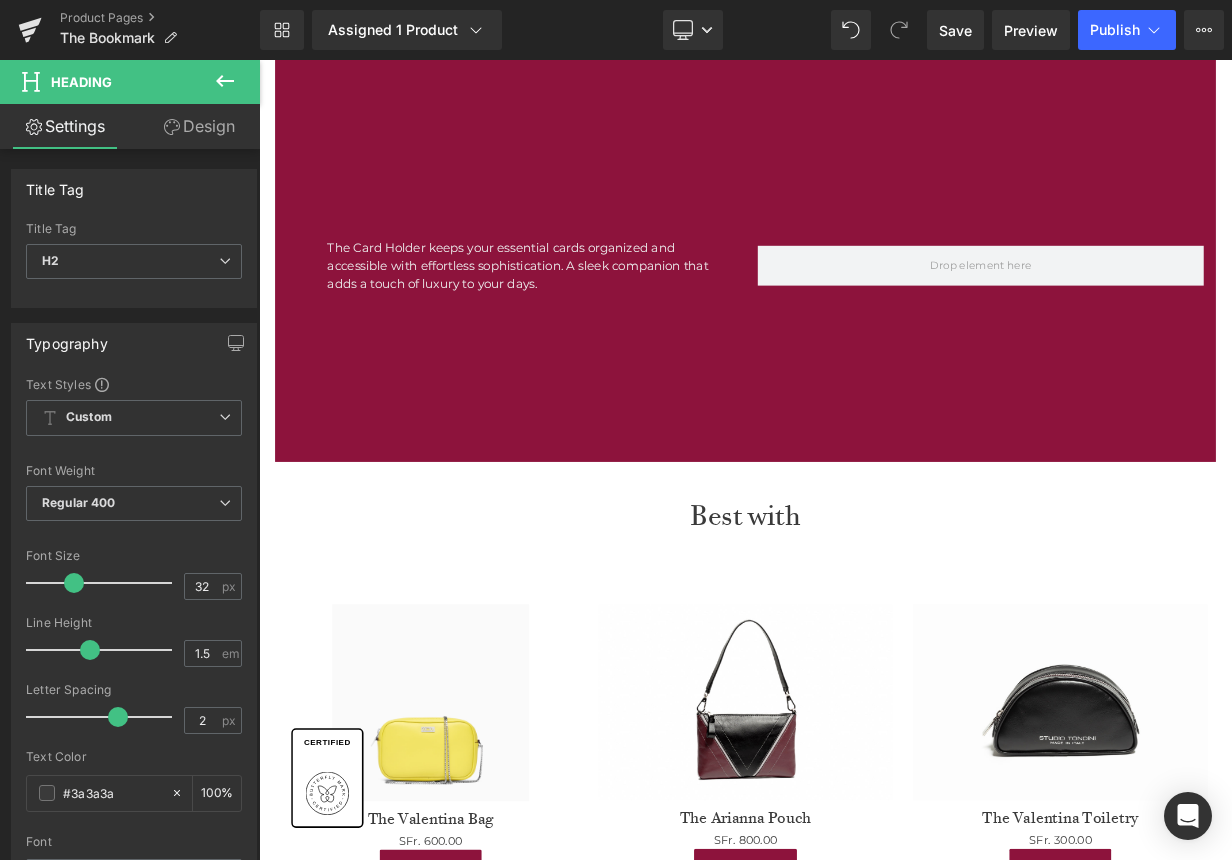 scroll, scrollTop: 1651, scrollLeft: 0, axis: vertical 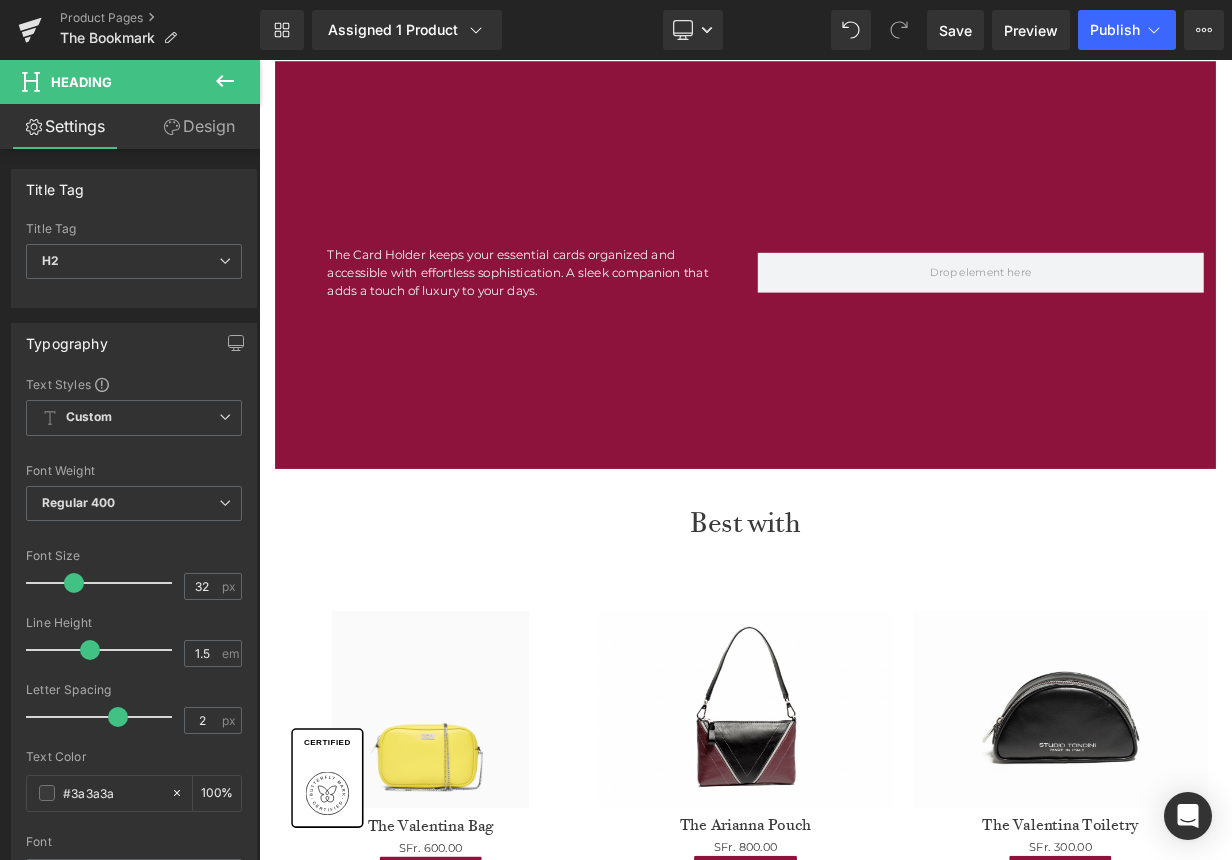 click on "Sale Off
(P) Image
The Valentina Bag
(P) Title
SFr. 0
SFr. 600.00
(P) Price
Add To Cart
(P) Cart Button
Product
Sale Off" at bounding box center [864, 892] 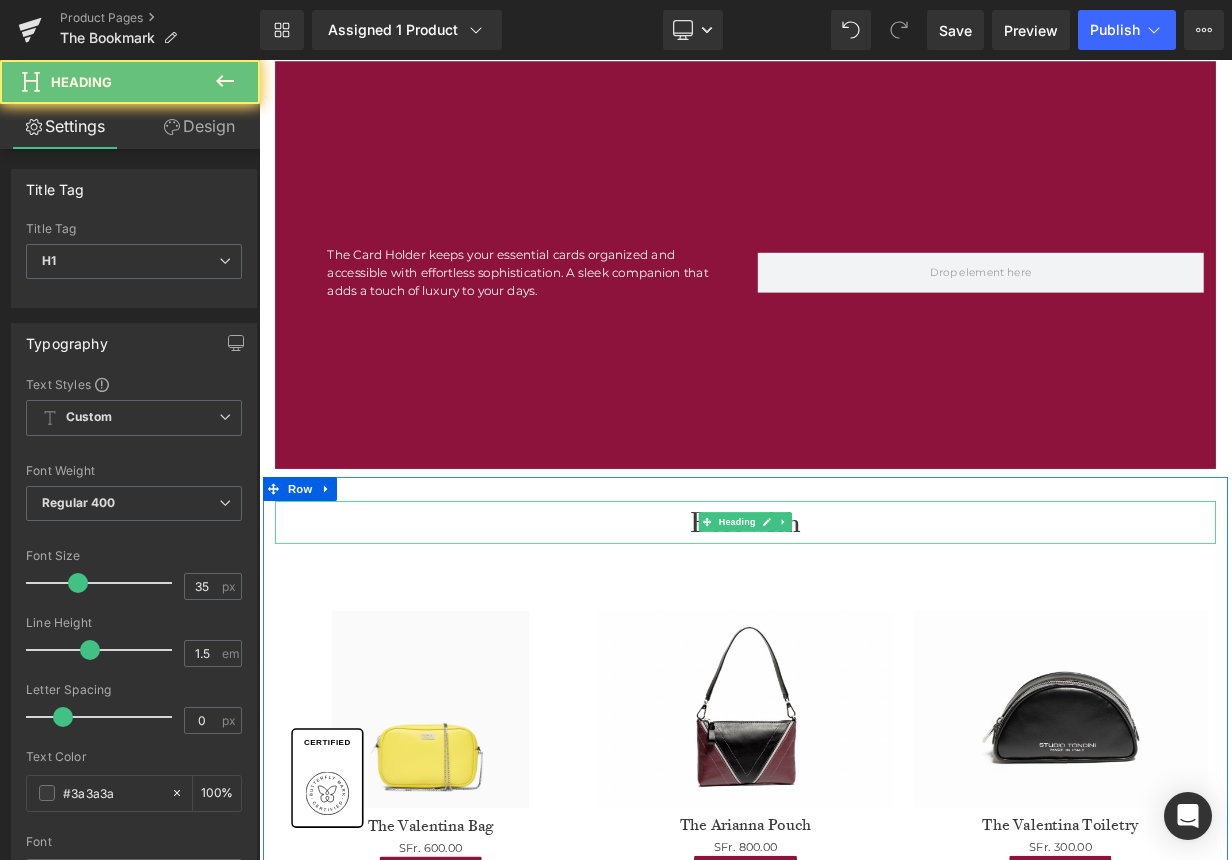 click on "Best with" at bounding box center [864, 635] 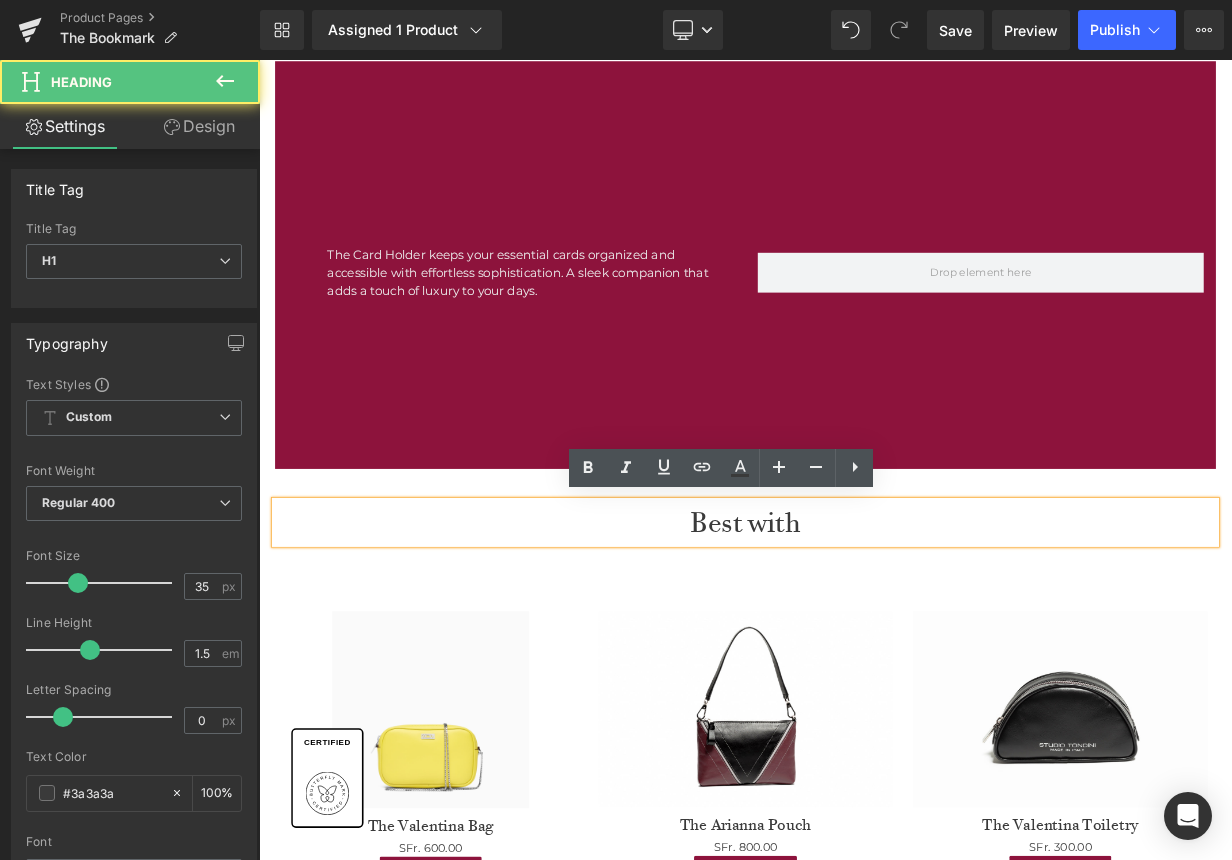 click on "Best with" at bounding box center [864, 635] 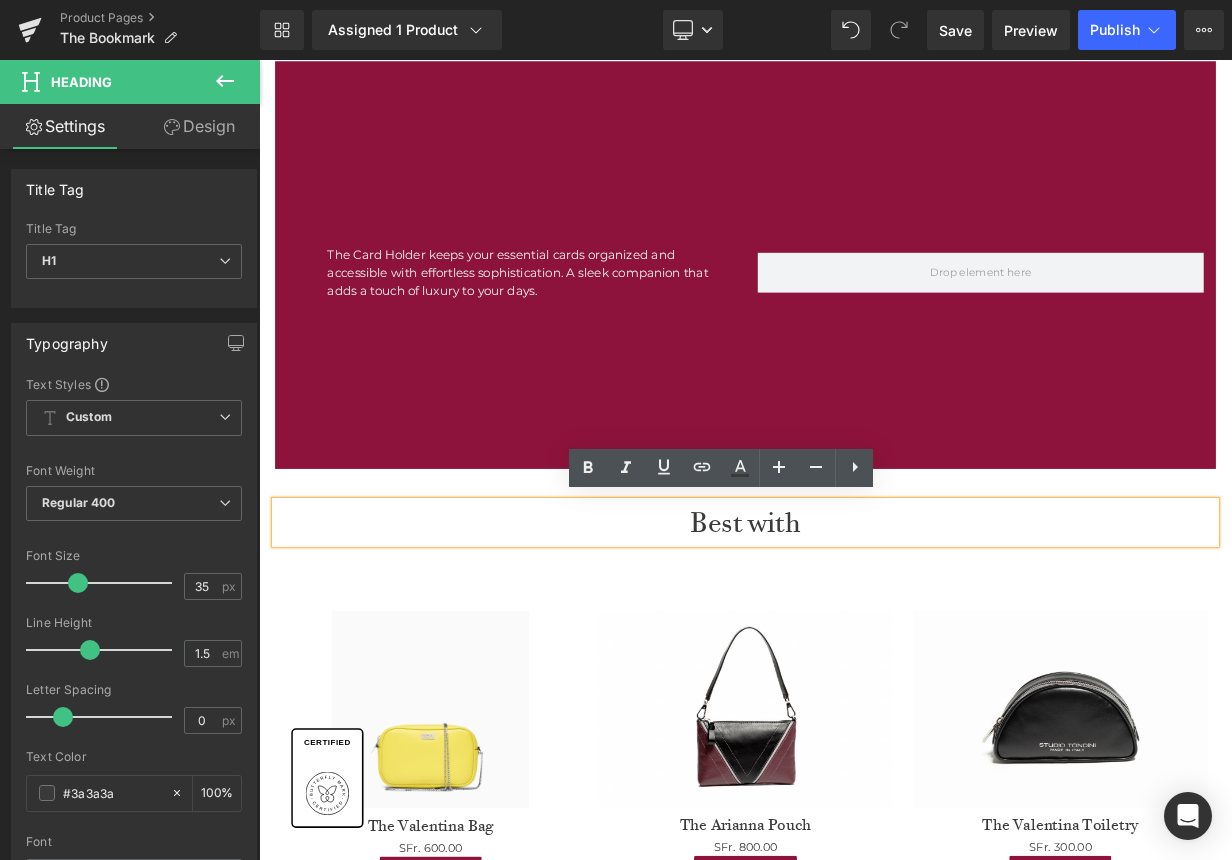 type 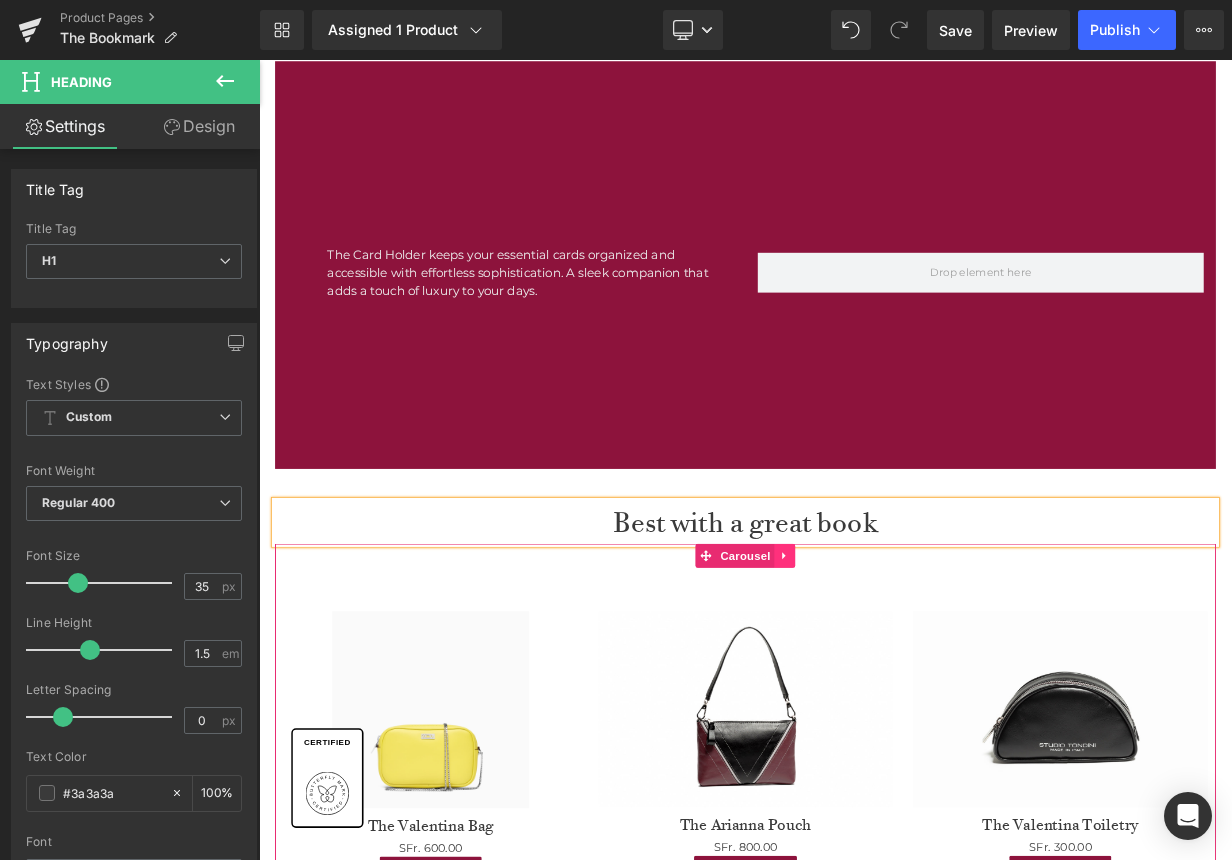 click 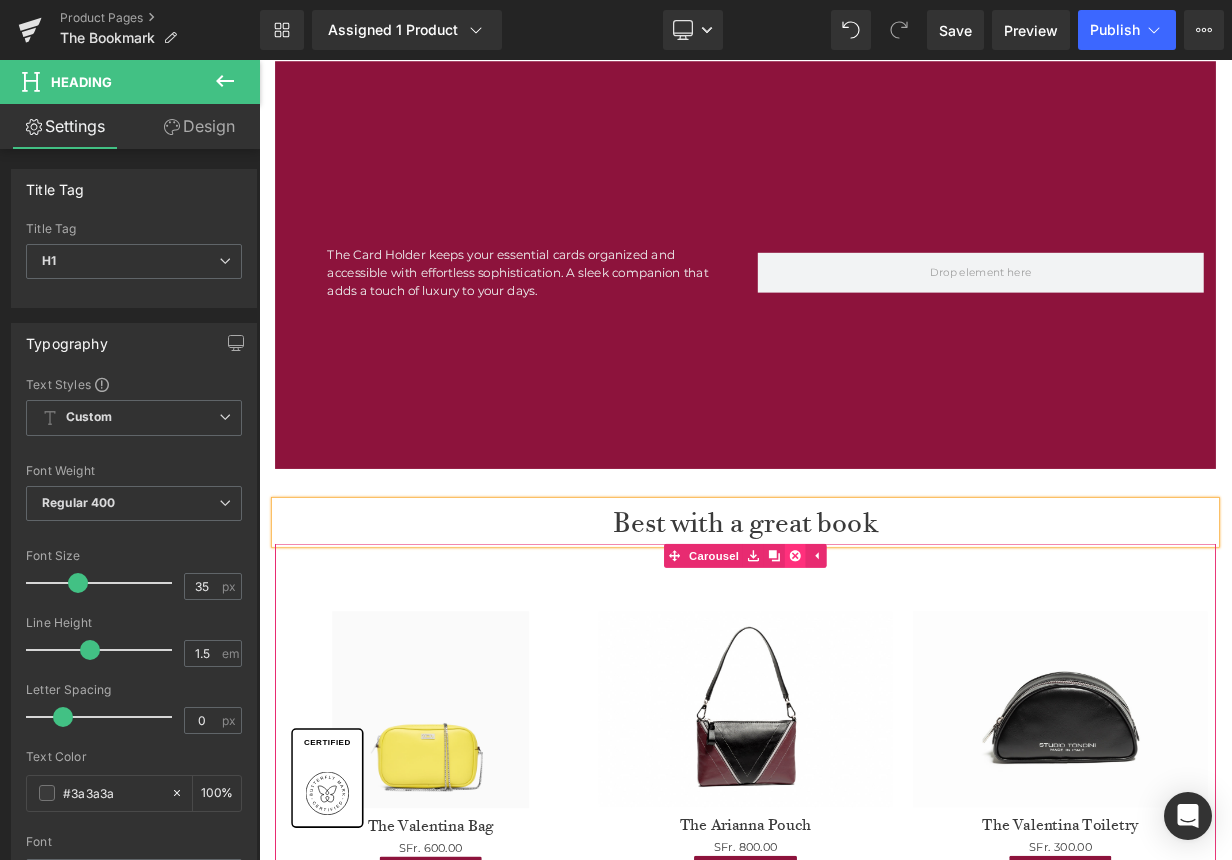 click 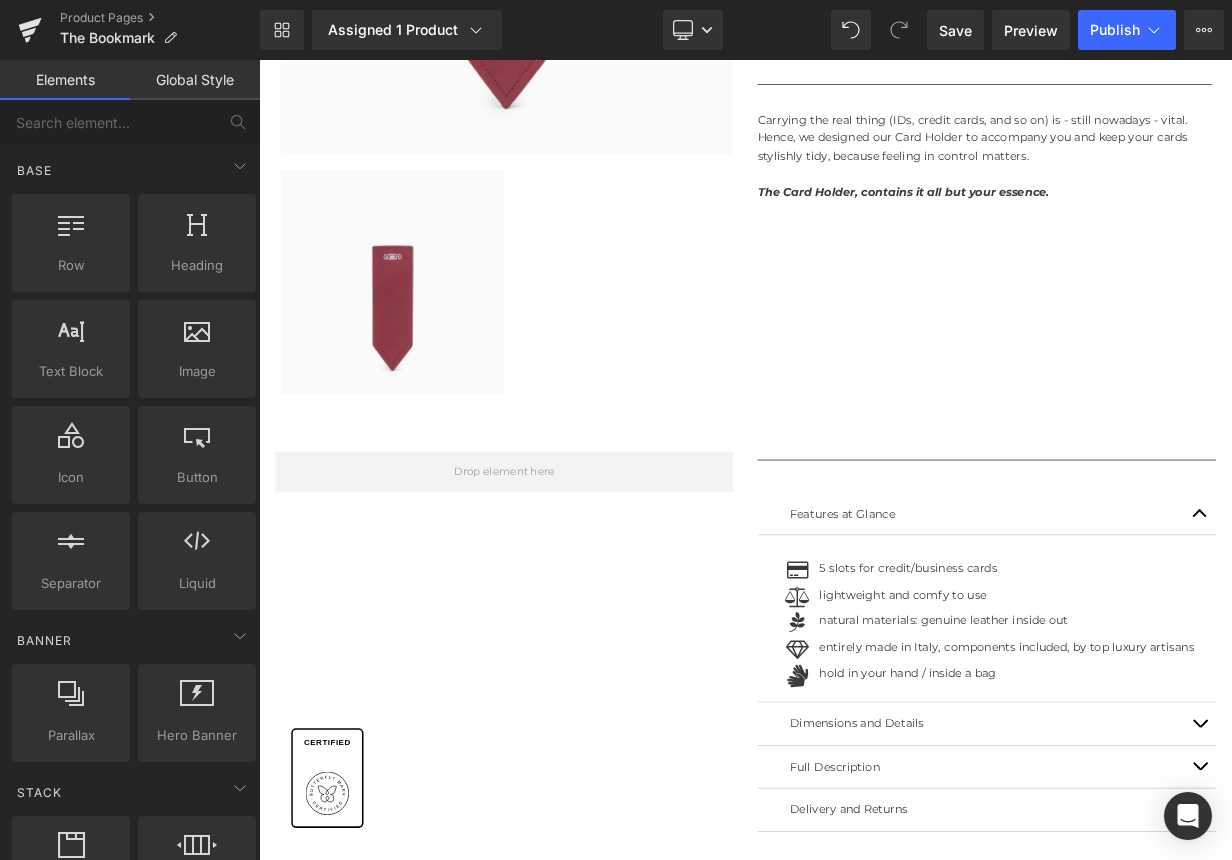 scroll, scrollTop: 620, scrollLeft: 0, axis: vertical 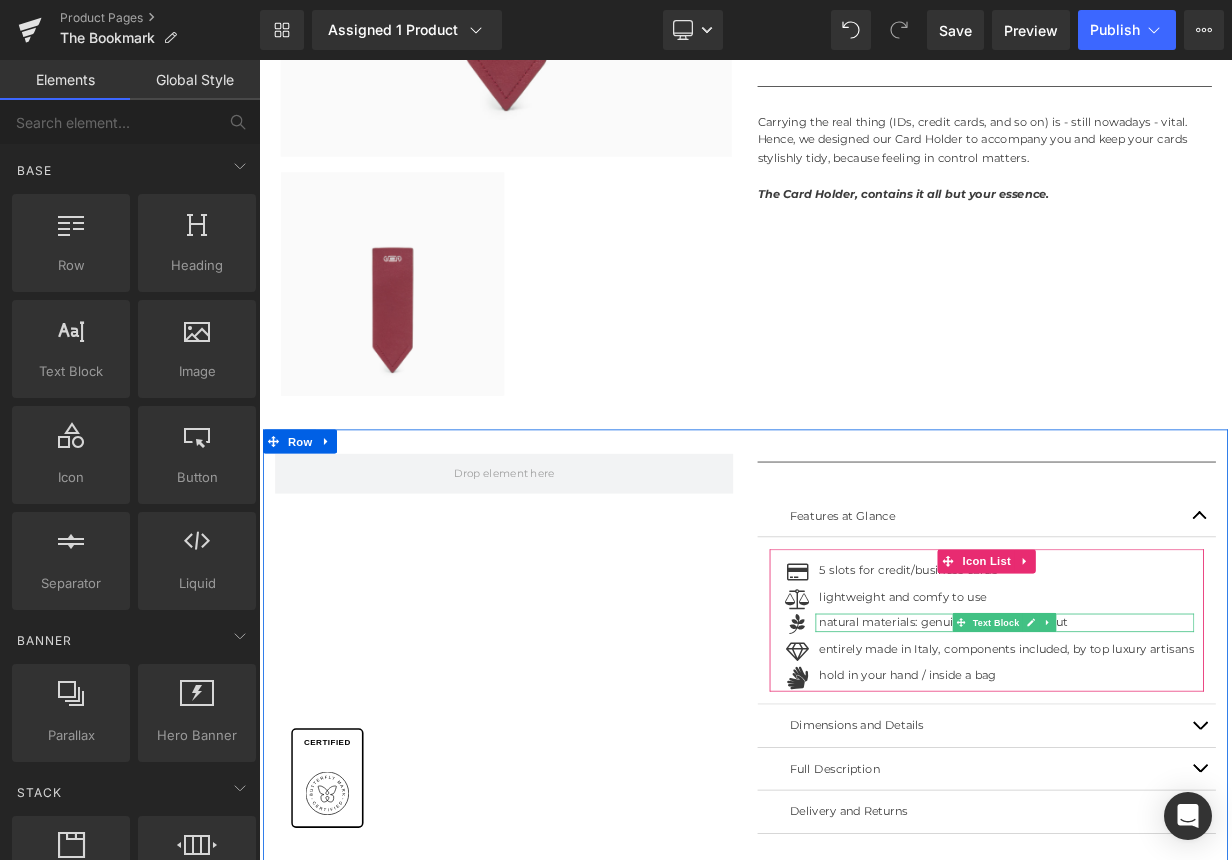 click on "natural materials: genuine leather inside out" at bounding box center (1189, 760) 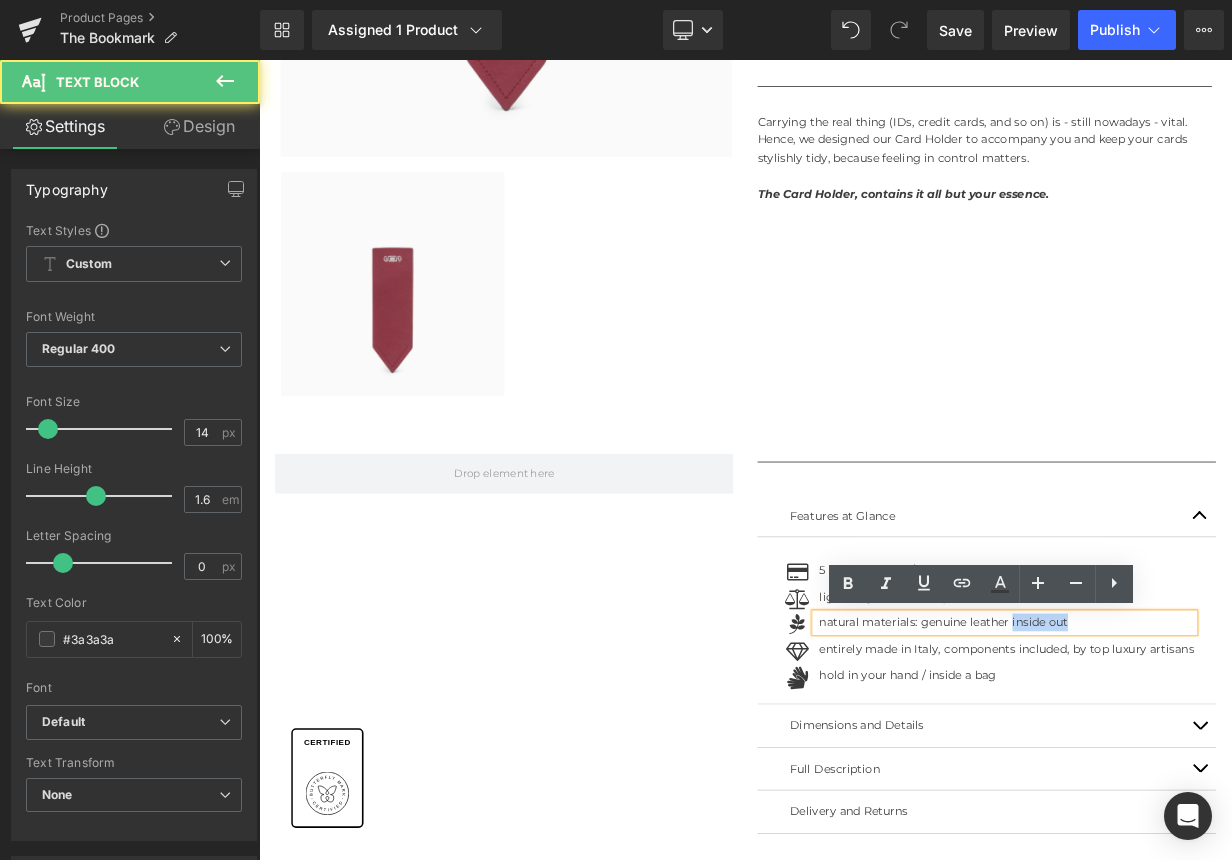 drag, startPoint x: 1193, startPoint y: 758, endPoint x: 1275, endPoint y: 758, distance: 82 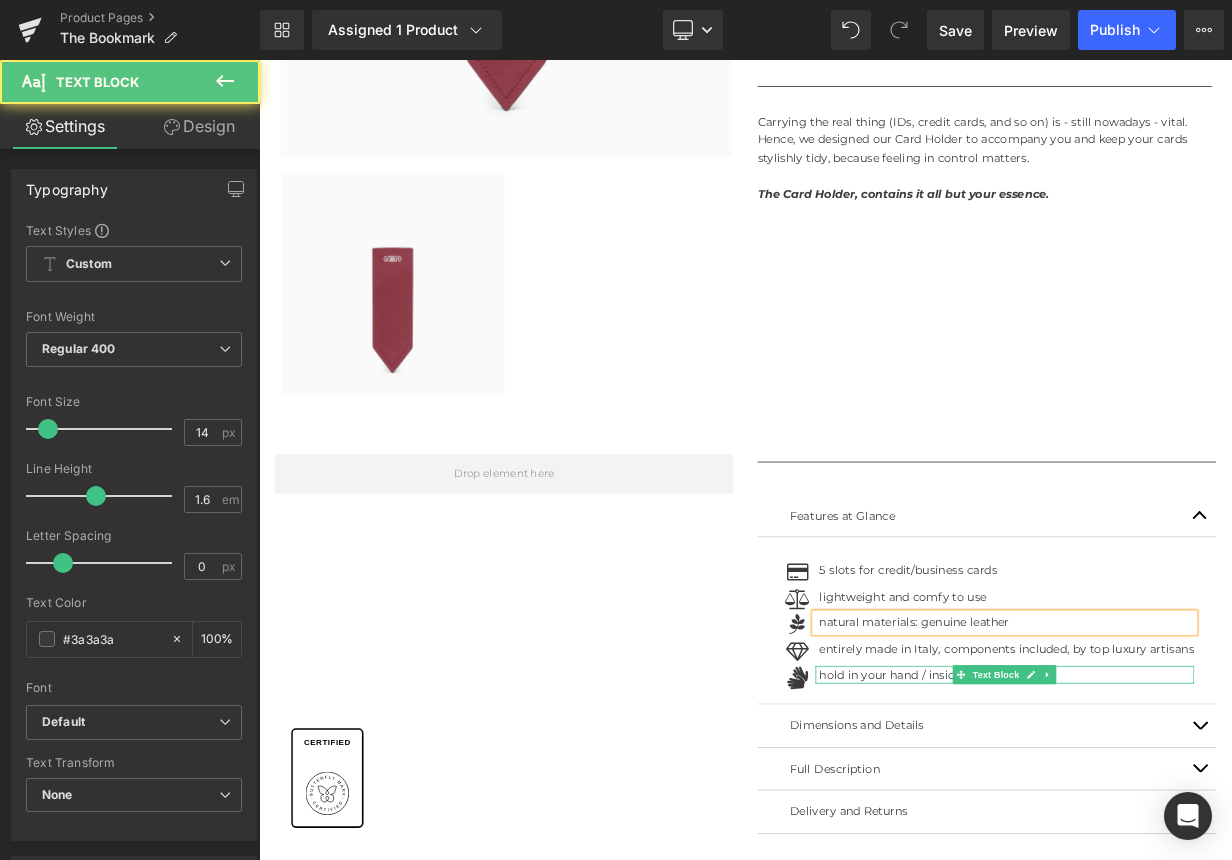 click on "hold in your hand / inside a bag" at bounding box center (1186, 825) 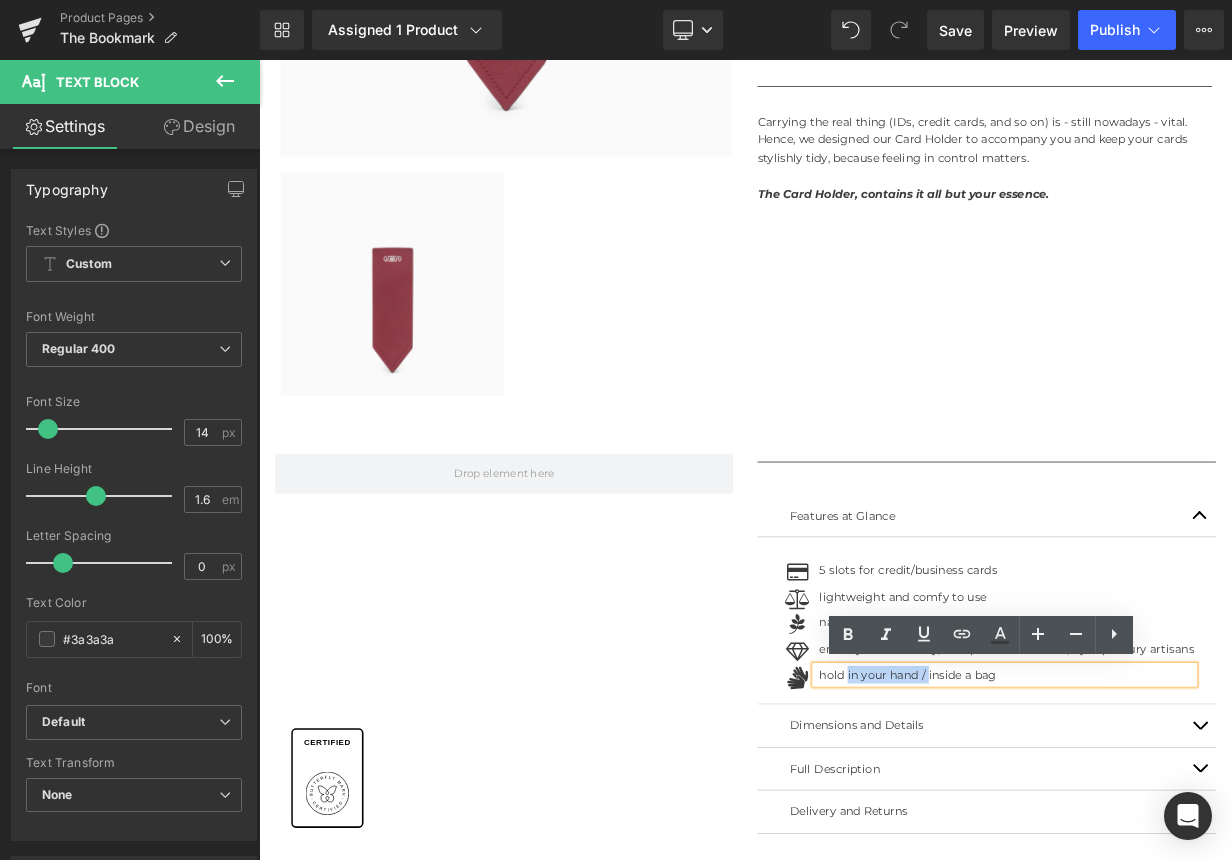 drag, startPoint x: 989, startPoint y: 822, endPoint x: 1088, endPoint y: 826, distance: 99.08077 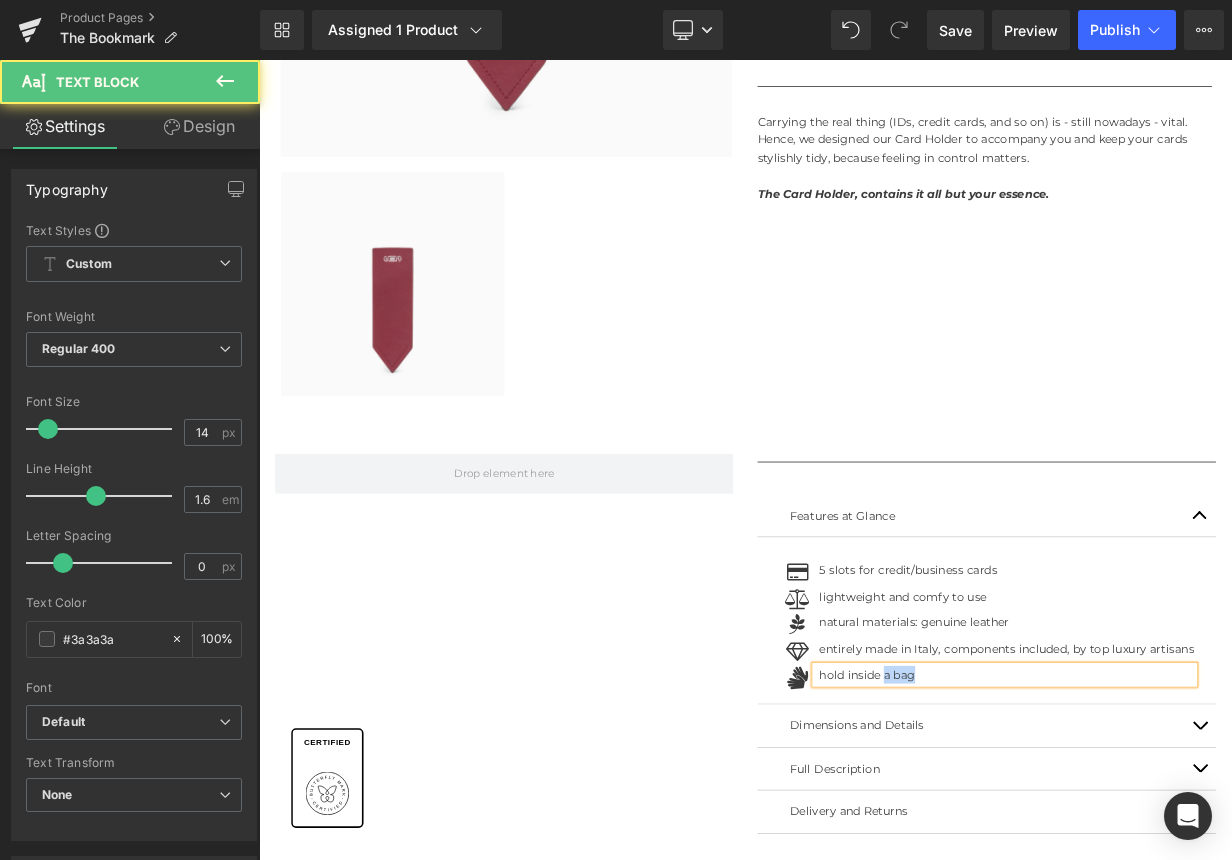 drag, startPoint x: 1035, startPoint y: 825, endPoint x: 1125, endPoint y: 825, distance: 90 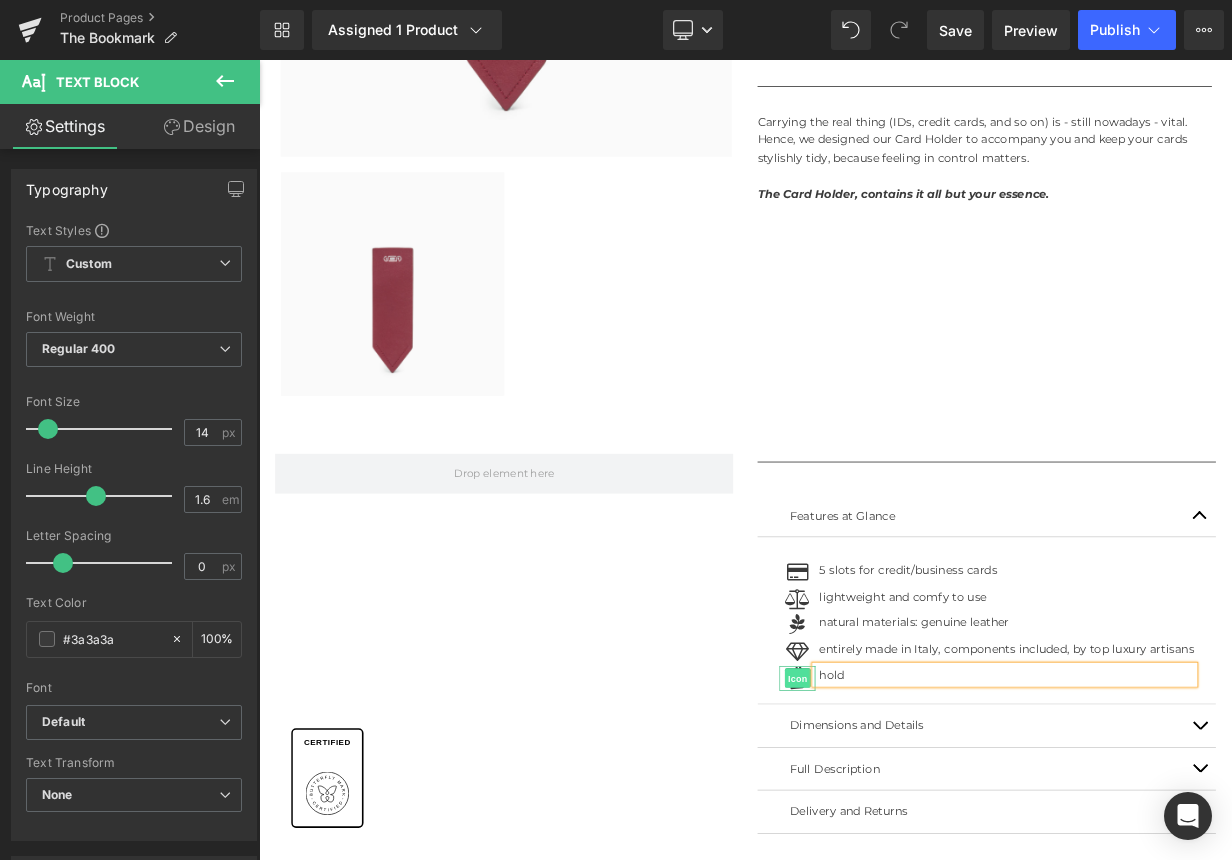 click on "Icon" at bounding box center [928, 829] 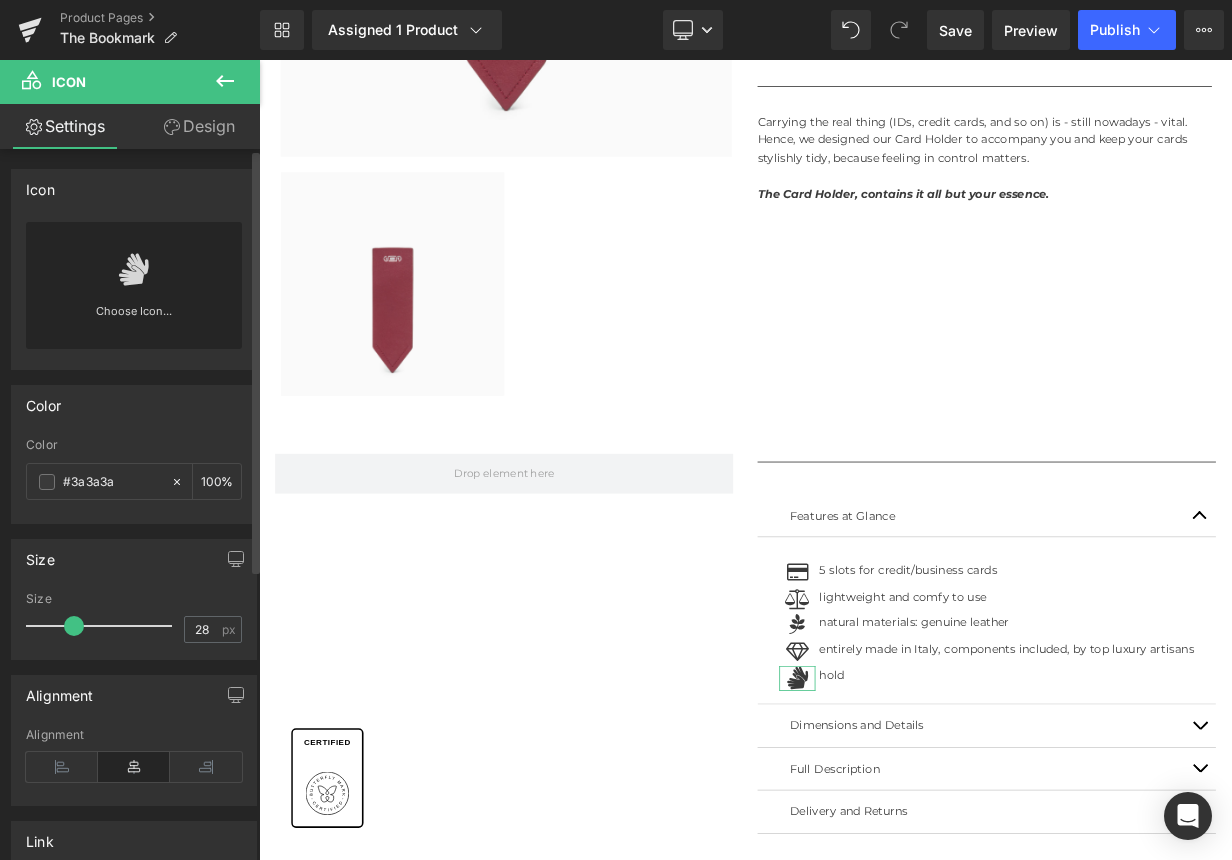 drag, startPoint x: 152, startPoint y: 277, endPoint x: 138, endPoint y: 274, distance: 14.3178215 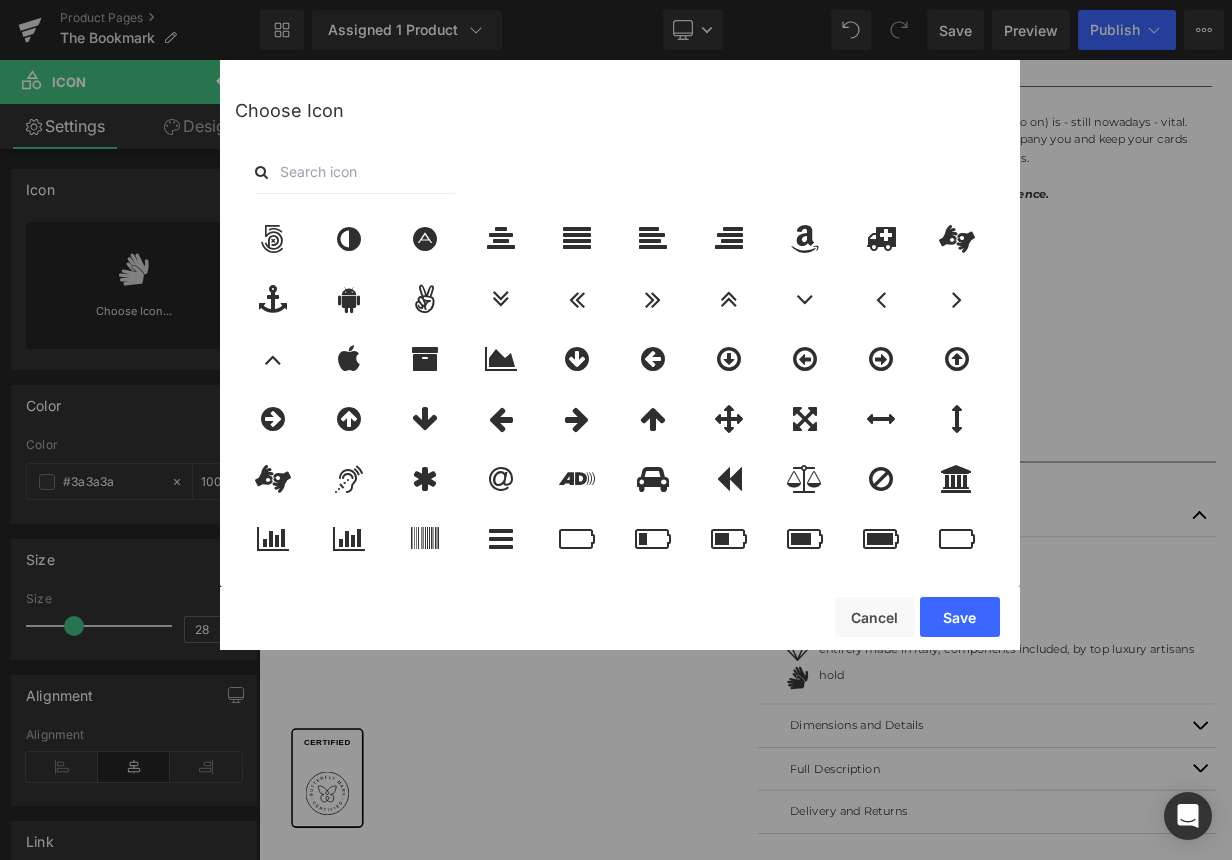 click at bounding box center (355, 172) 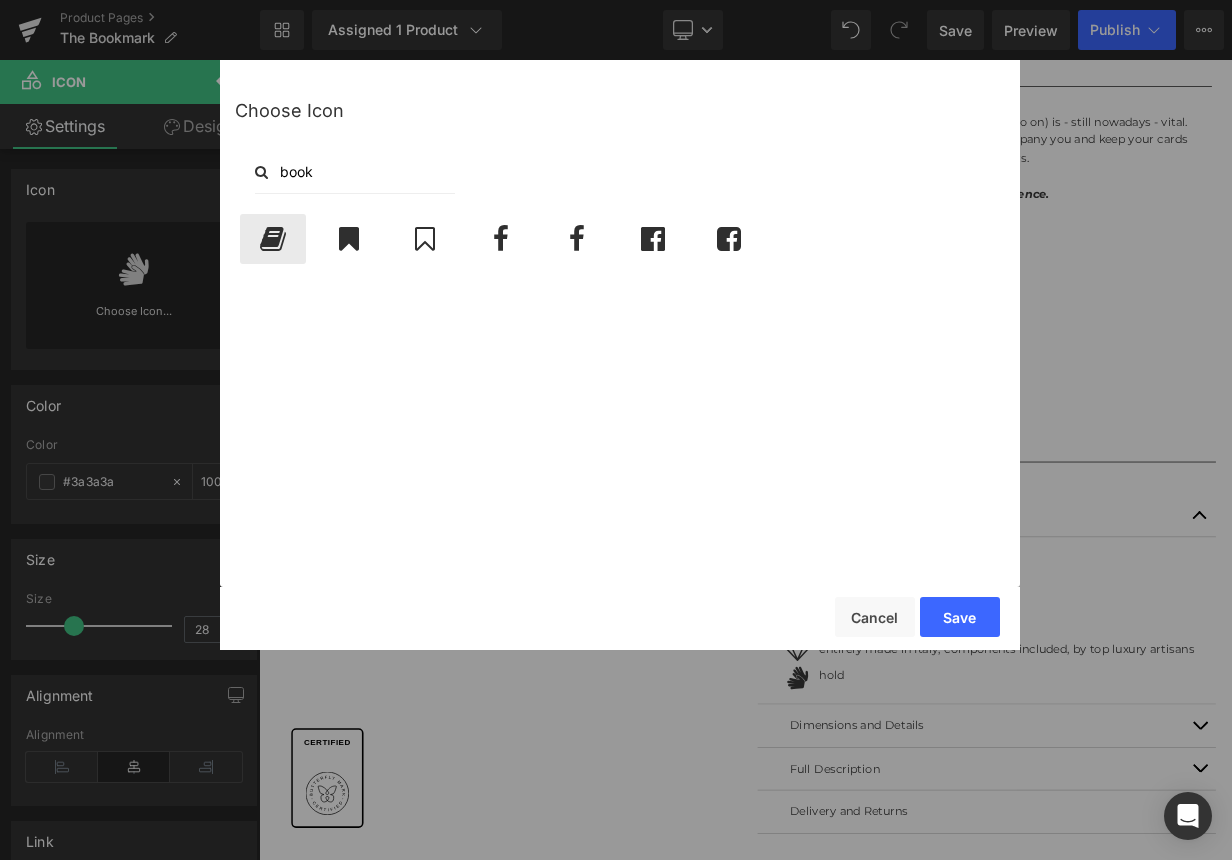 type on "book" 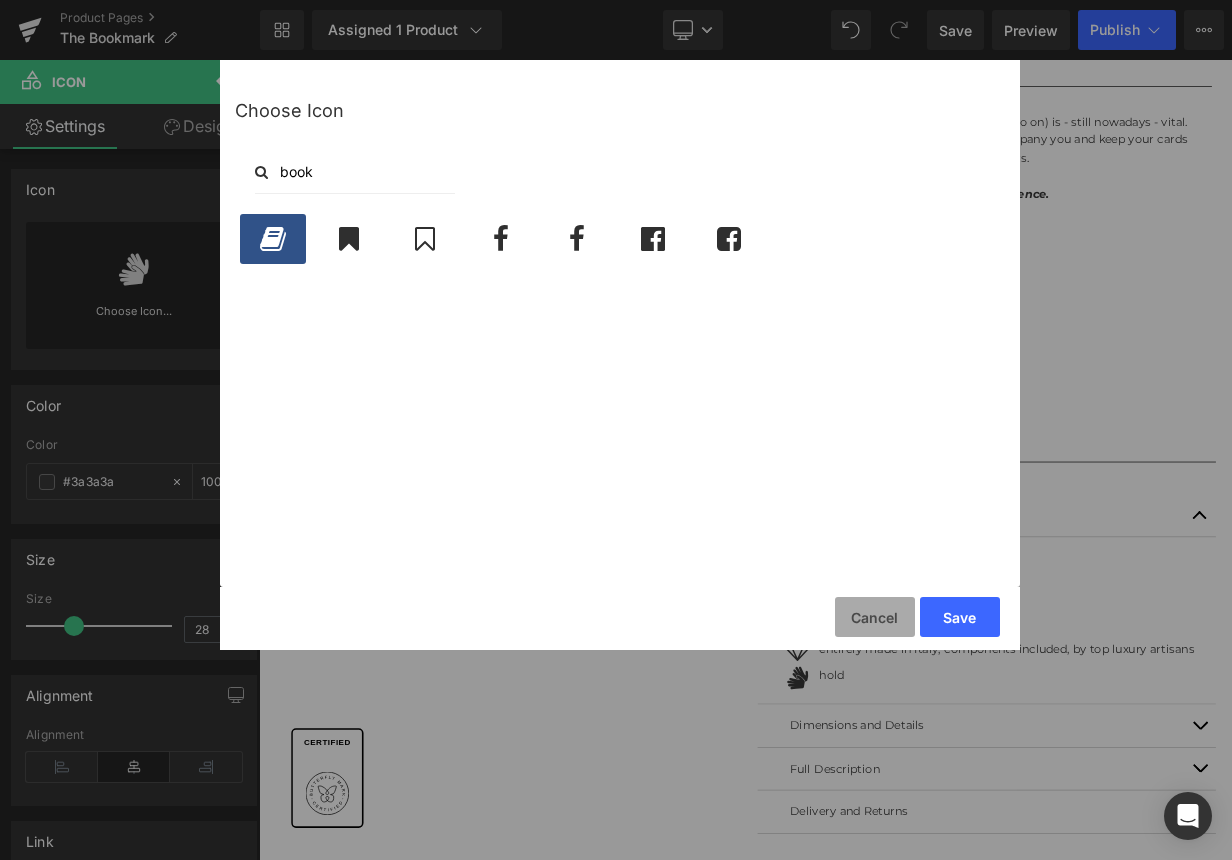 click on "Cancel" at bounding box center [875, 617] 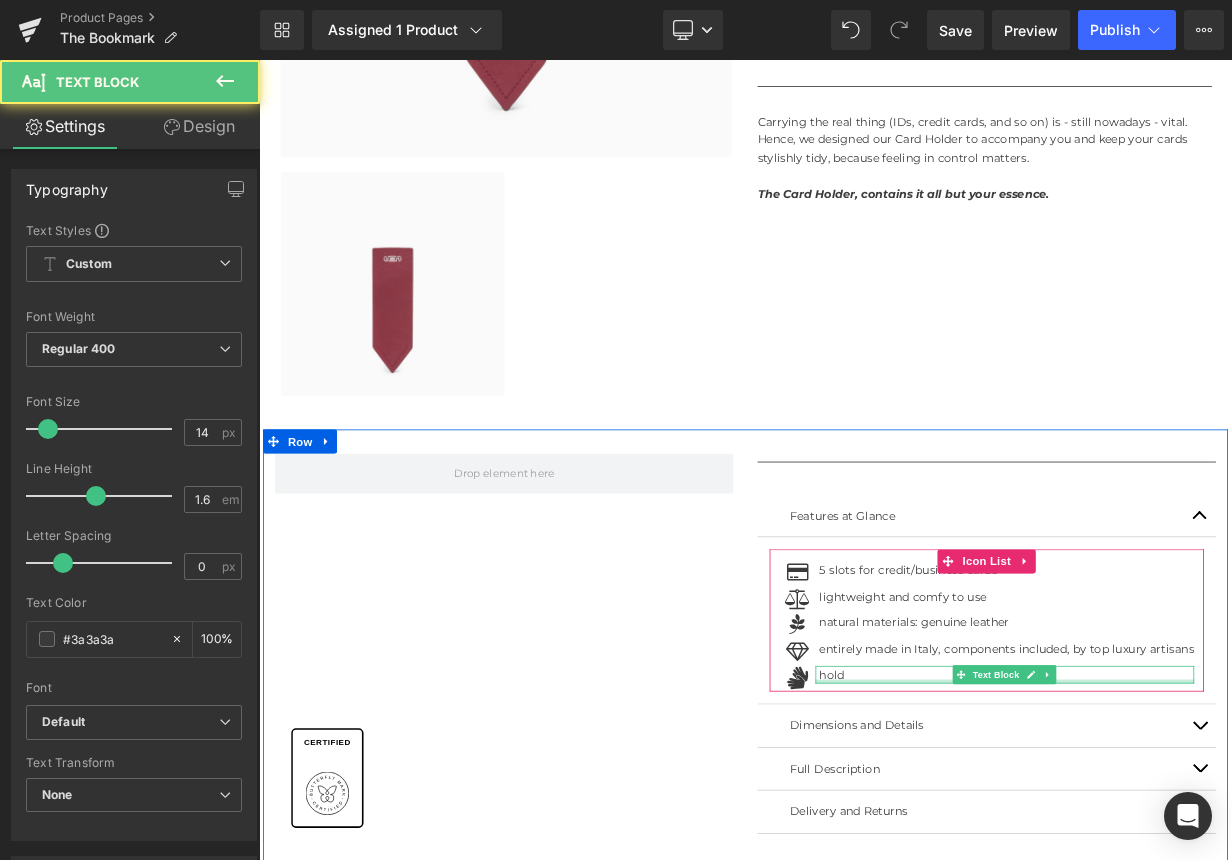 click at bounding box center (1186, 833) 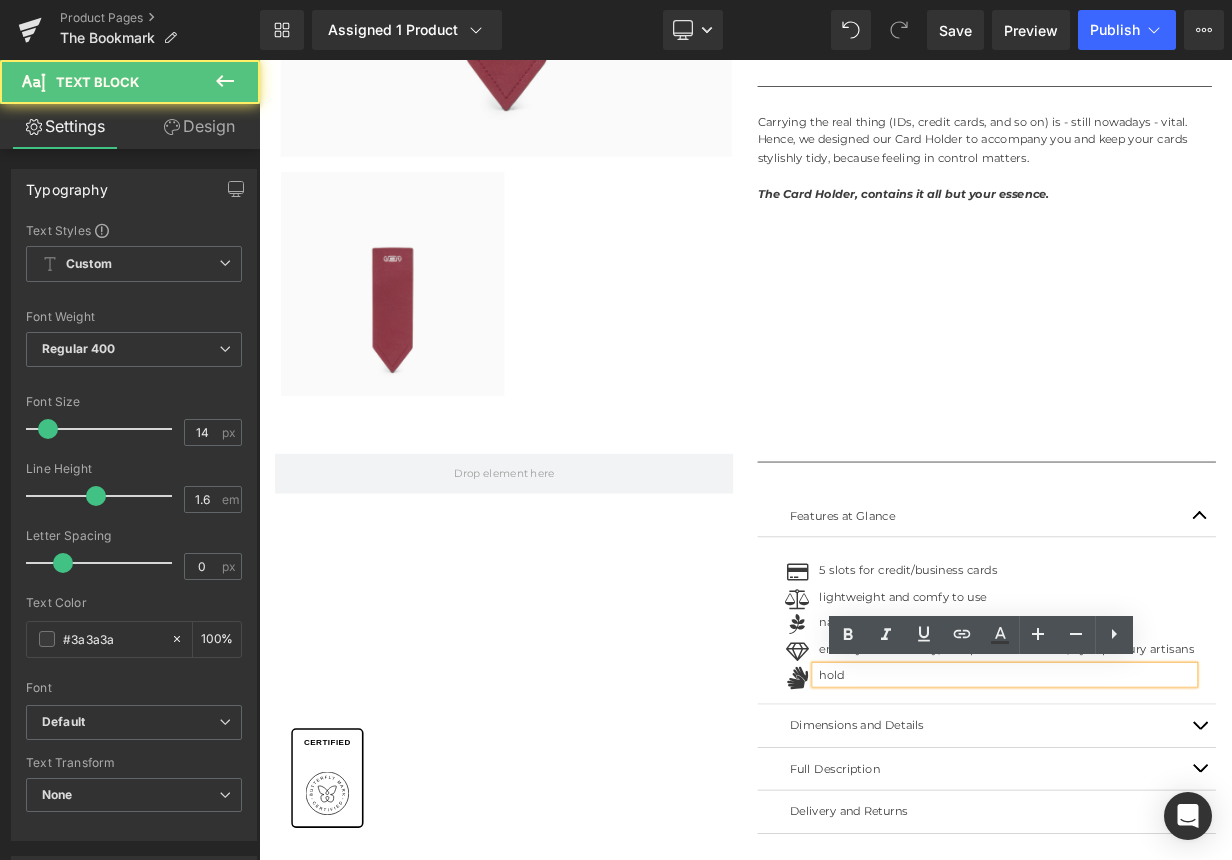 click on "hold" at bounding box center [1186, 825] 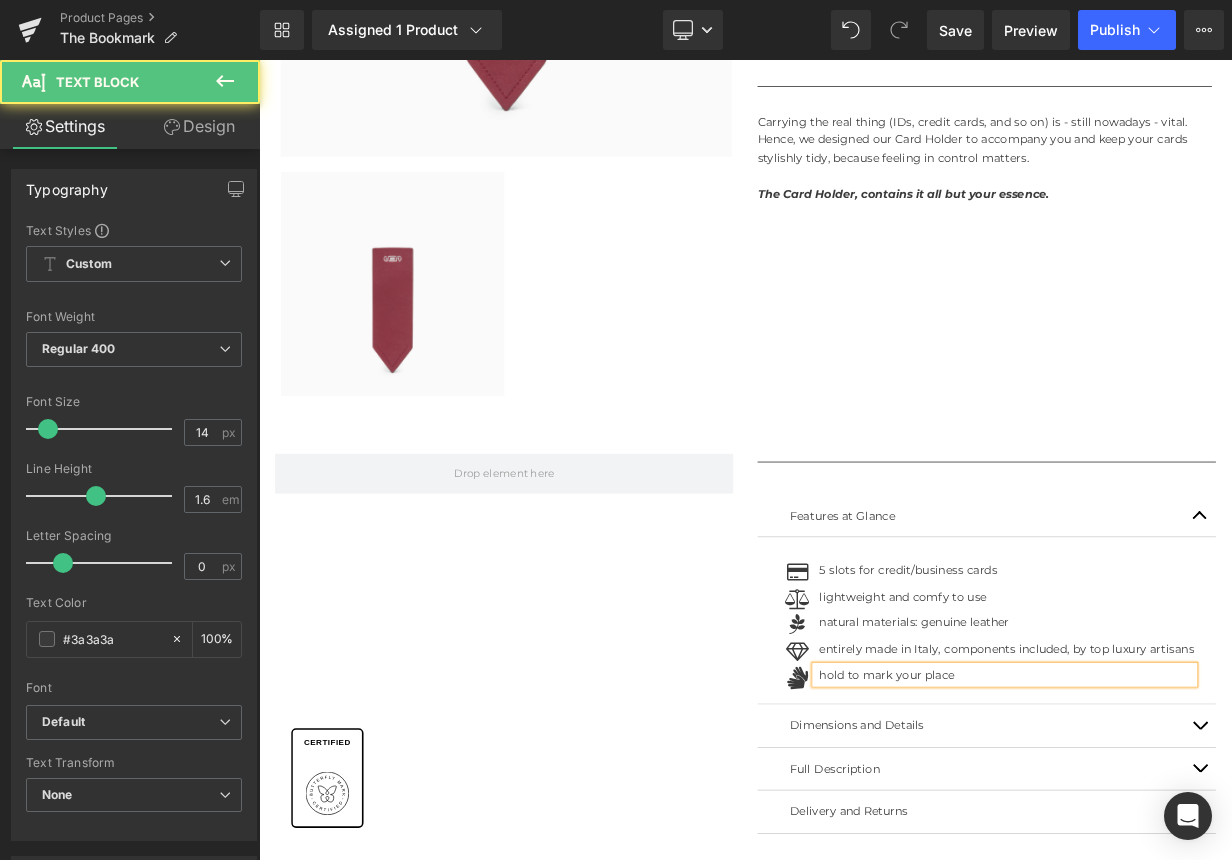 click on "hold to mark your place" at bounding box center (1186, 825) 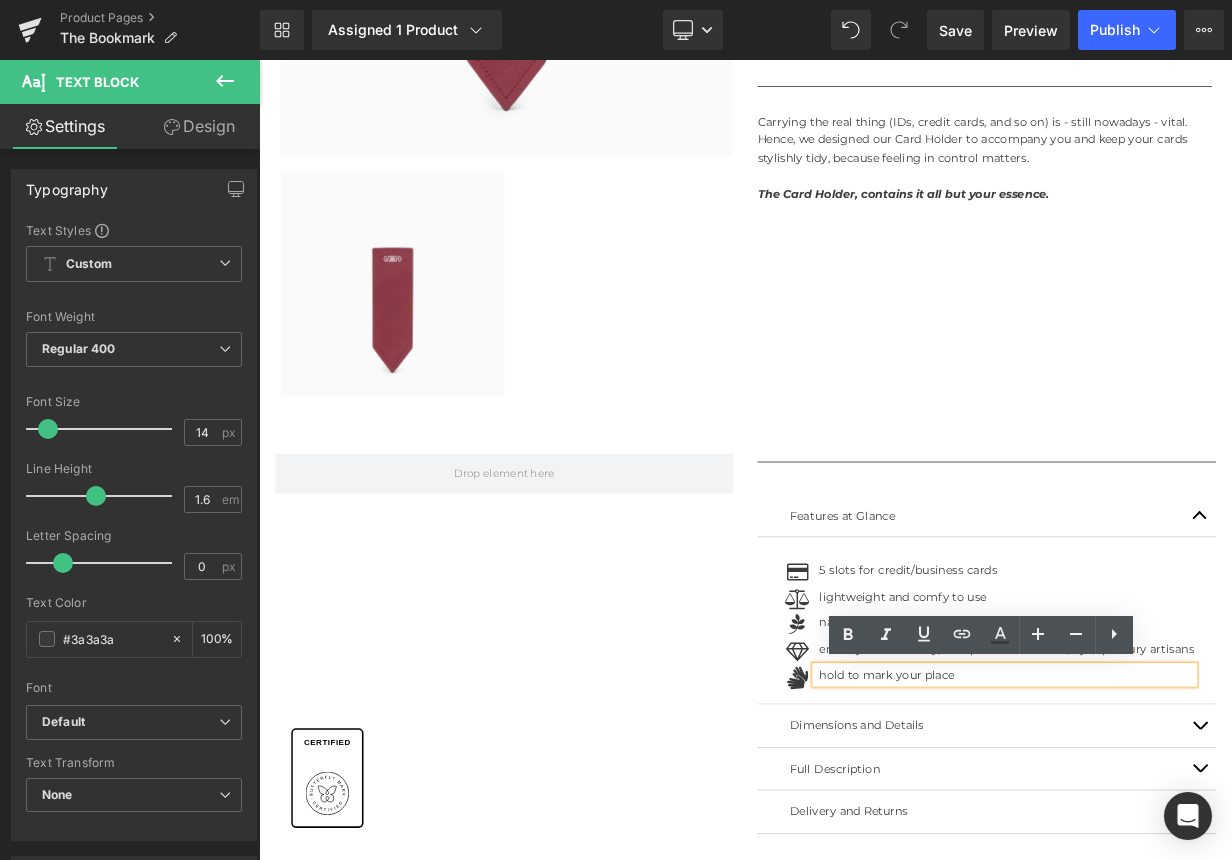 click on "hold to mark your place" at bounding box center [1186, 825] 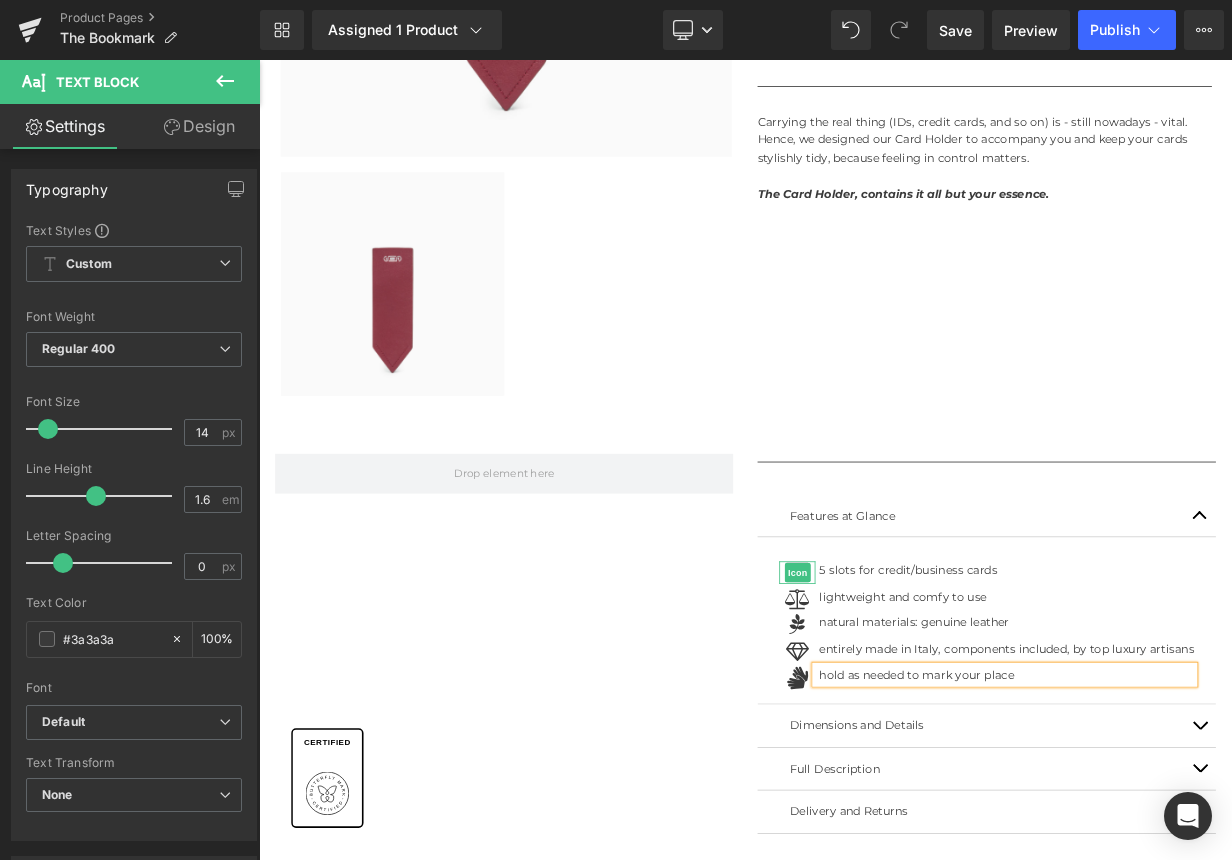 click on "Icon" at bounding box center [928, 698] 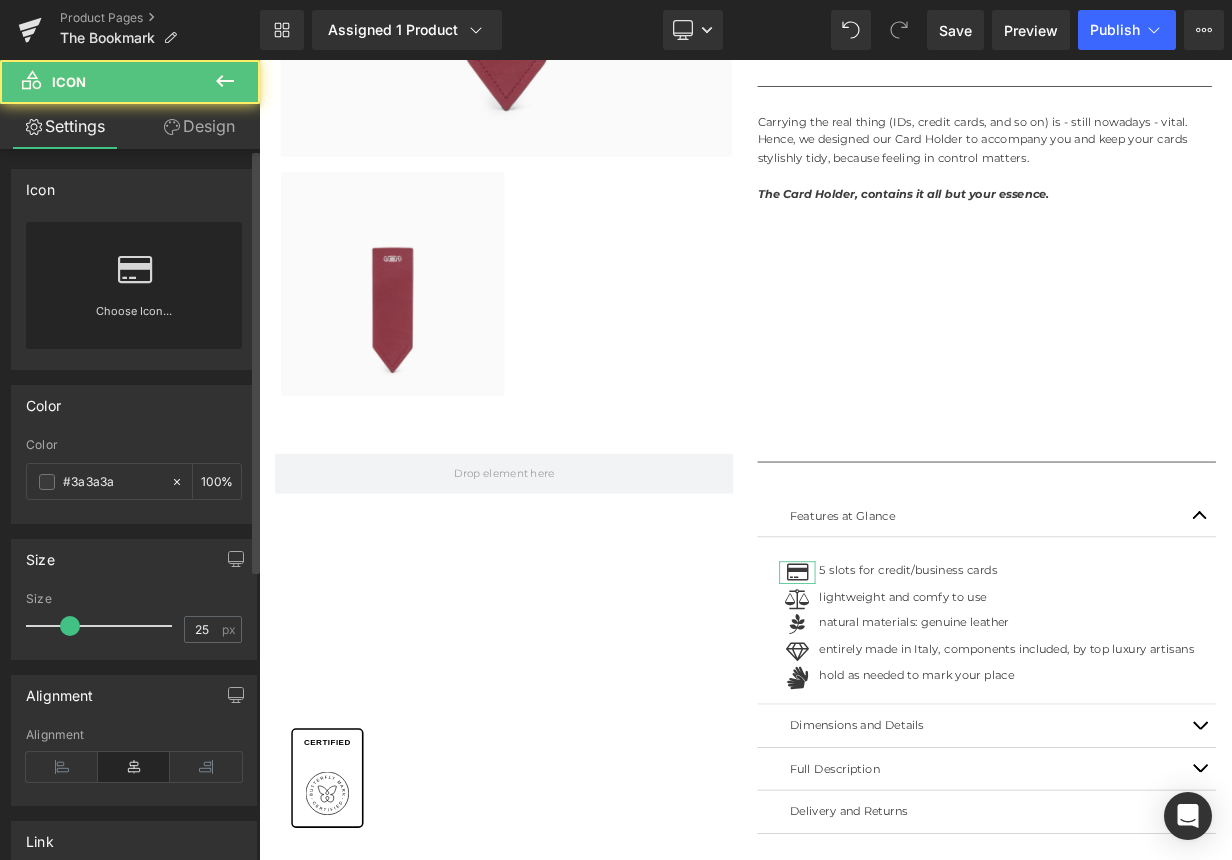 click at bounding box center [135, 270] 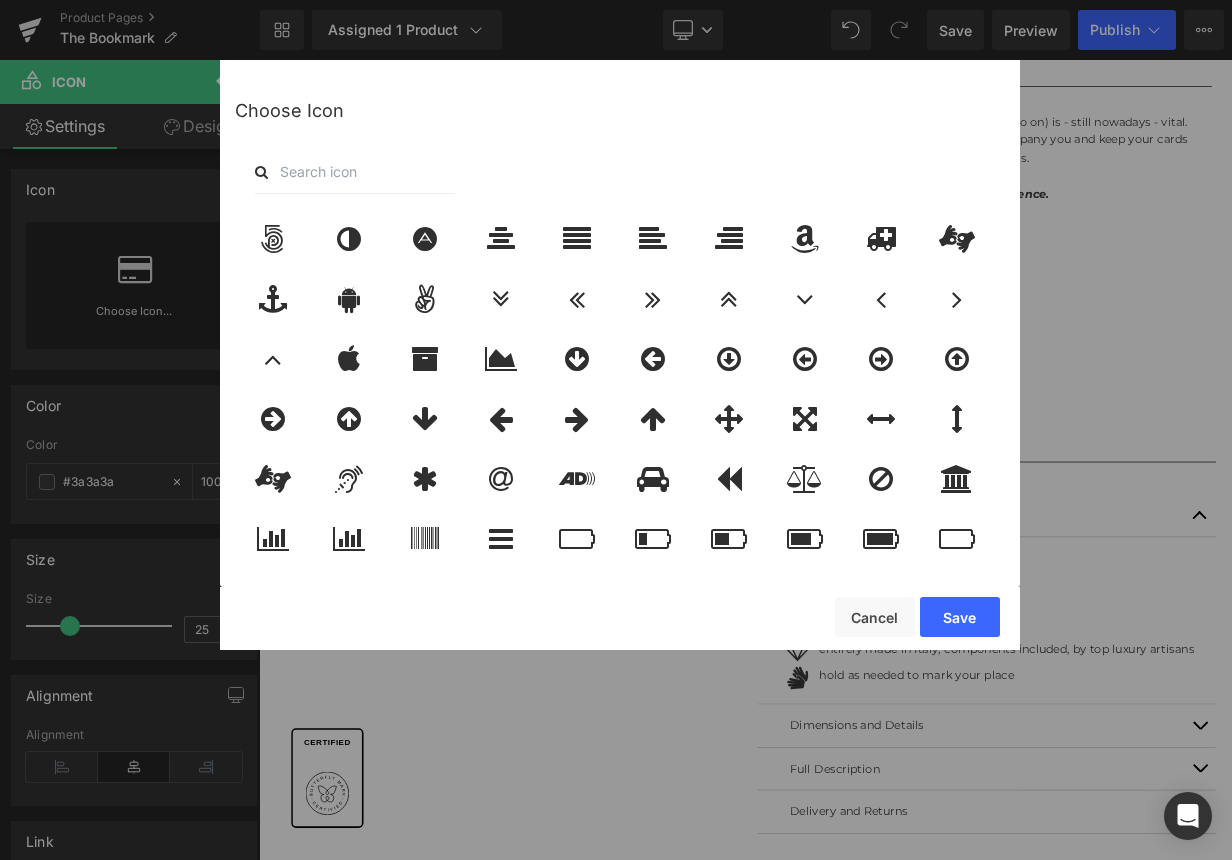 click at bounding box center (355, 172) 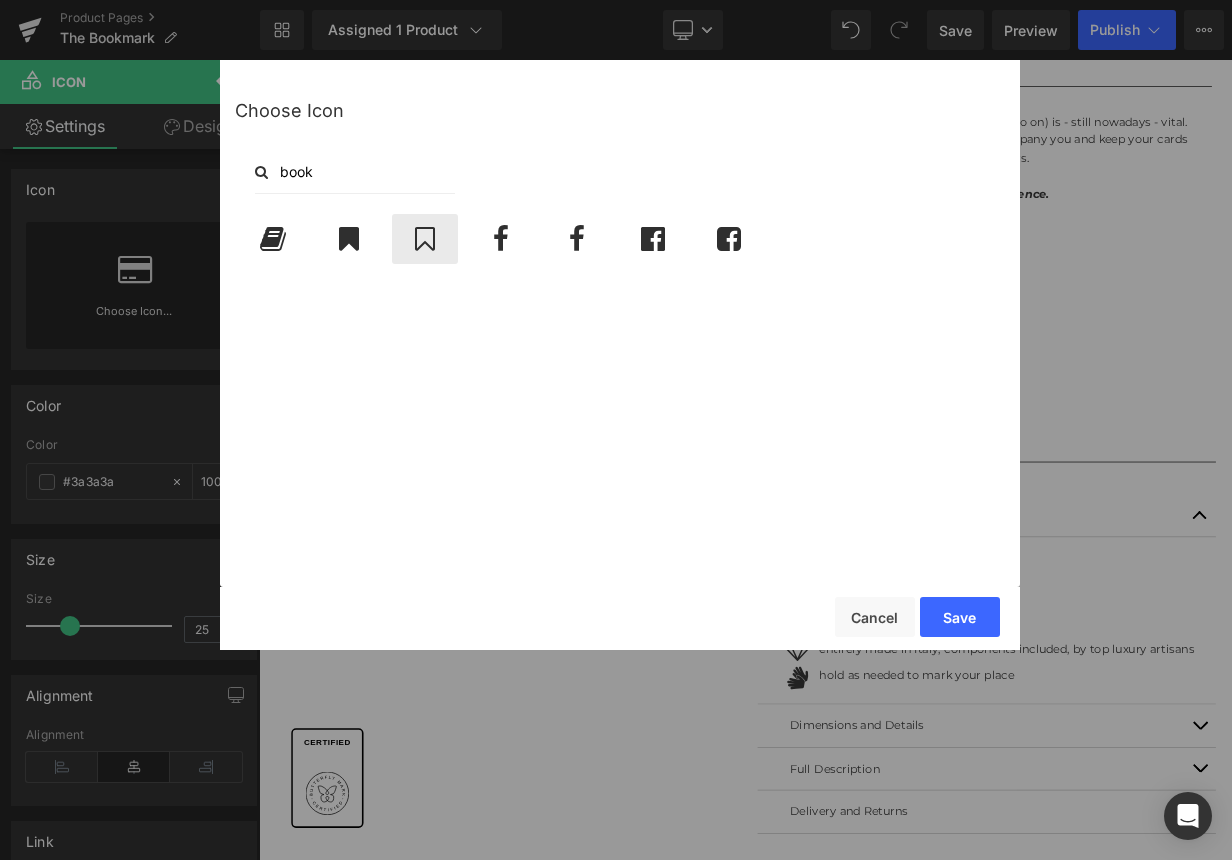 type on "book" 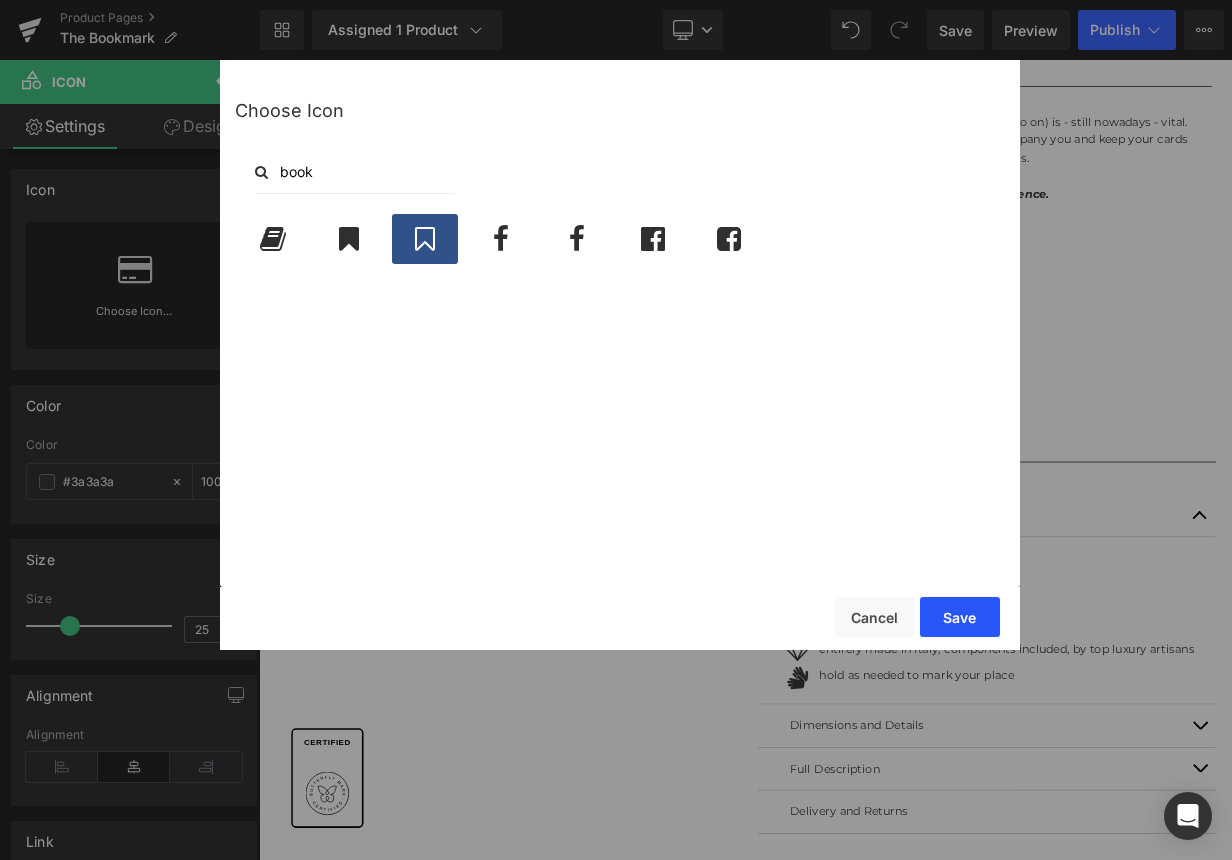 click on "Save" at bounding box center (960, 617) 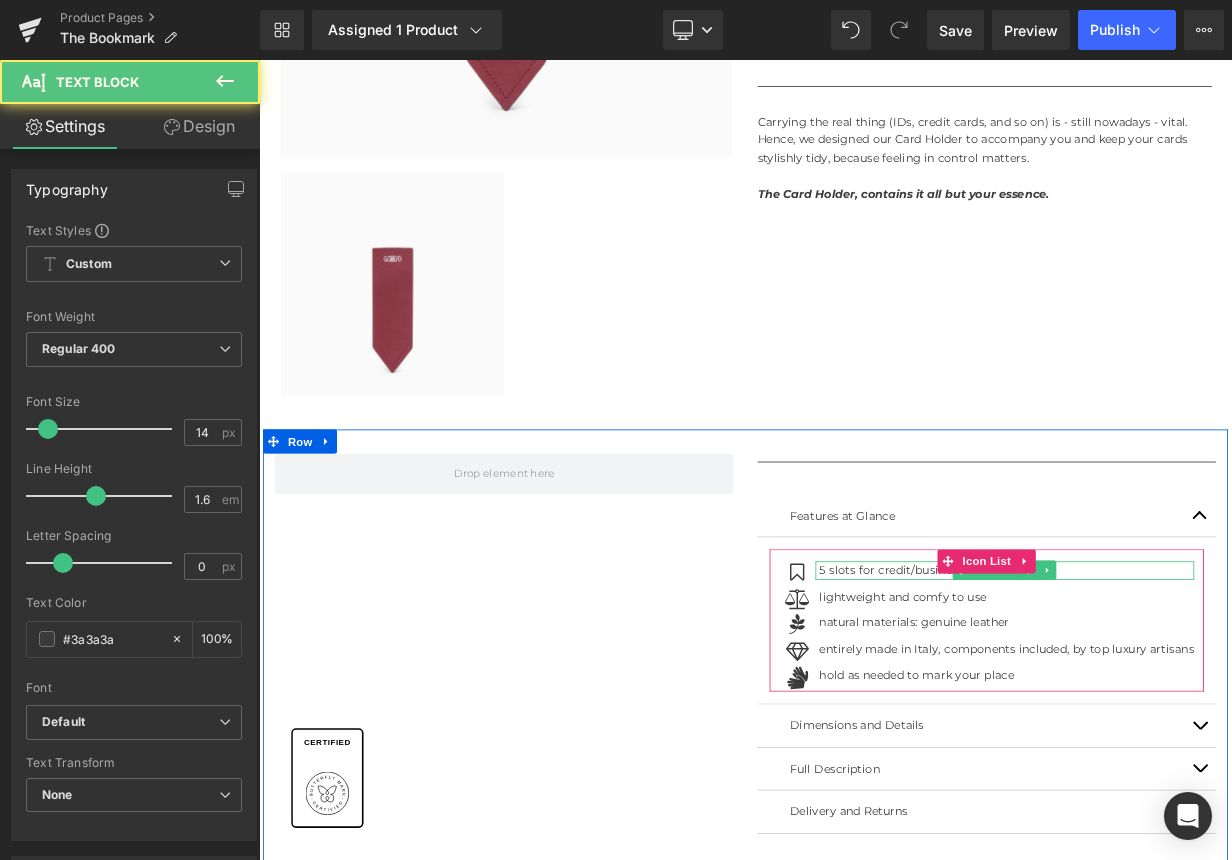 click on "5 slots for credit/business cards" at bounding box center (1189, 695) 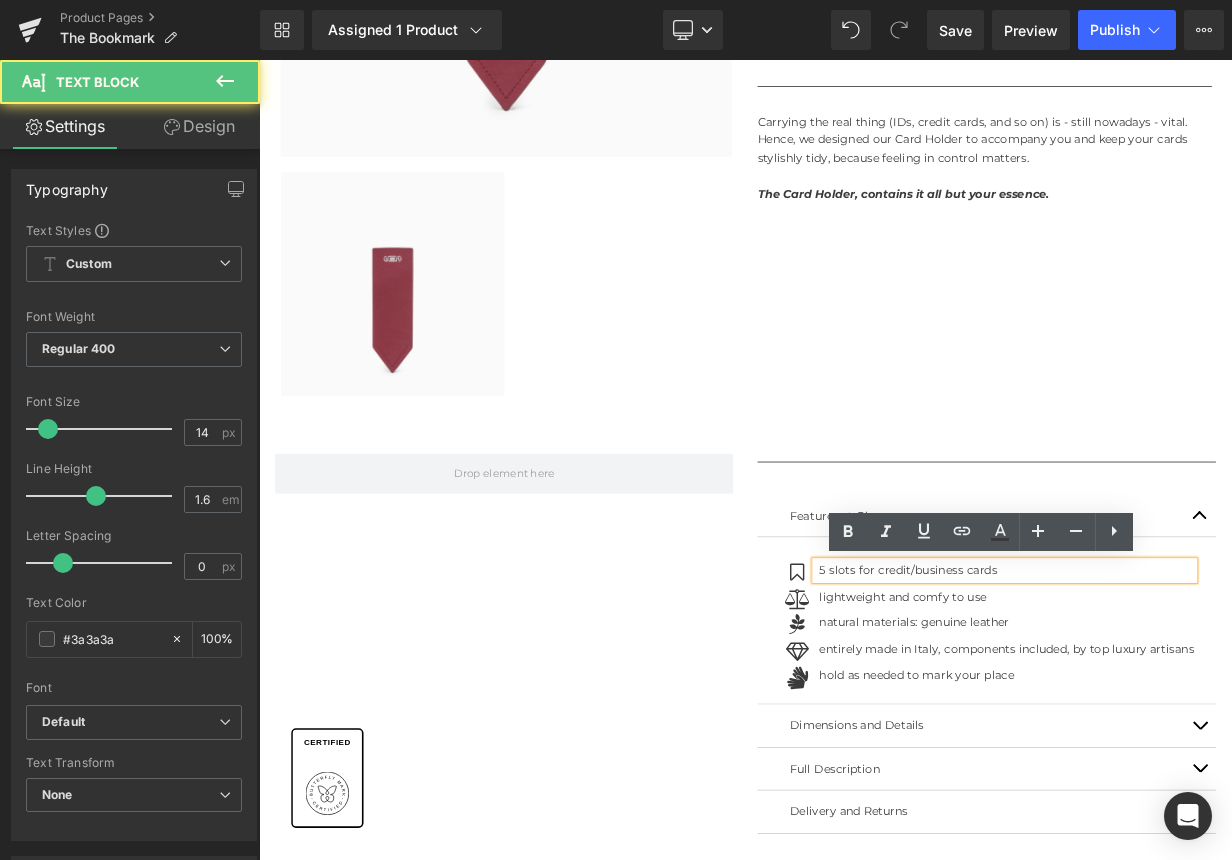 click on "5 slots for credit/business cards" at bounding box center [1189, 695] 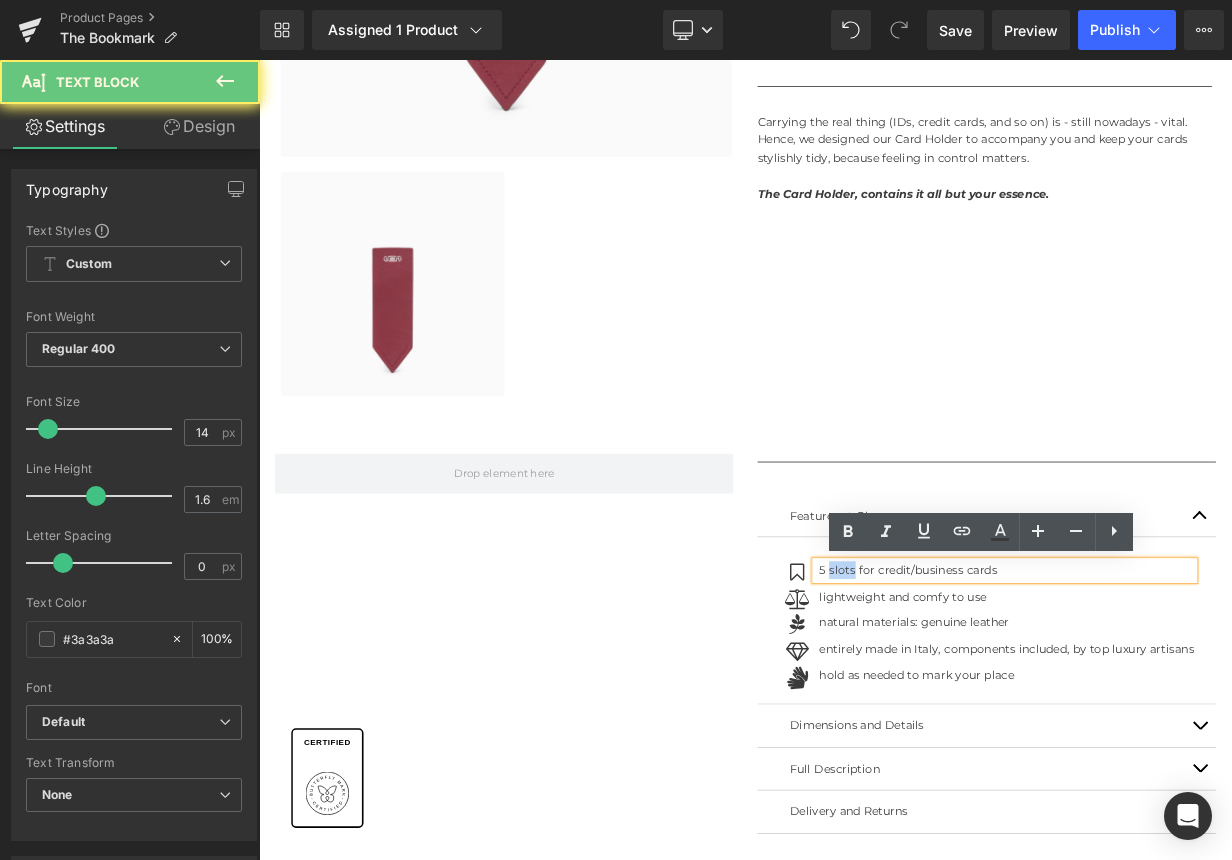 click on "5 slots for credit/business cards" at bounding box center (1189, 695) 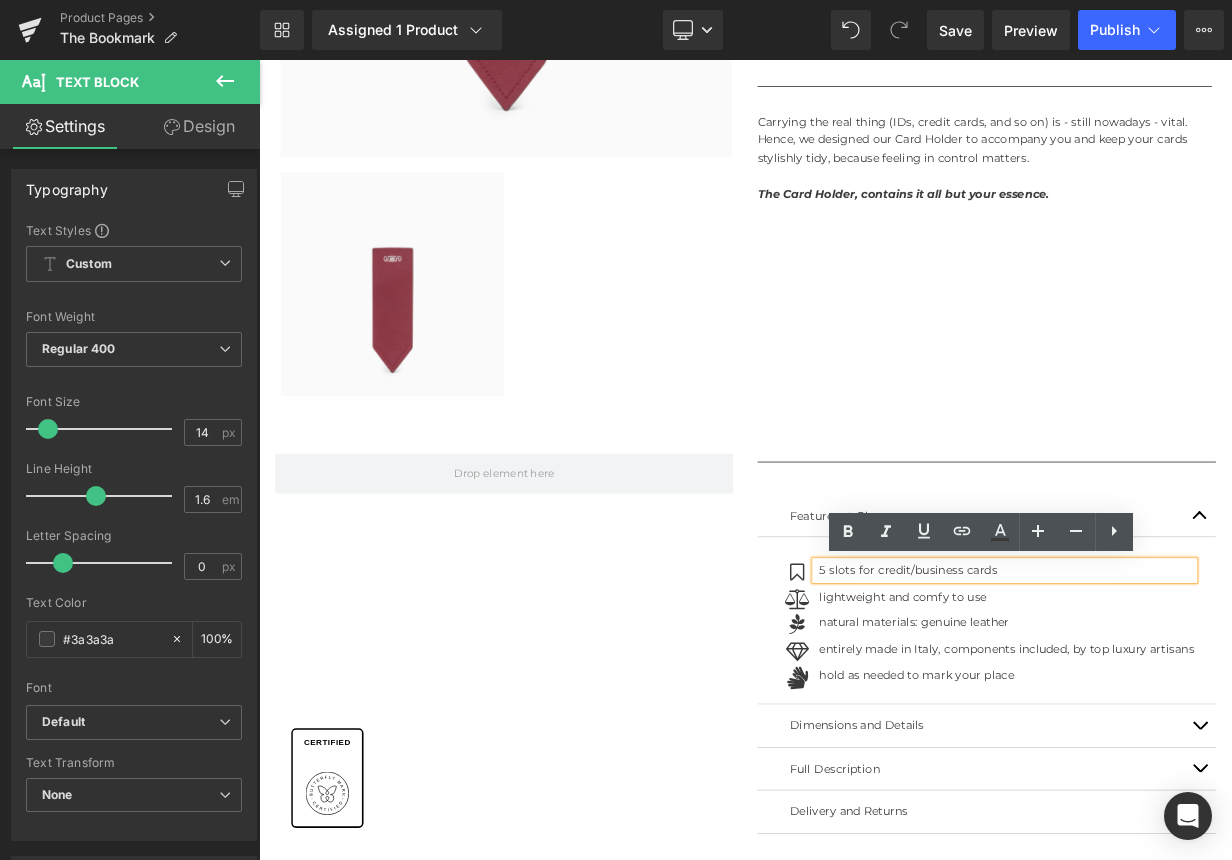 click on "5 slots for credit/business cards" at bounding box center (1189, 695) 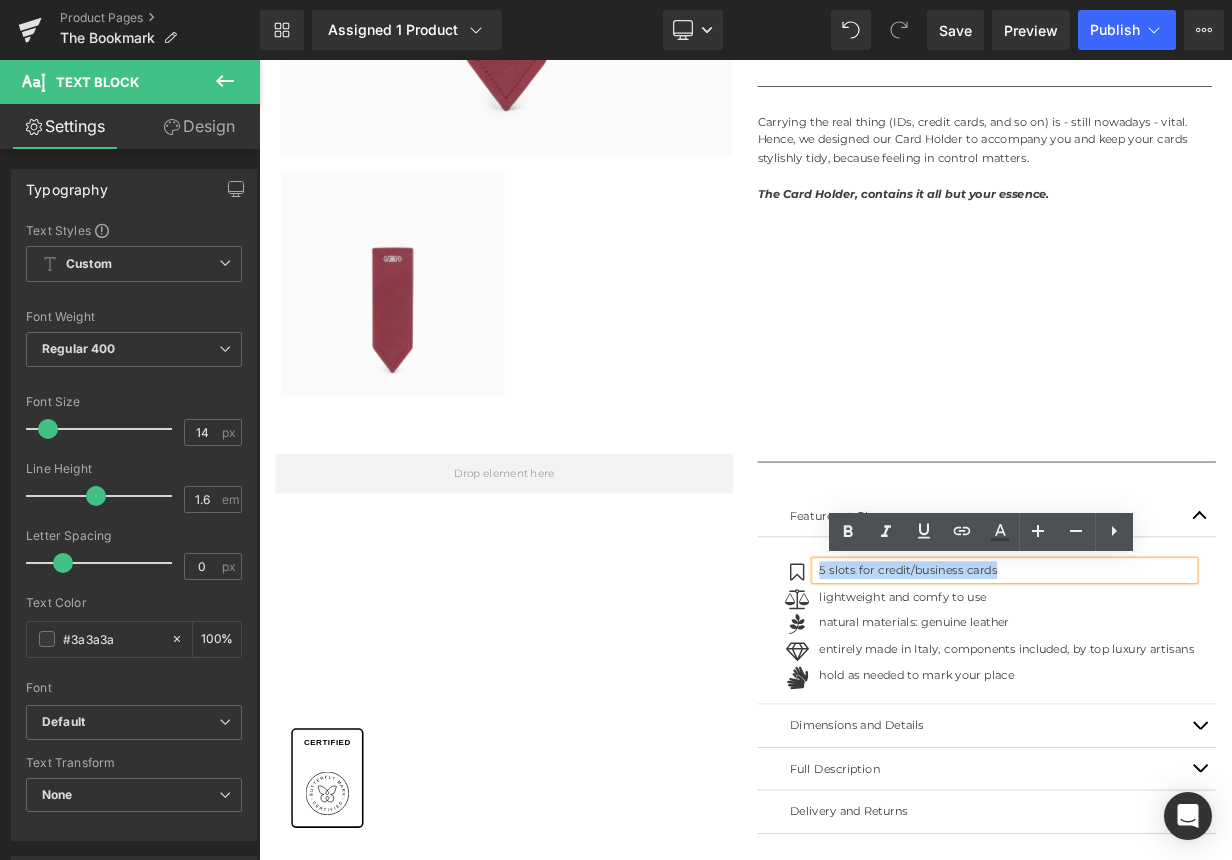 drag, startPoint x: 954, startPoint y: 695, endPoint x: 1194, endPoint y: 697, distance: 240.00833 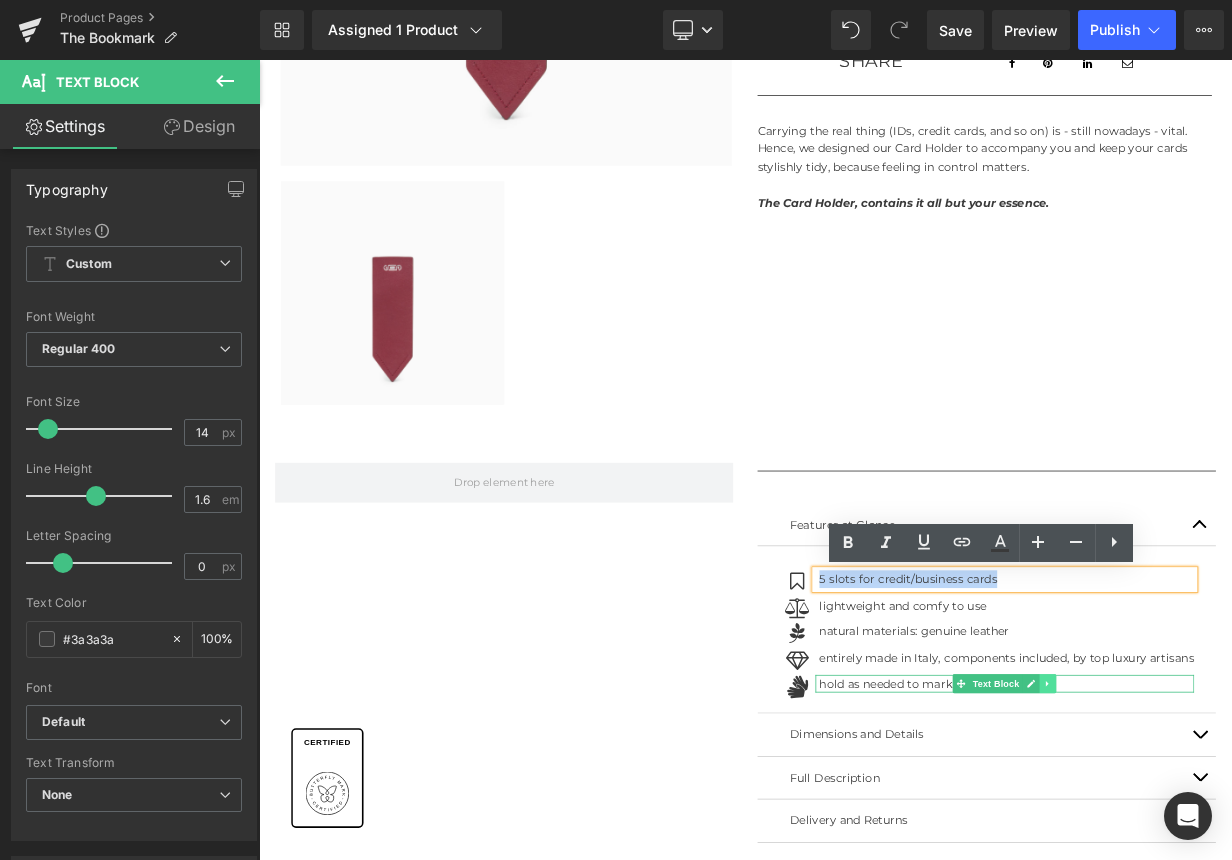 scroll, scrollTop: 607, scrollLeft: 0, axis: vertical 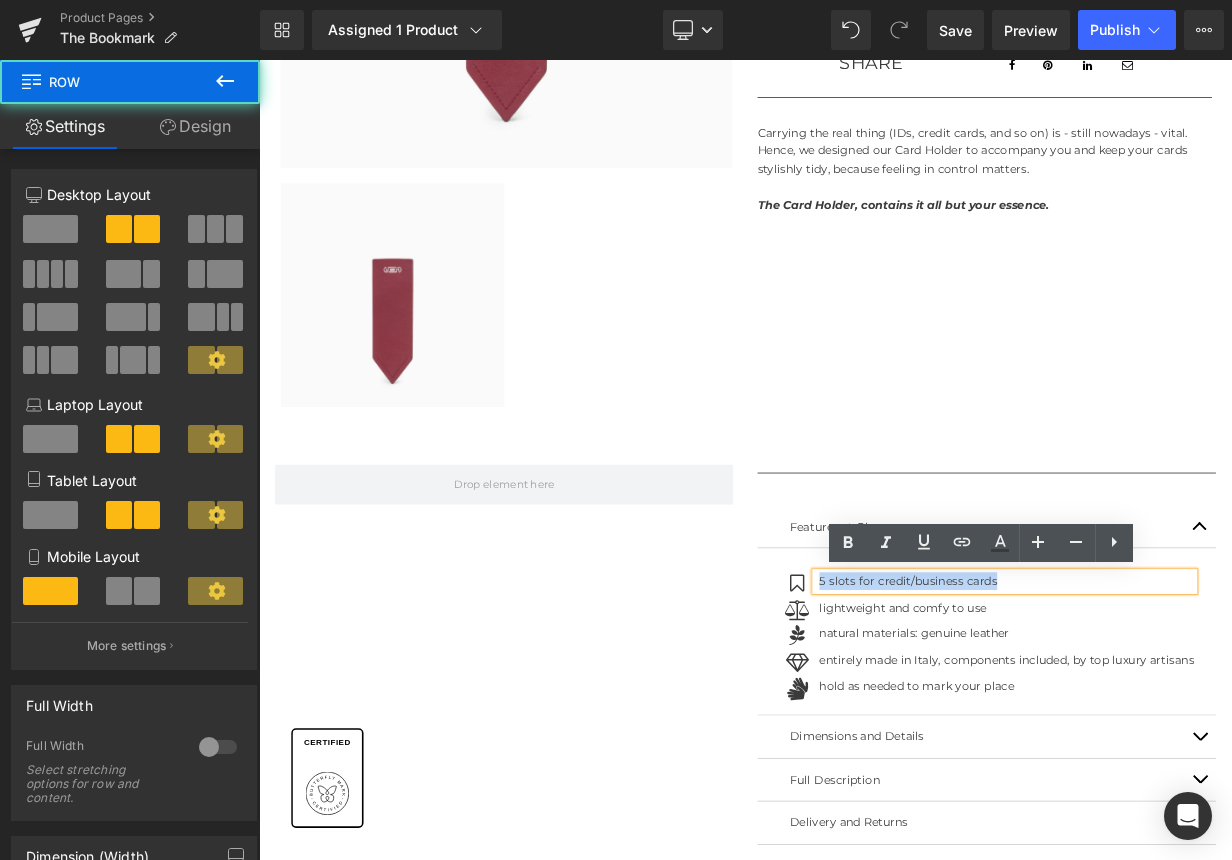 click on "Separator
Features at Glance
Text Block
Icon
5 slots for credit/business cards Text Block
Icon
lightweight and comfy to use Text Block
Icon
natural materials: genuine leather Text Block
Icon" at bounding box center [864, 804] 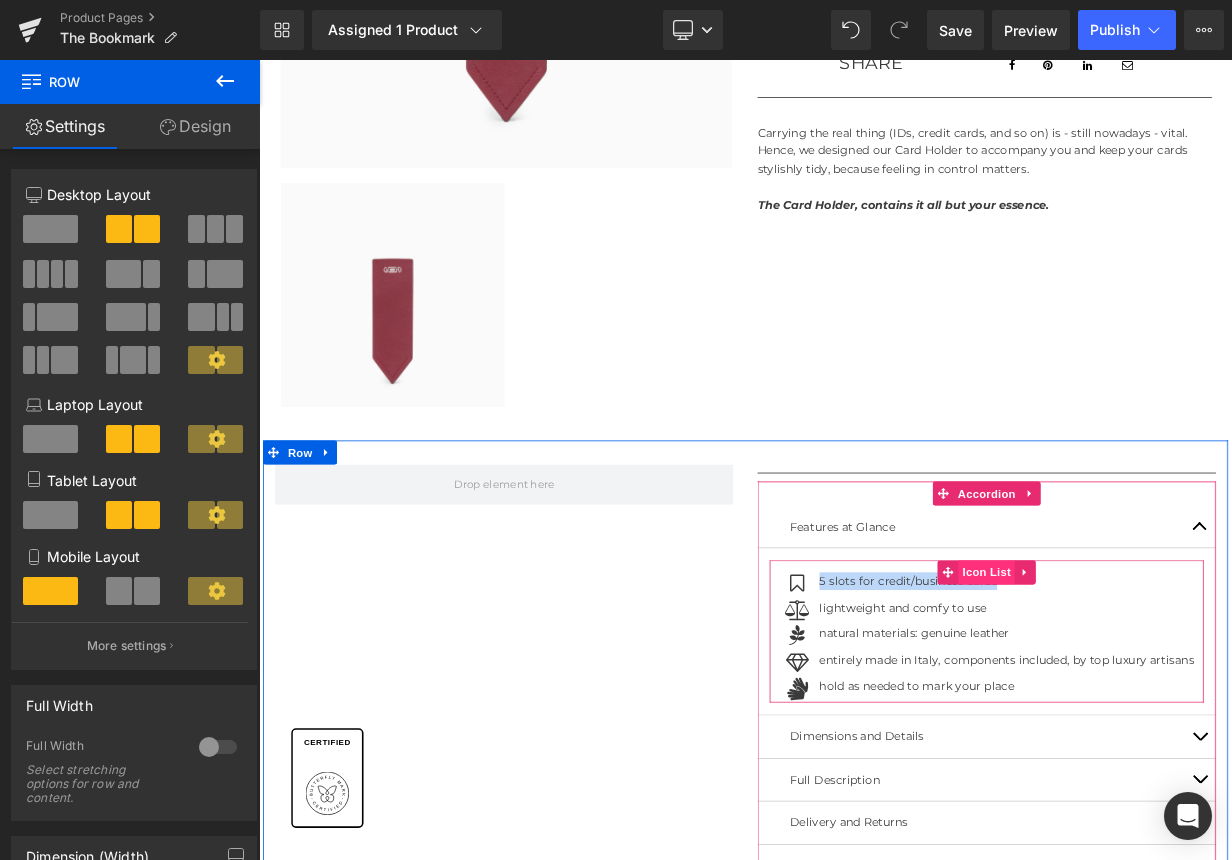 click on "Icon List" at bounding box center (1164, 697) 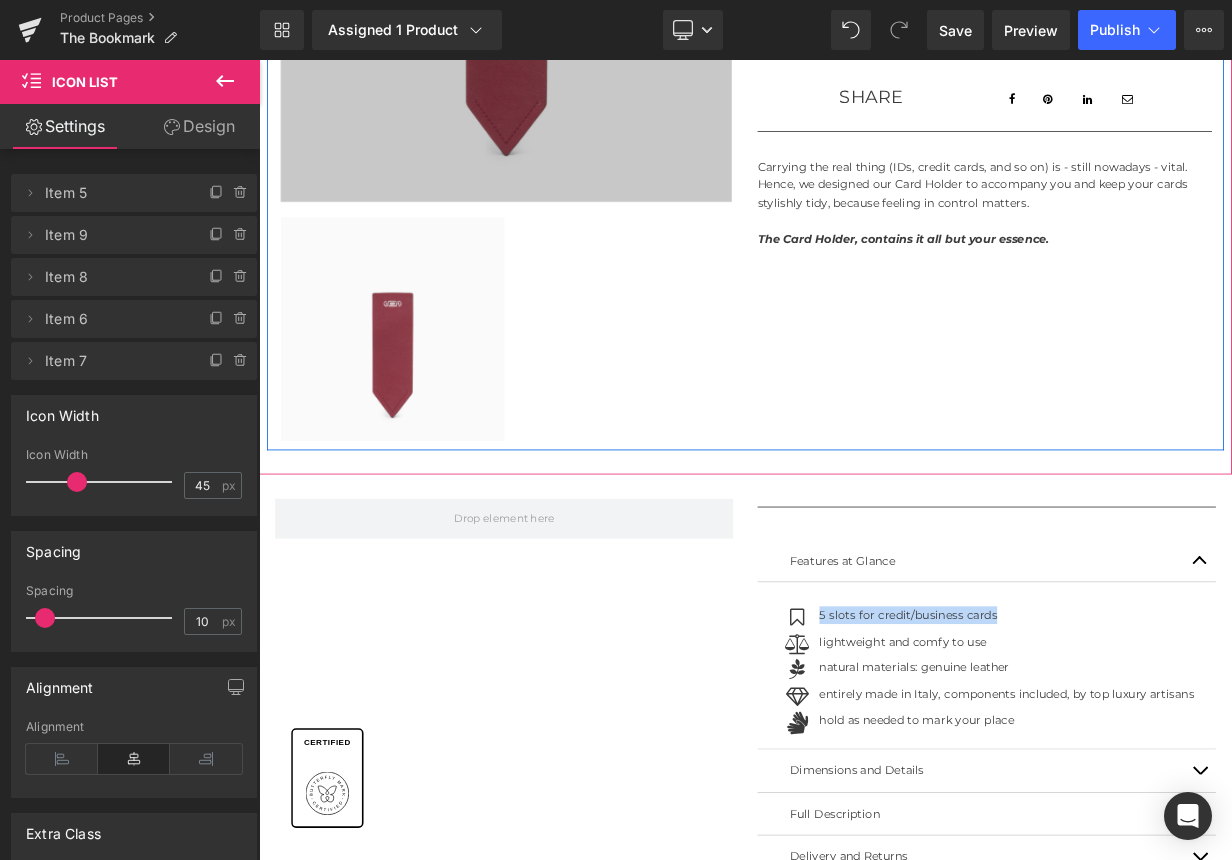 scroll, scrollTop: 571, scrollLeft: 0, axis: vertical 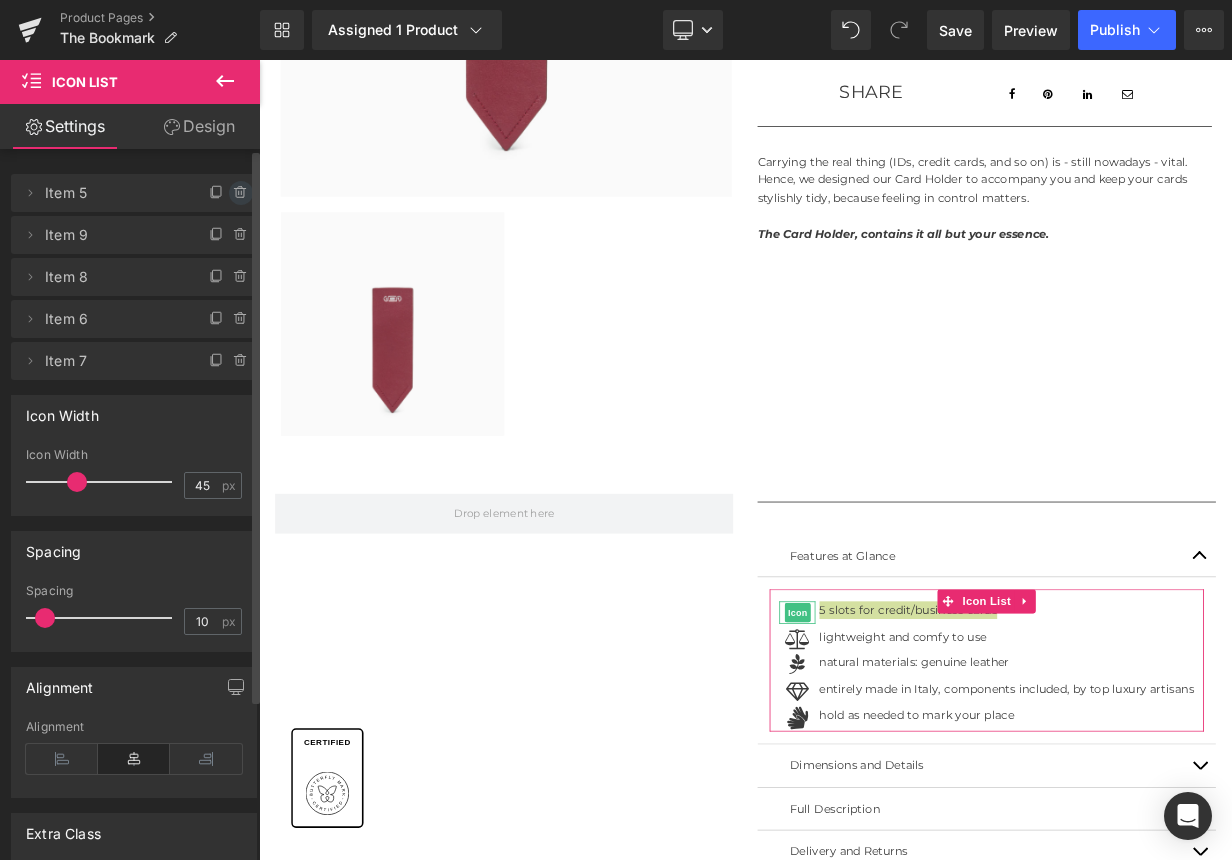 click 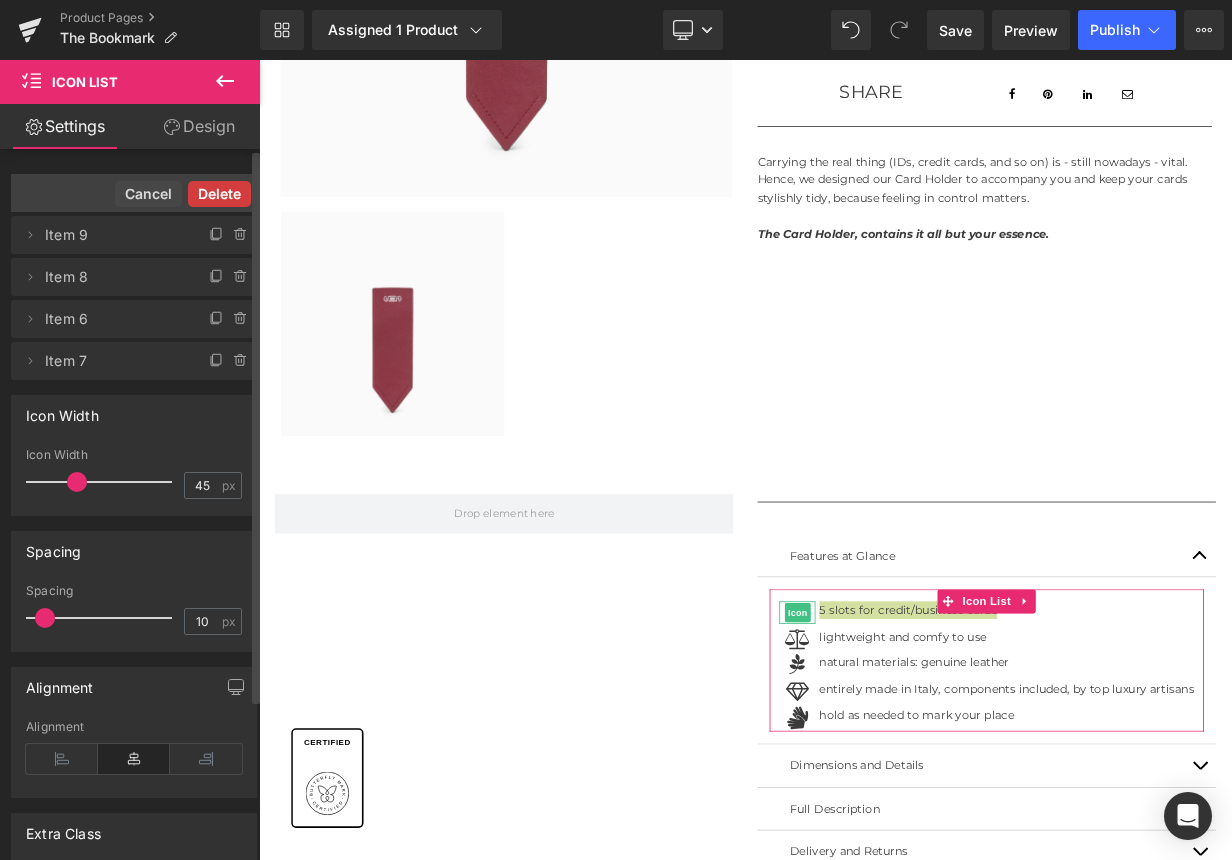 click on "Delete" at bounding box center (219, 194) 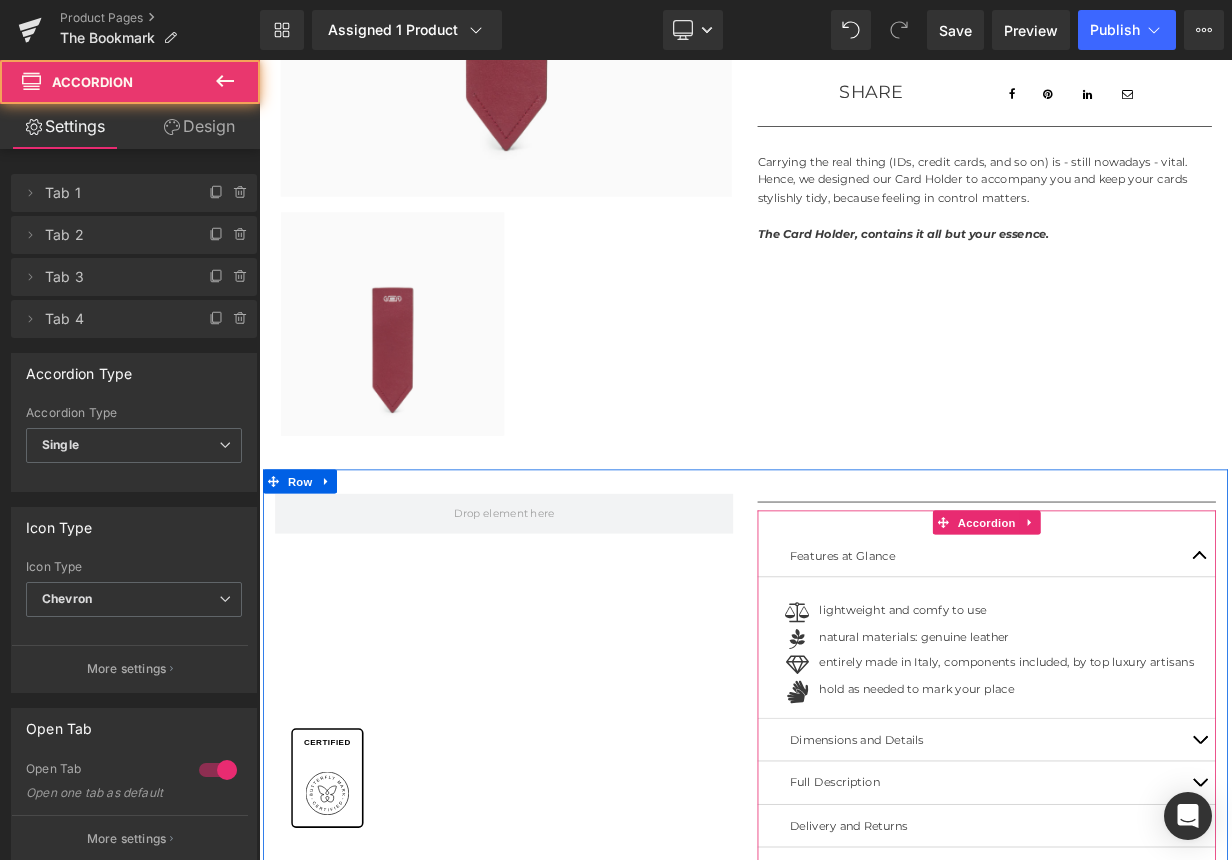 click at bounding box center [1429, 905] 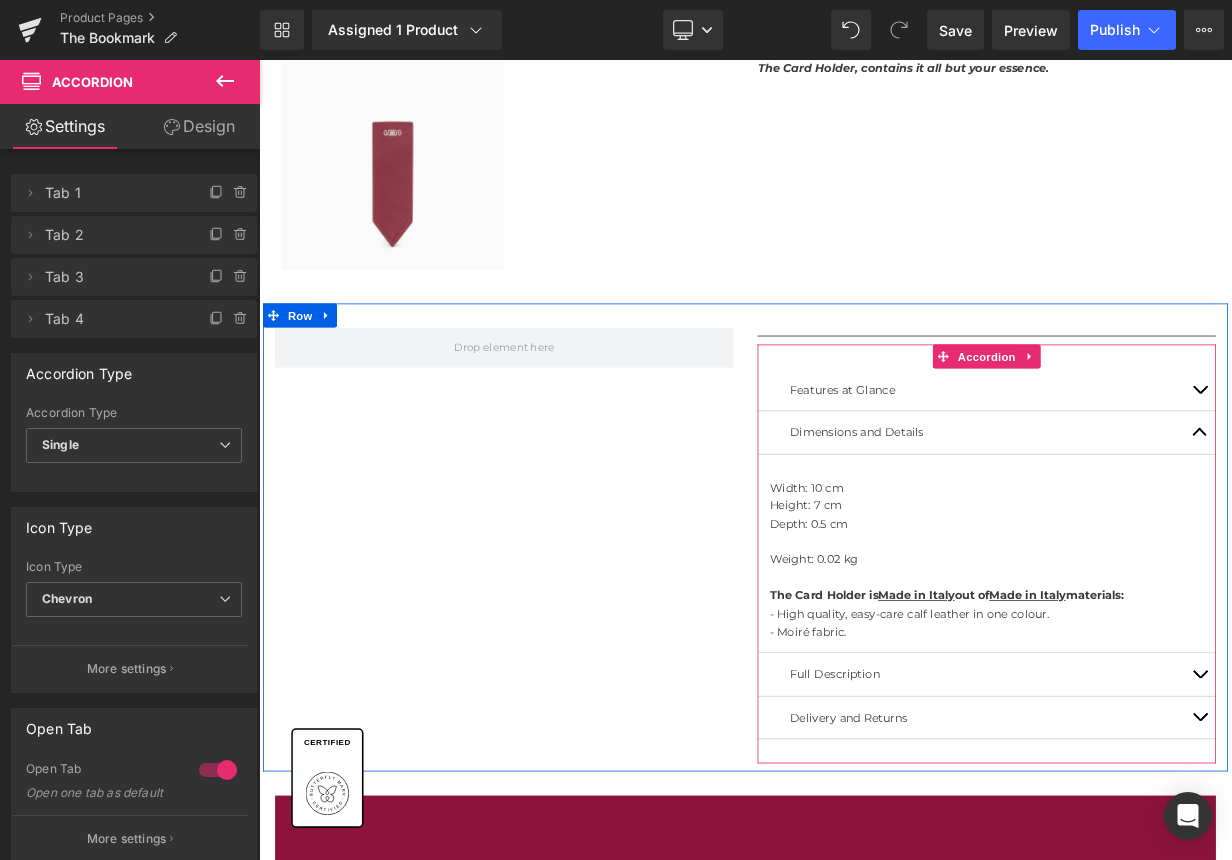 scroll, scrollTop: 784, scrollLeft: 0, axis: vertical 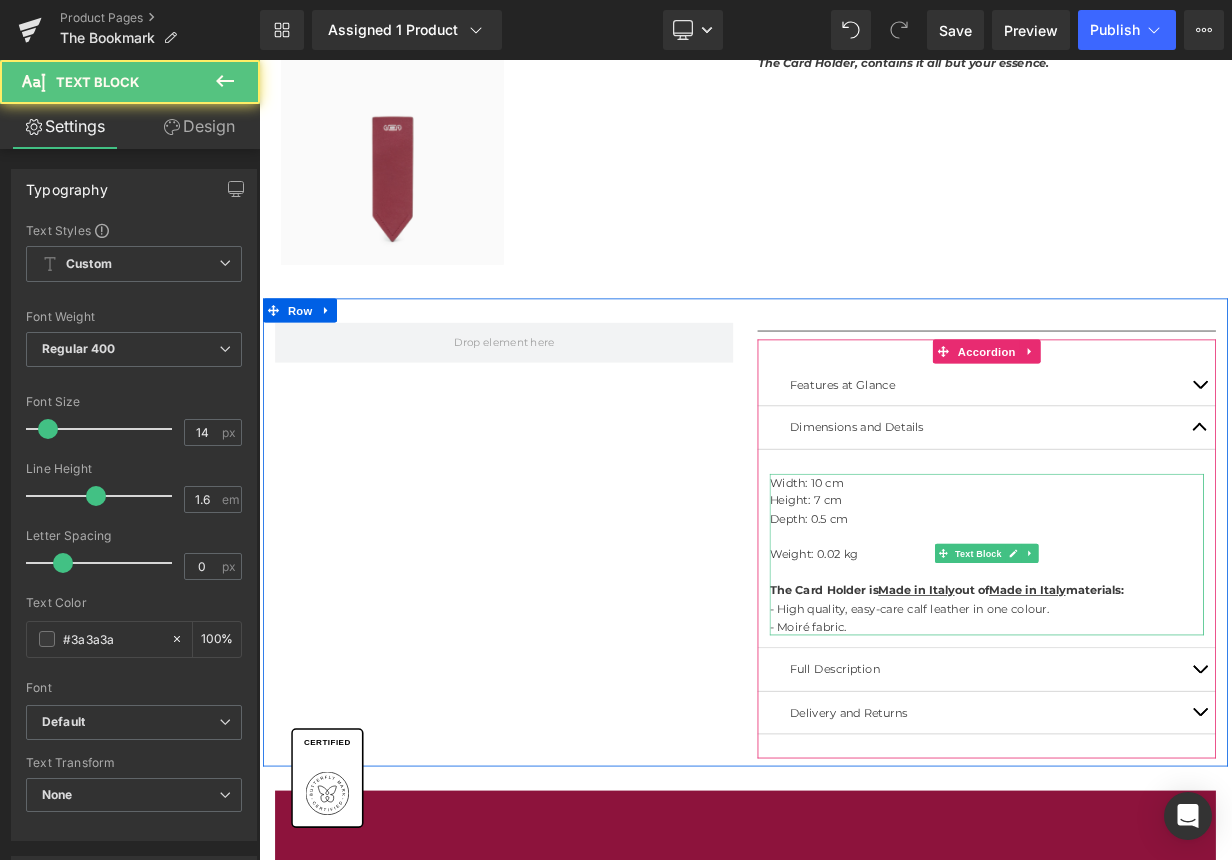 click on "The Card Holder is  Made in Italy  out of  Made in Italy  materials:" at bounding box center [1114, 719] 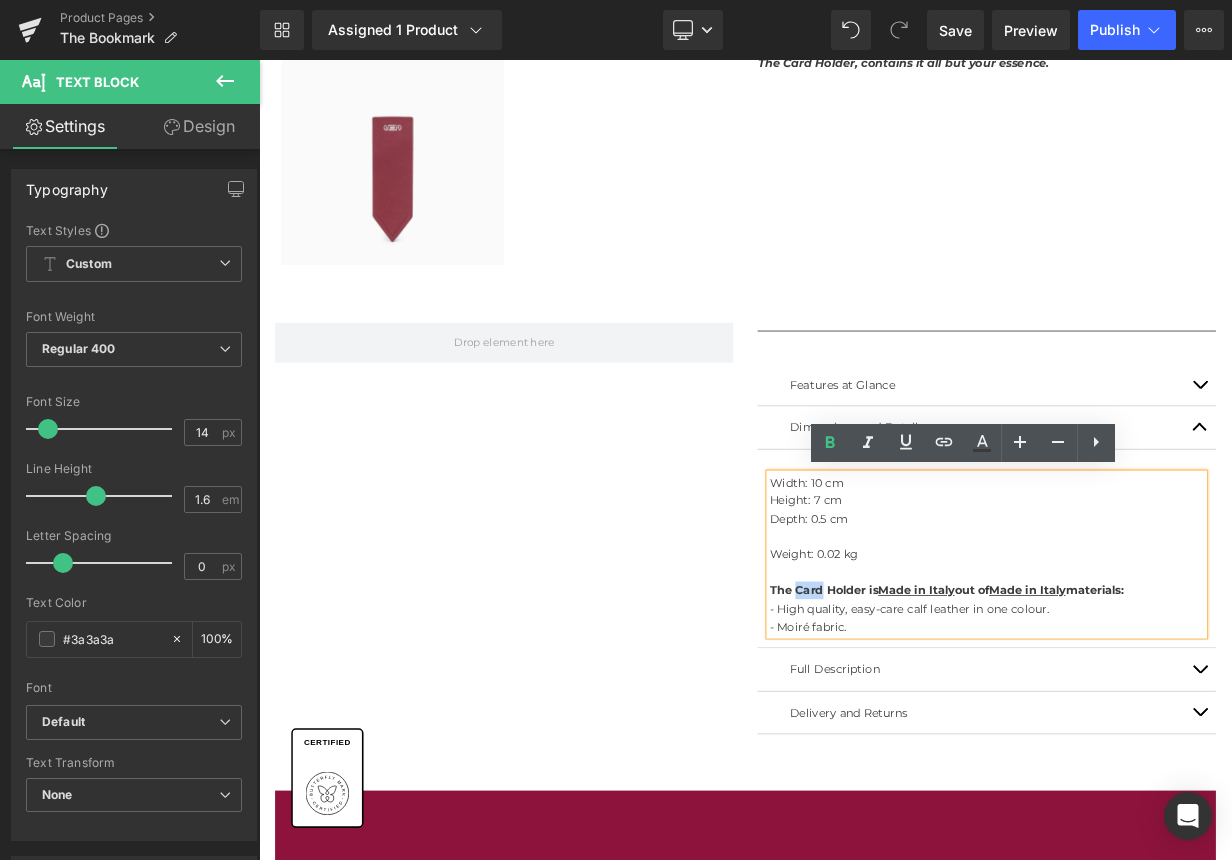 type 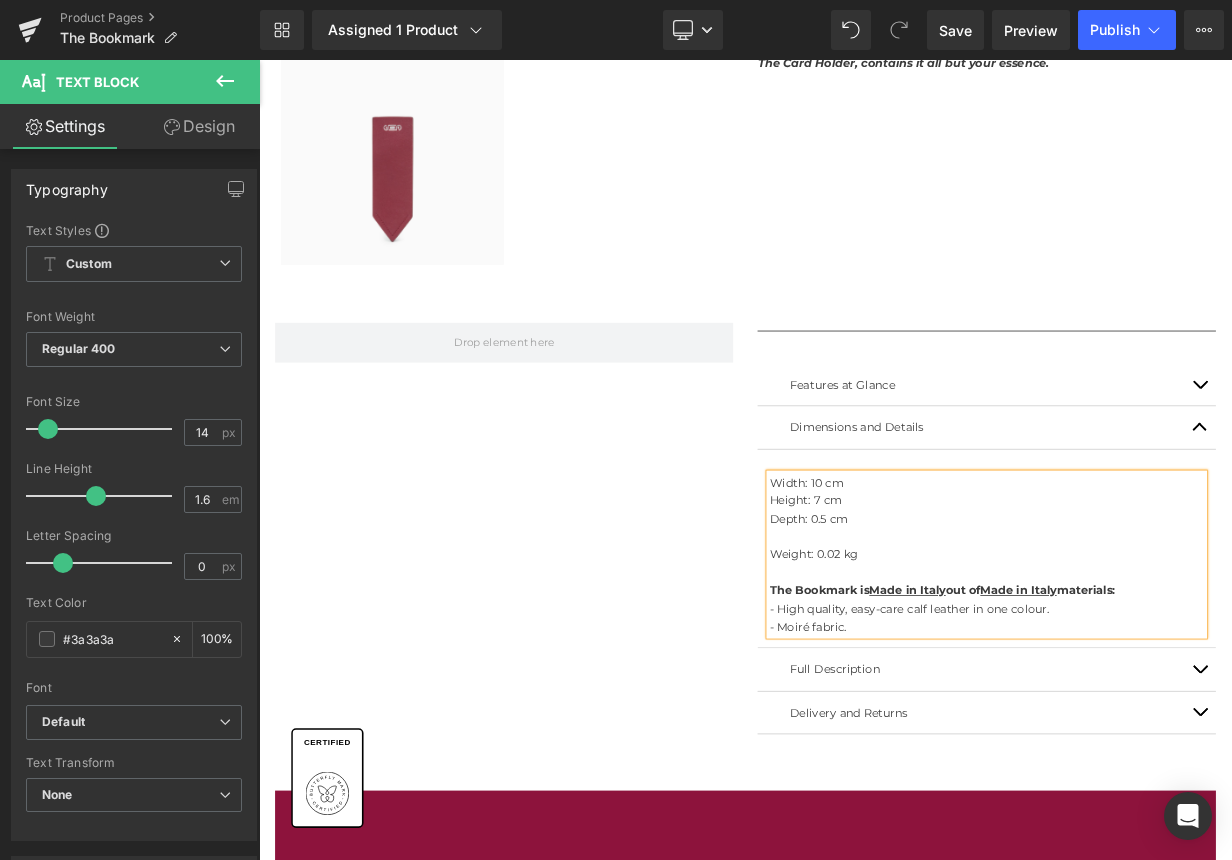 click on "- Moiré fabric." at bounding box center (1164, 764) 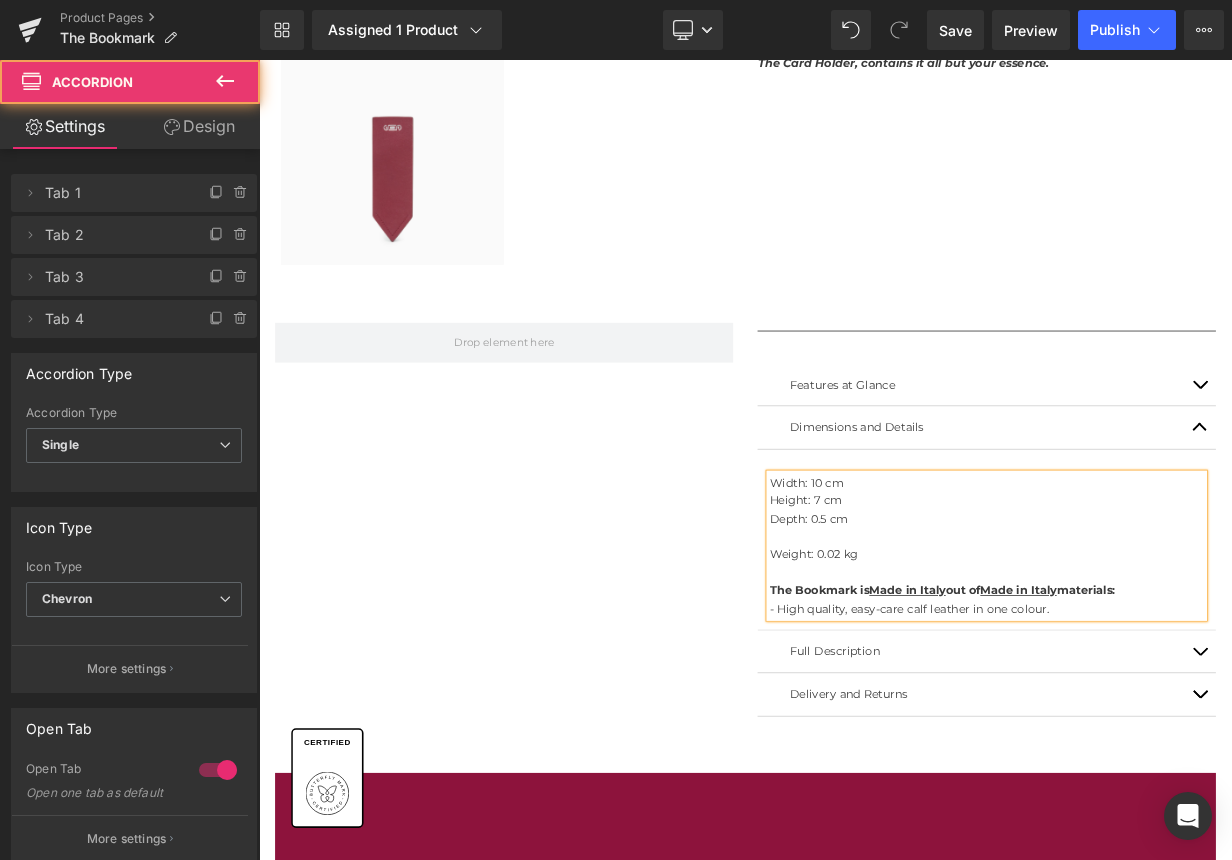 click at bounding box center (1429, 795) 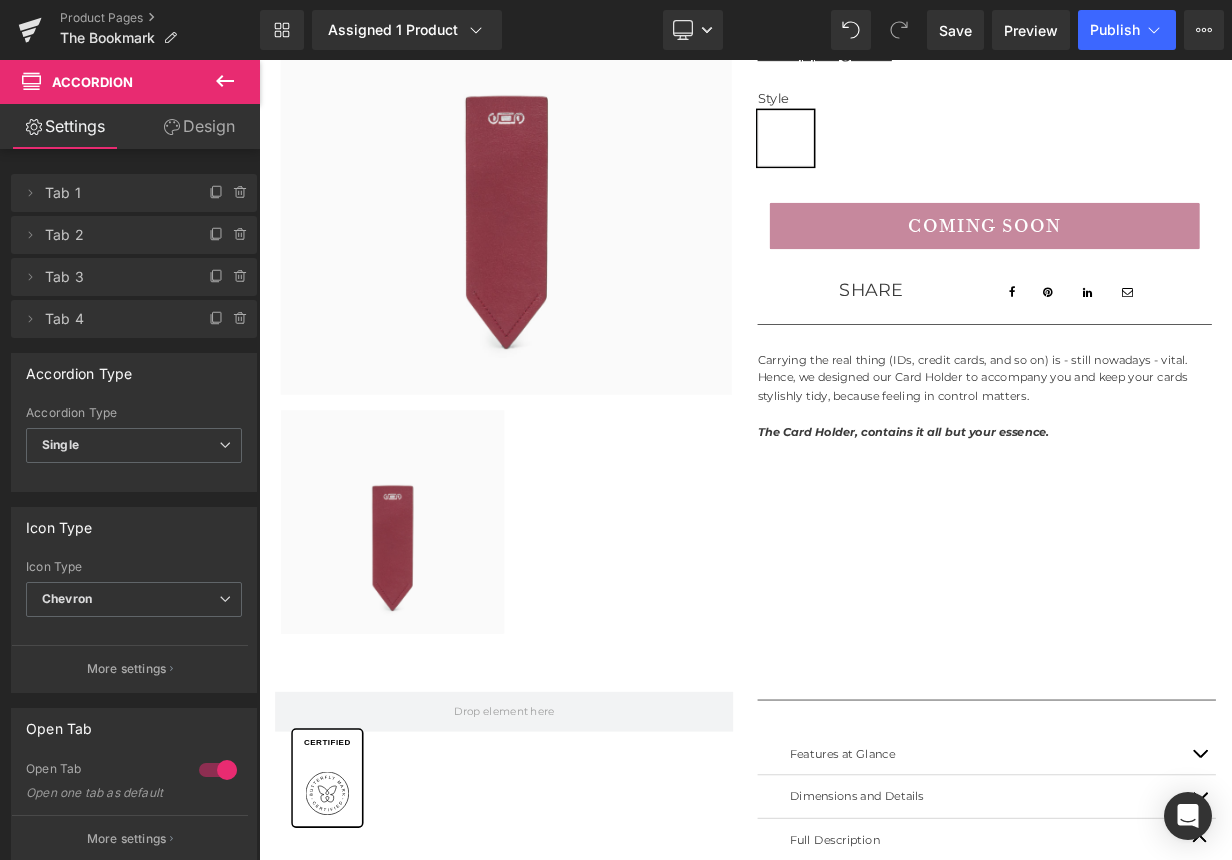scroll, scrollTop: 322, scrollLeft: 0, axis: vertical 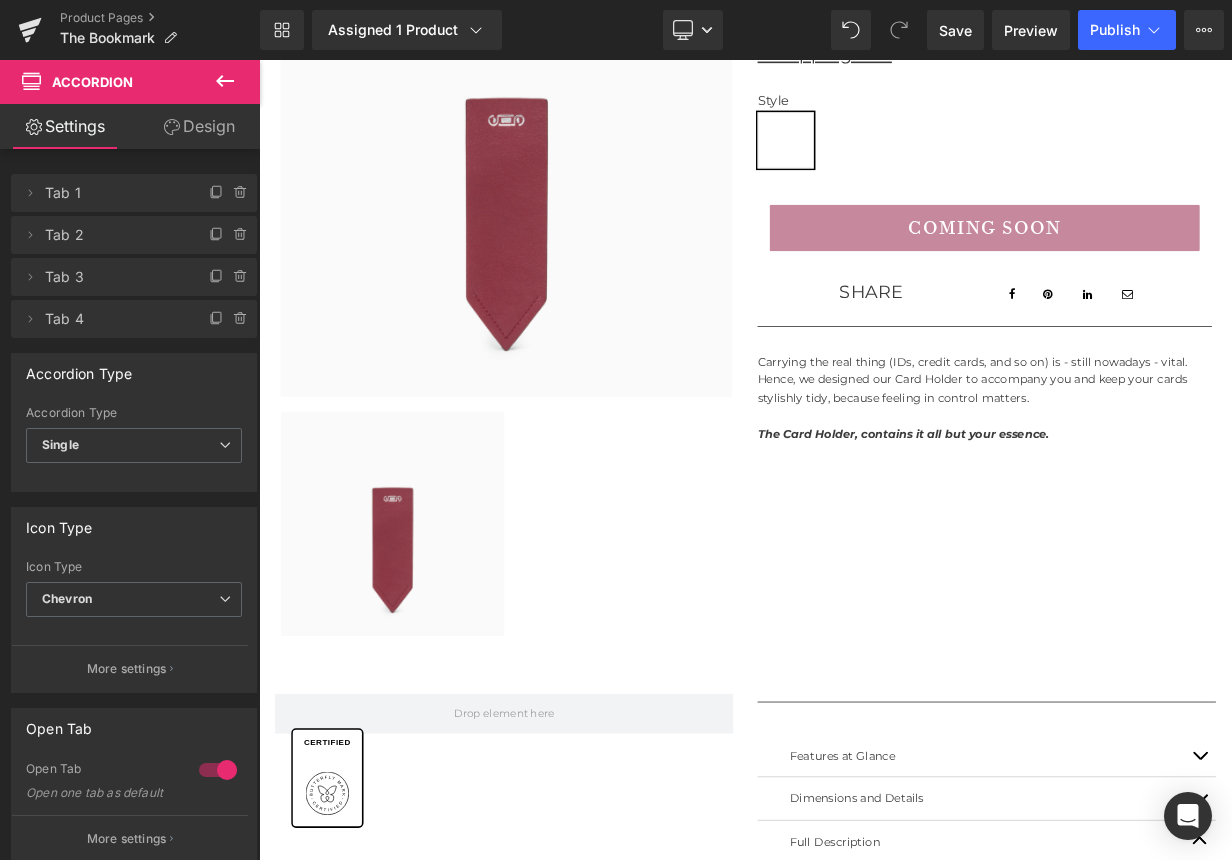 click on "The Card Holder, contains it all but your essence." at bounding box center (1060, 525) 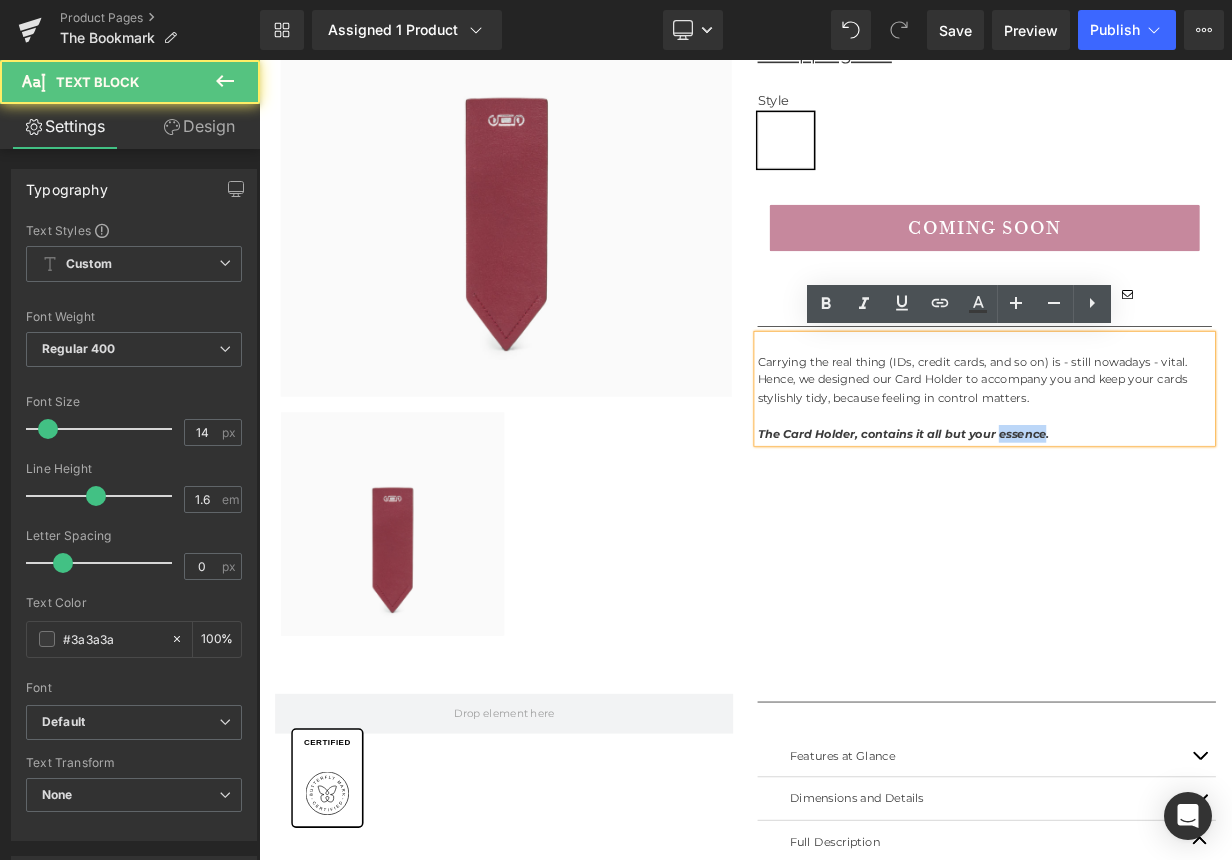 click on "The Card Holder, contains it all but your essence." at bounding box center (1060, 525) 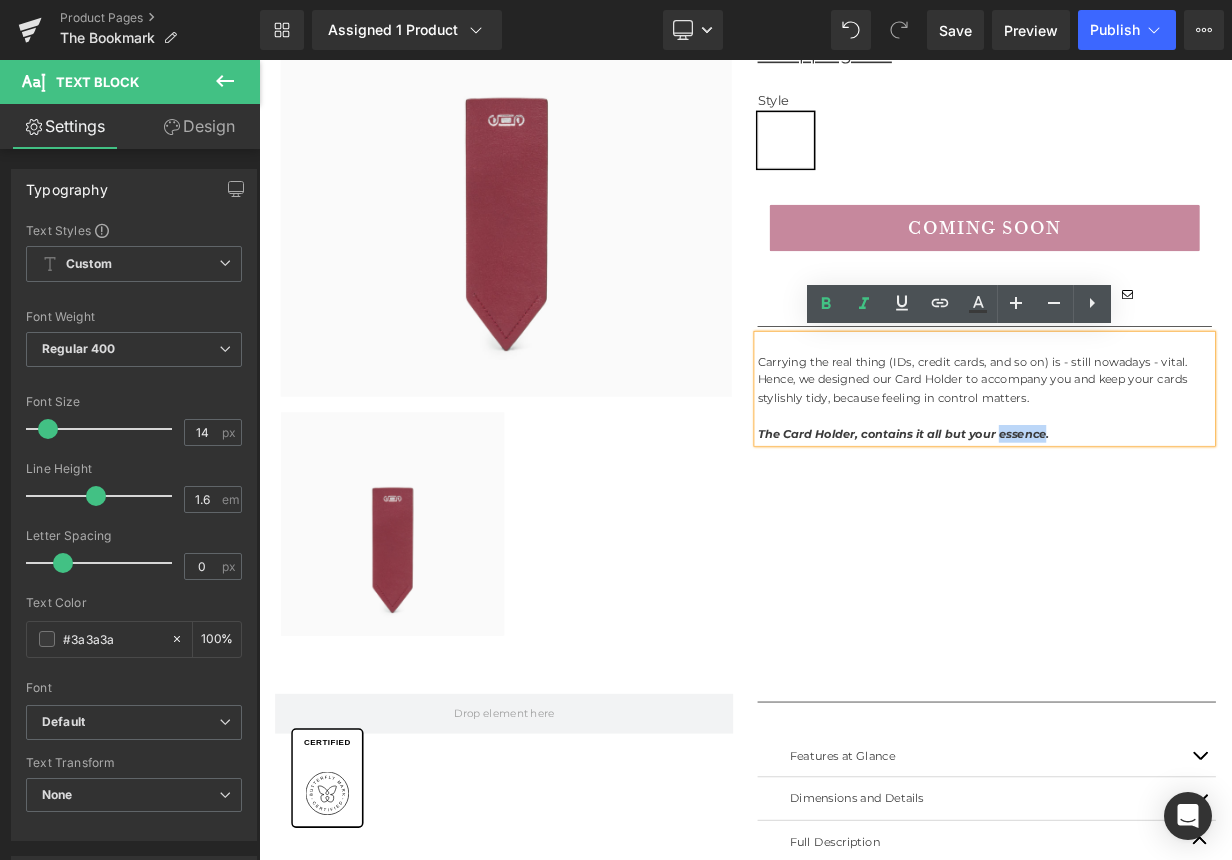 type 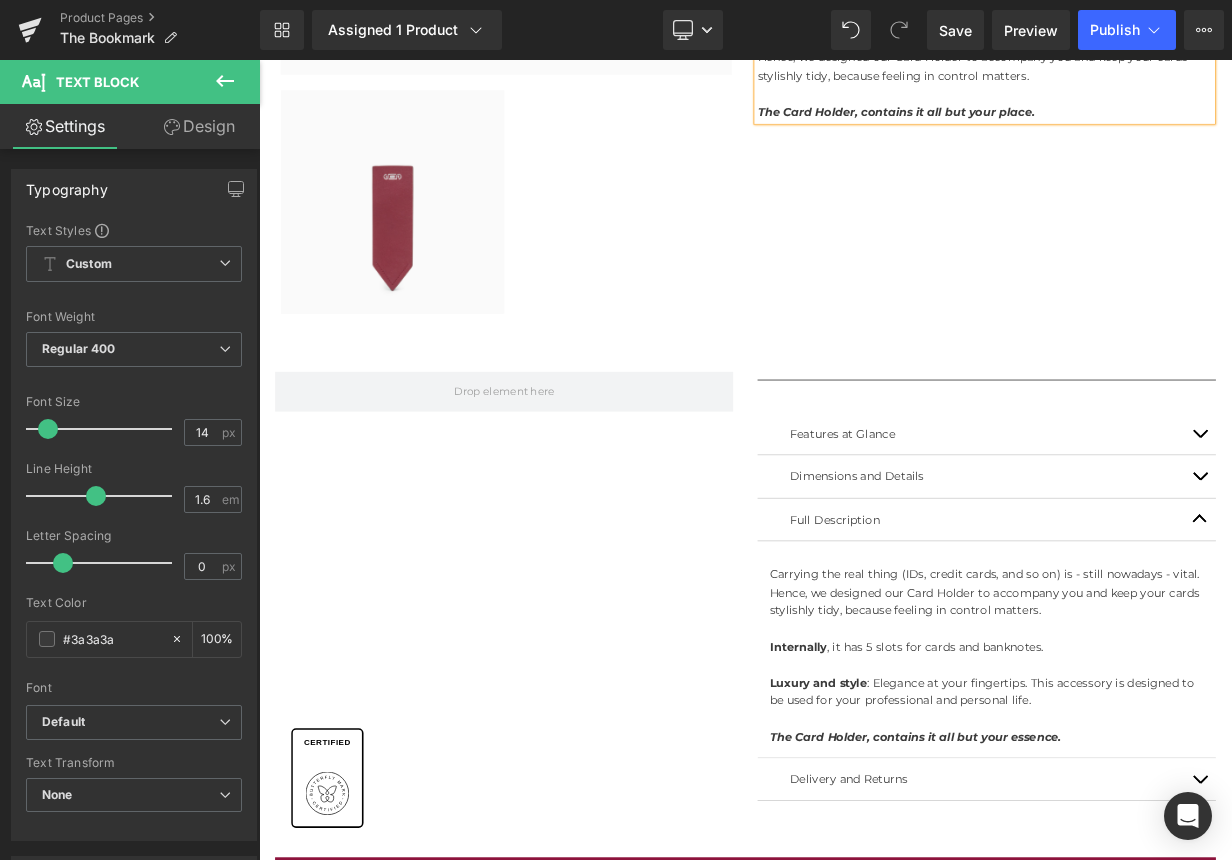 scroll, scrollTop: 737, scrollLeft: 0, axis: vertical 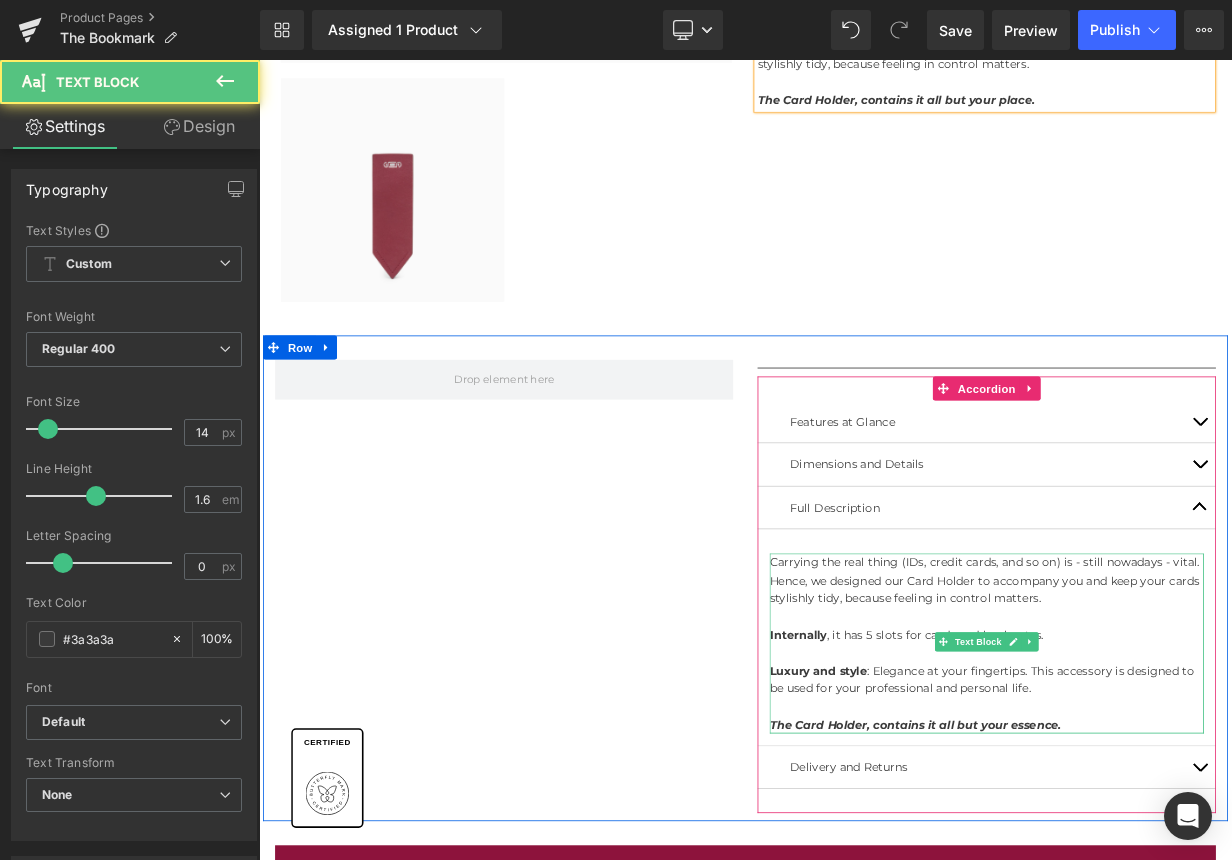 click on "The Card Holder, contains it all but your essence." at bounding box center [1075, 887] 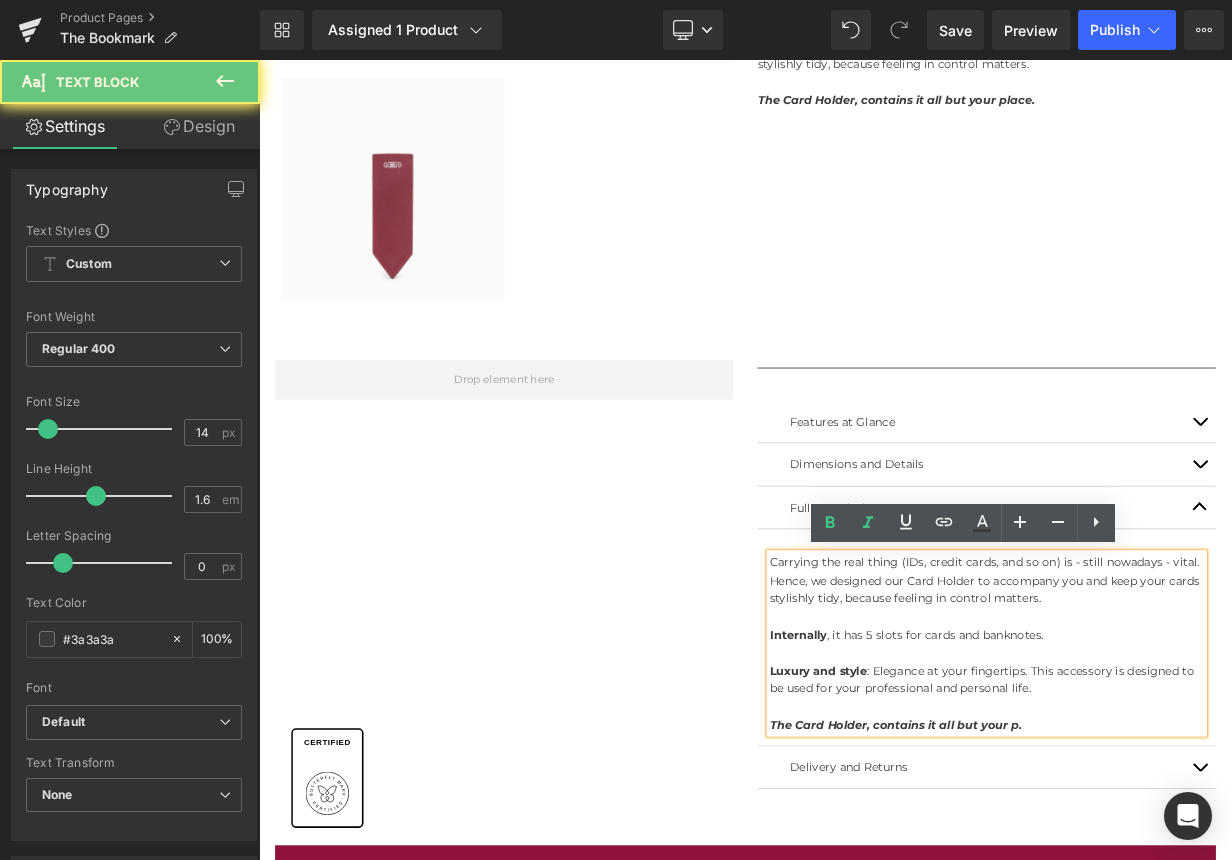 type 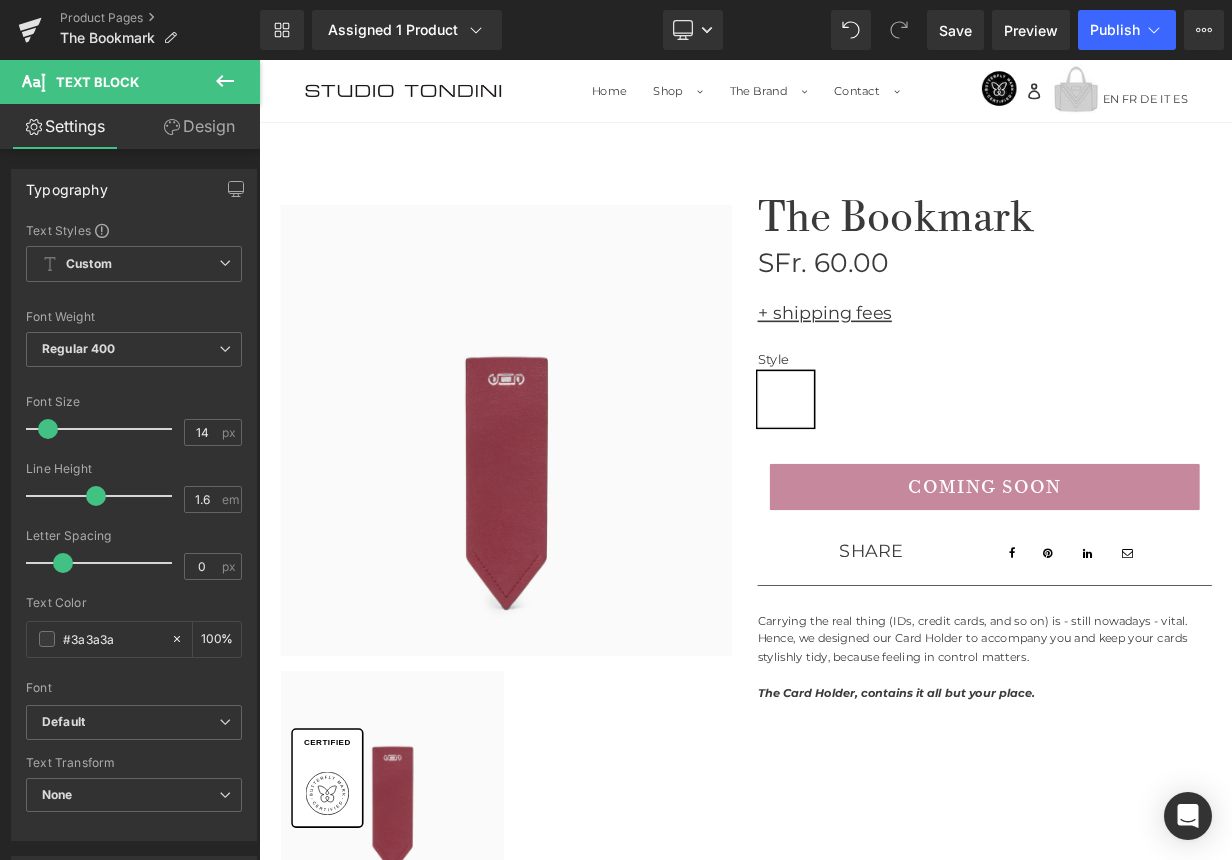 scroll, scrollTop: 0, scrollLeft: 0, axis: both 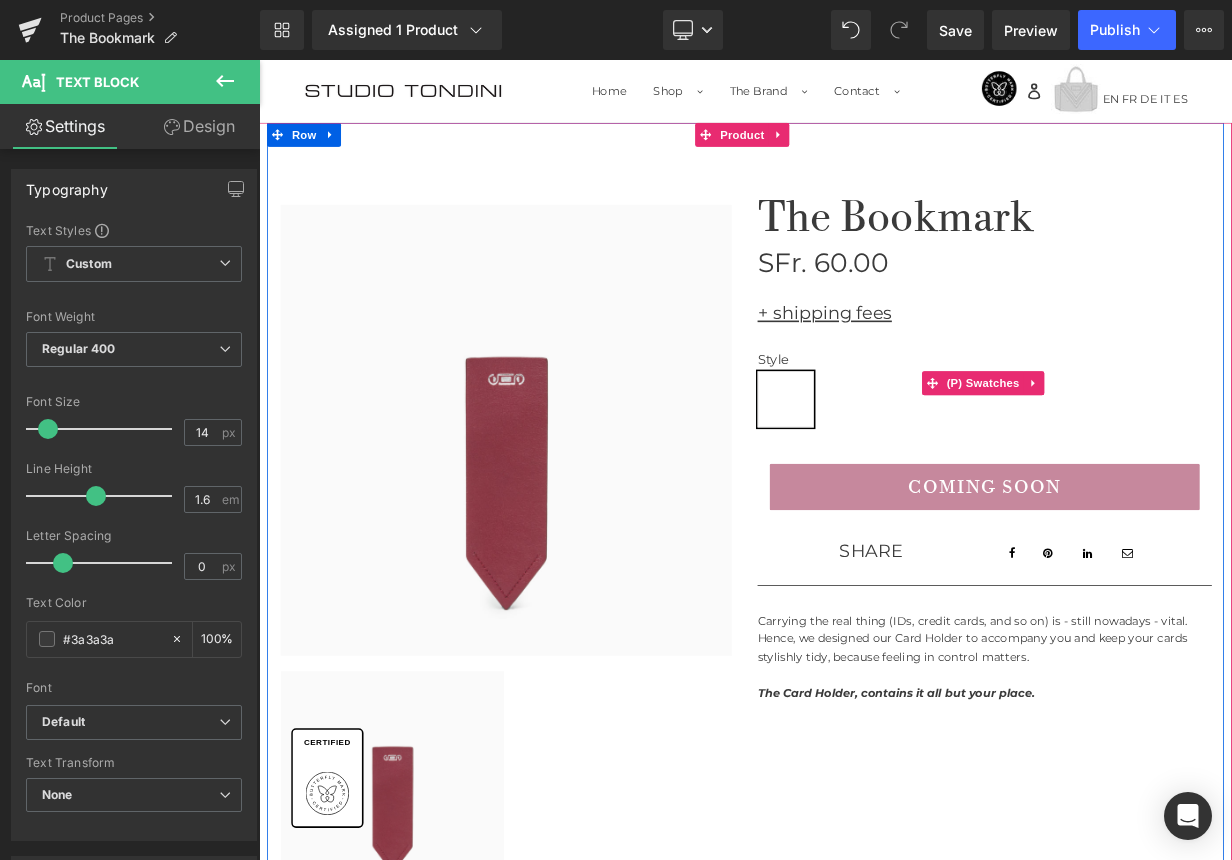 click 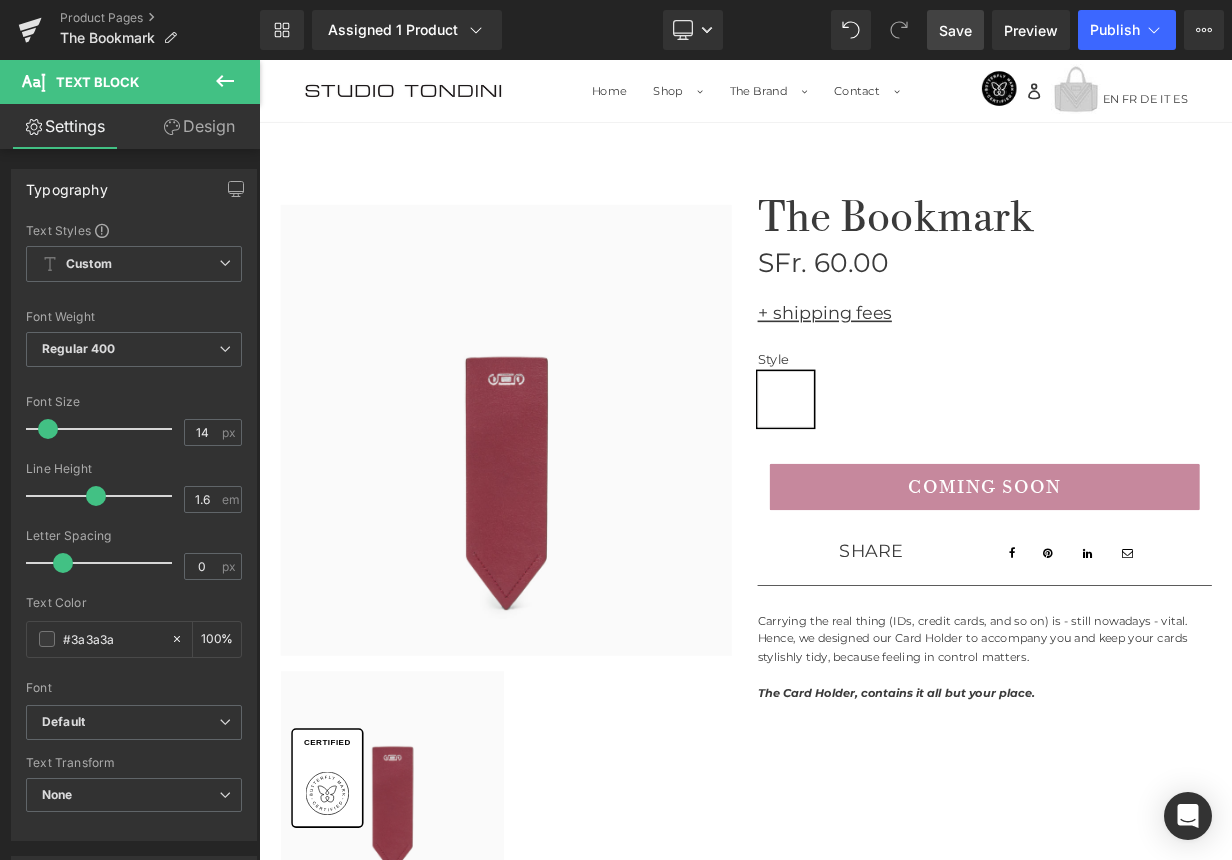 click on "Save" at bounding box center (955, 30) 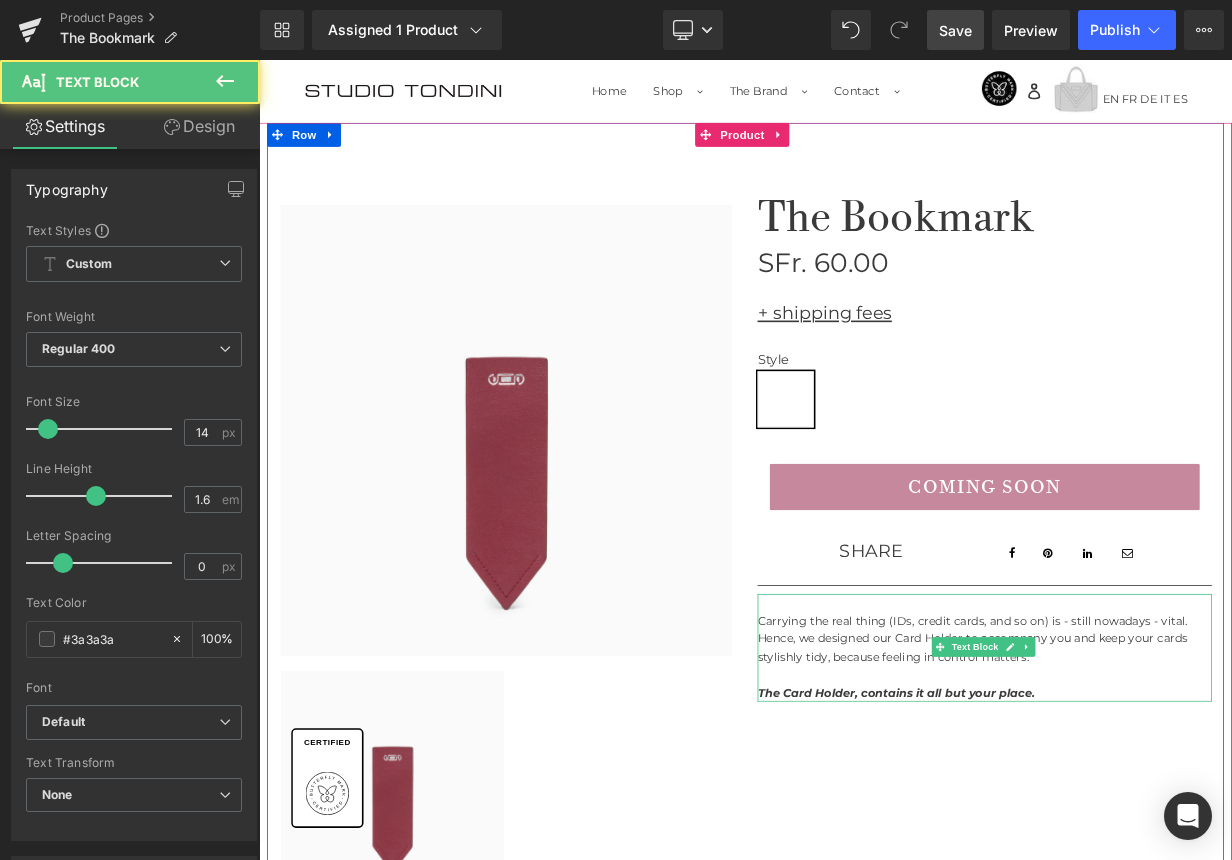 click on "Carrying the real thing (IDs, credit cards, and so on) is - still nowadays - vital. Hence, we designed our Card Holder to accompany you and keep your cards stylishly tidy, because feeling in control matters." at bounding box center [1161, 779] 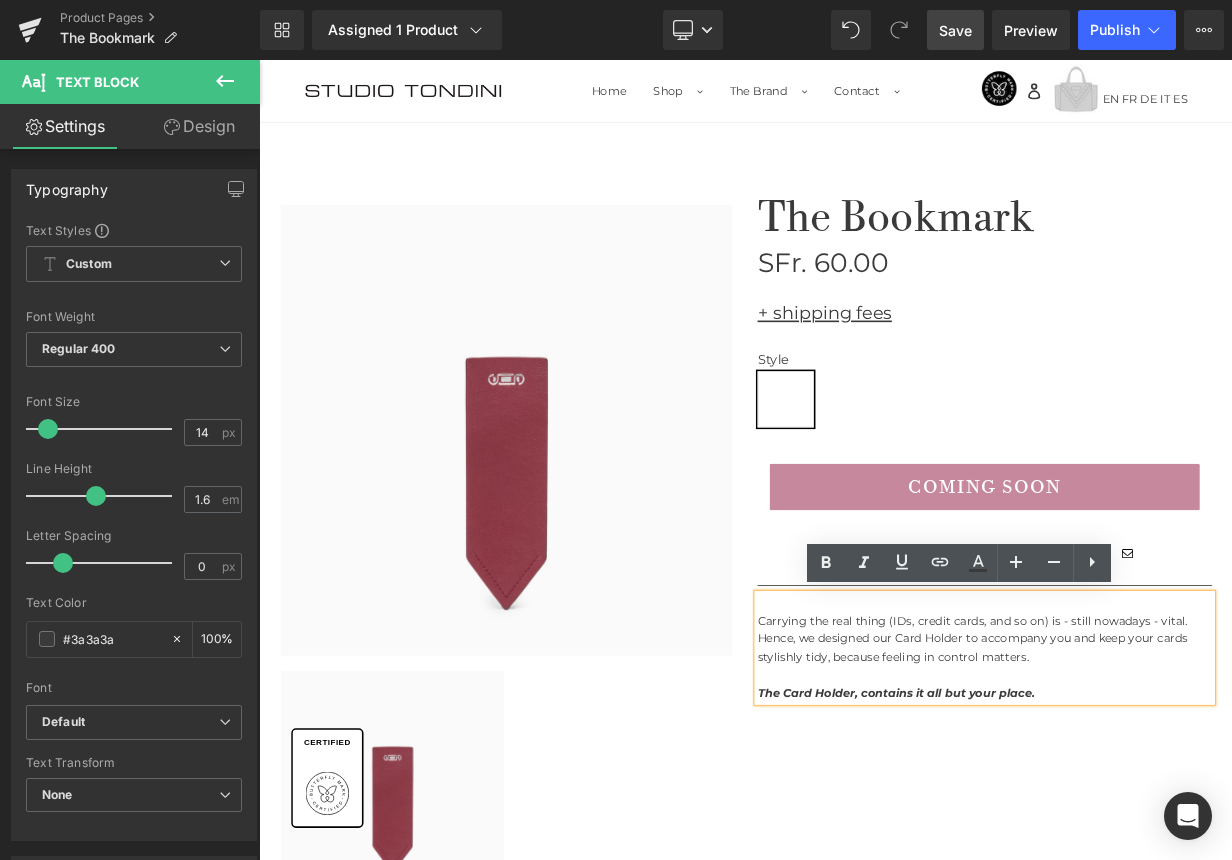 drag, startPoint x: 876, startPoint y: 756, endPoint x: 899, endPoint y: 758, distance: 23.086792 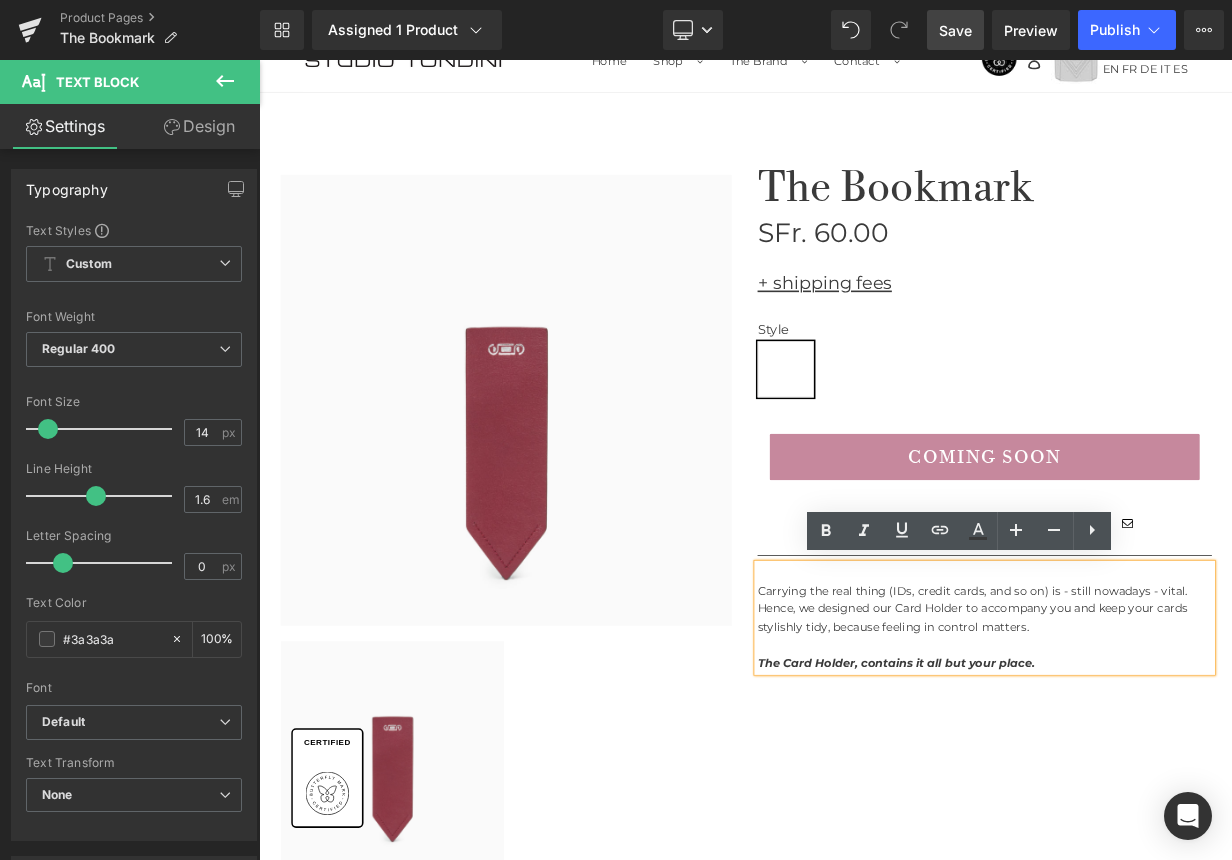 scroll, scrollTop: 39, scrollLeft: 0, axis: vertical 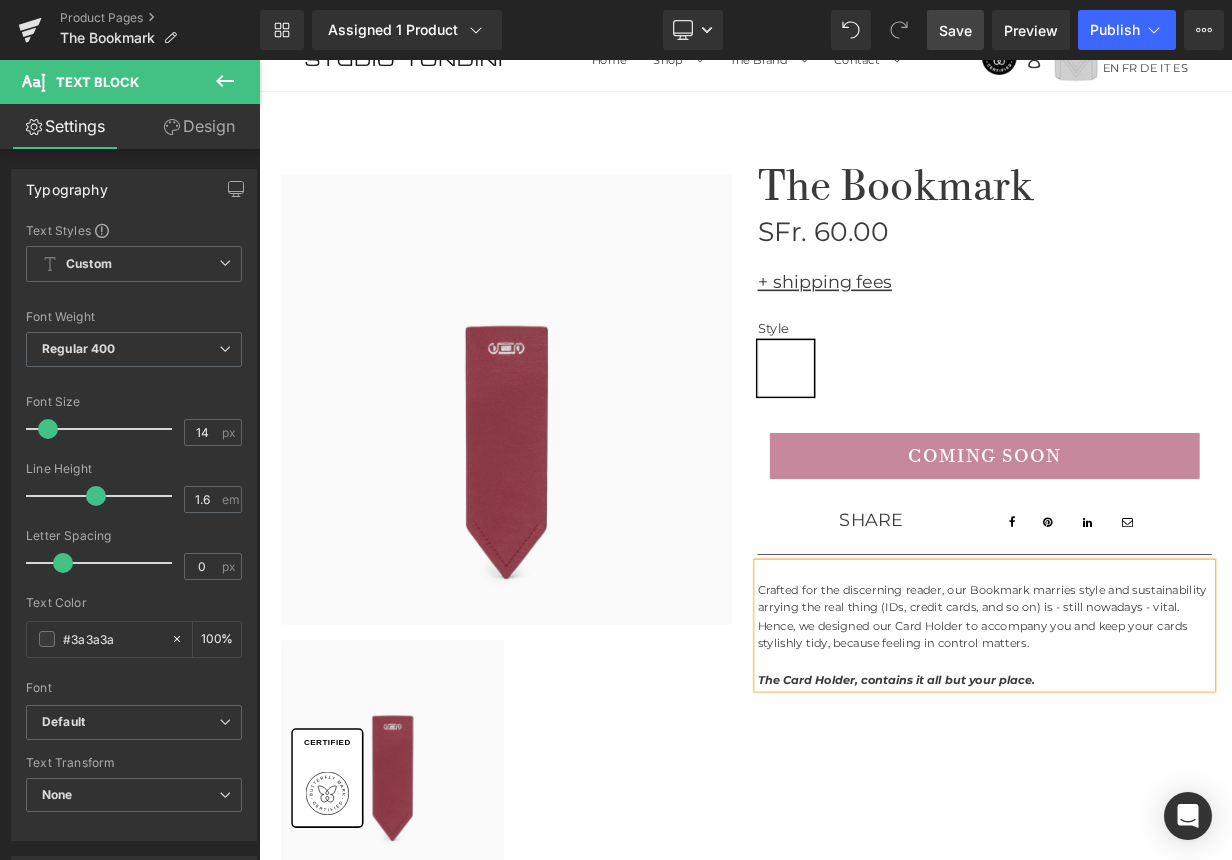 click on "Crafted for the discerning reader, our Bookmark marries style and sustainability arrying the real thing (IDs, credit cards, and so on) is - still nowadays - vital. Hence, we designed our Card Holder to accompany you and keep your cards stylishly tidy, because feeling in control matters." at bounding box center (1161, 752) 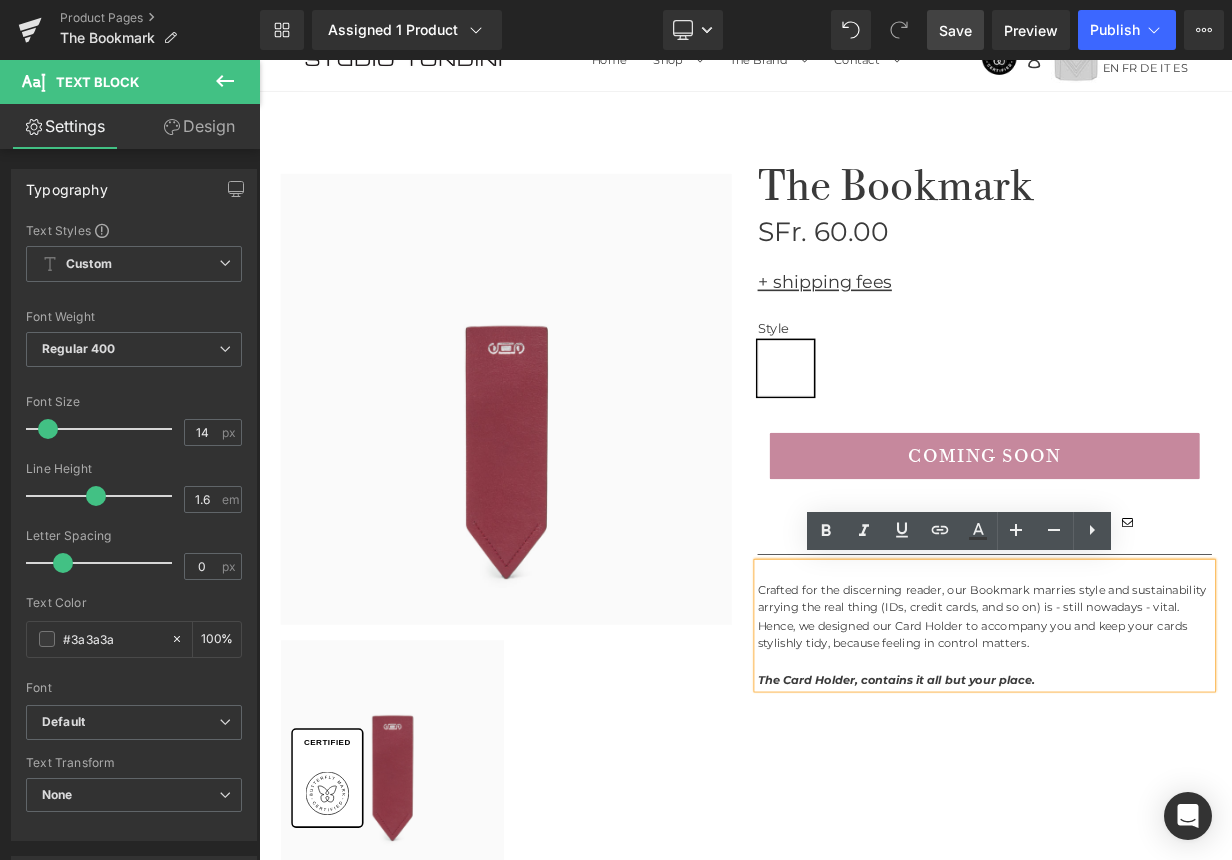 click on "Crafted for the discerning reader, our Bookmark marries style and sustainability arrying the real thing (IDs, credit cards, and so on) is - still nowadays - vital. Hence, we designed our Card Holder to accompany you and keep your cards stylishly tidy, because feeling in control matters." at bounding box center (1161, 752) 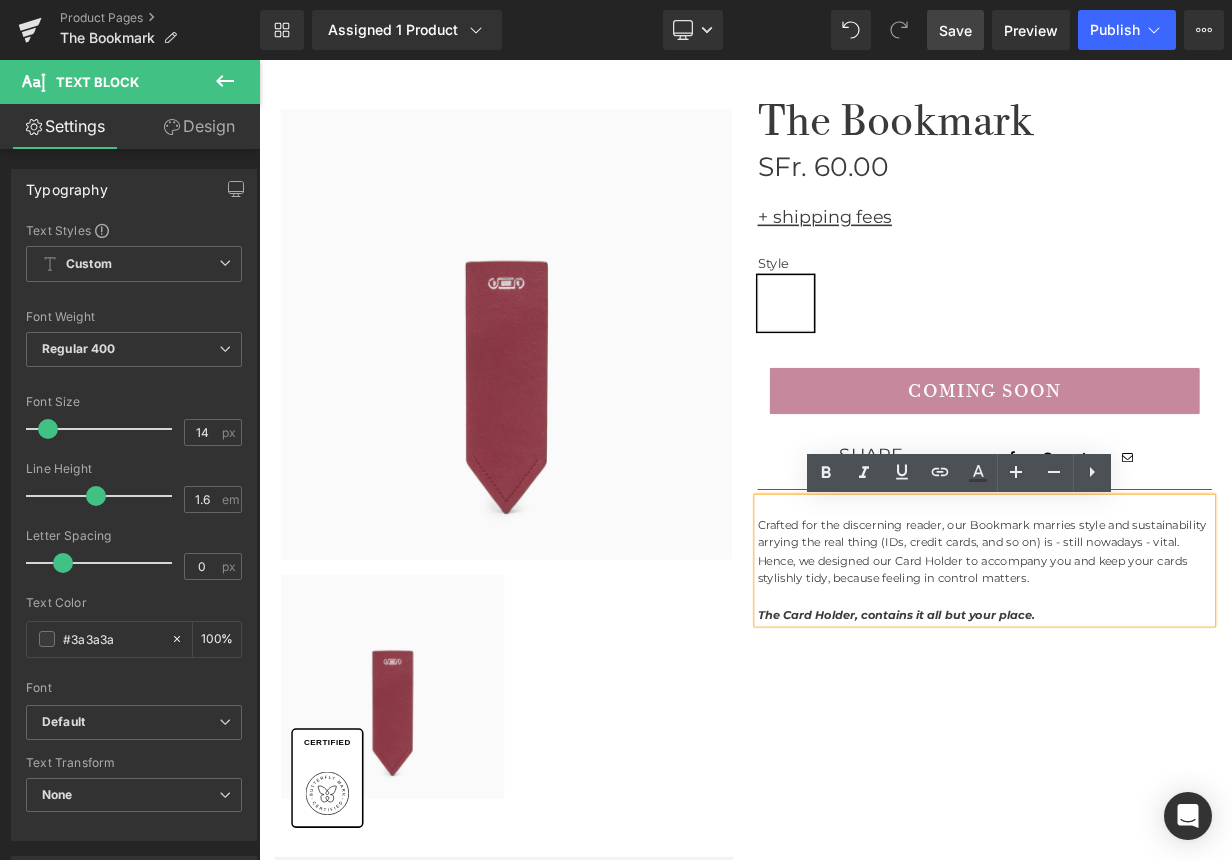 scroll, scrollTop: 121, scrollLeft: 0, axis: vertical 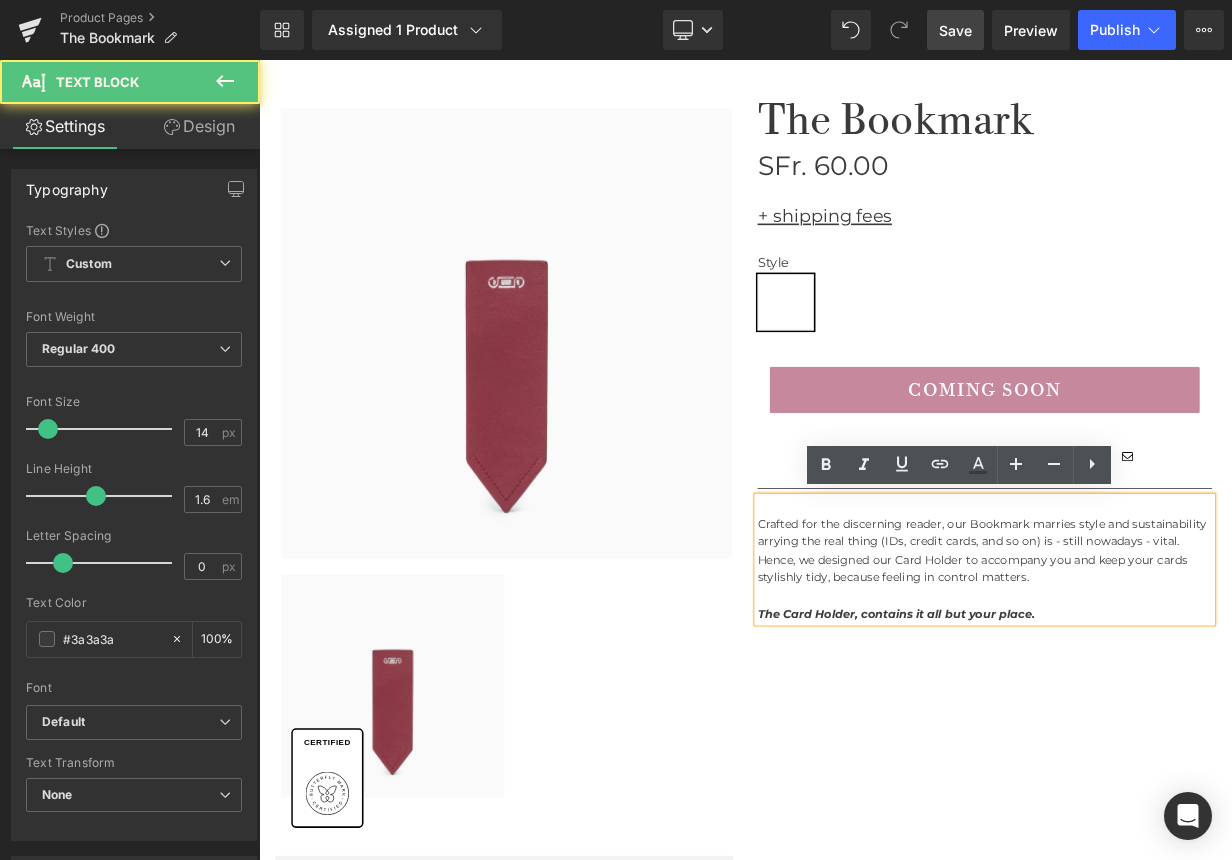 click on "Crafted for the discerning reader, our Bookmark marries style and sustainability arrying the real thing (IDs, credit cards, and so on) is - still nowadays - vital. Hence, we designed our Card Holder to accompany you and keep your cards stylishly tidy, because feeling in control matters." at bounding box center [1161, 670] 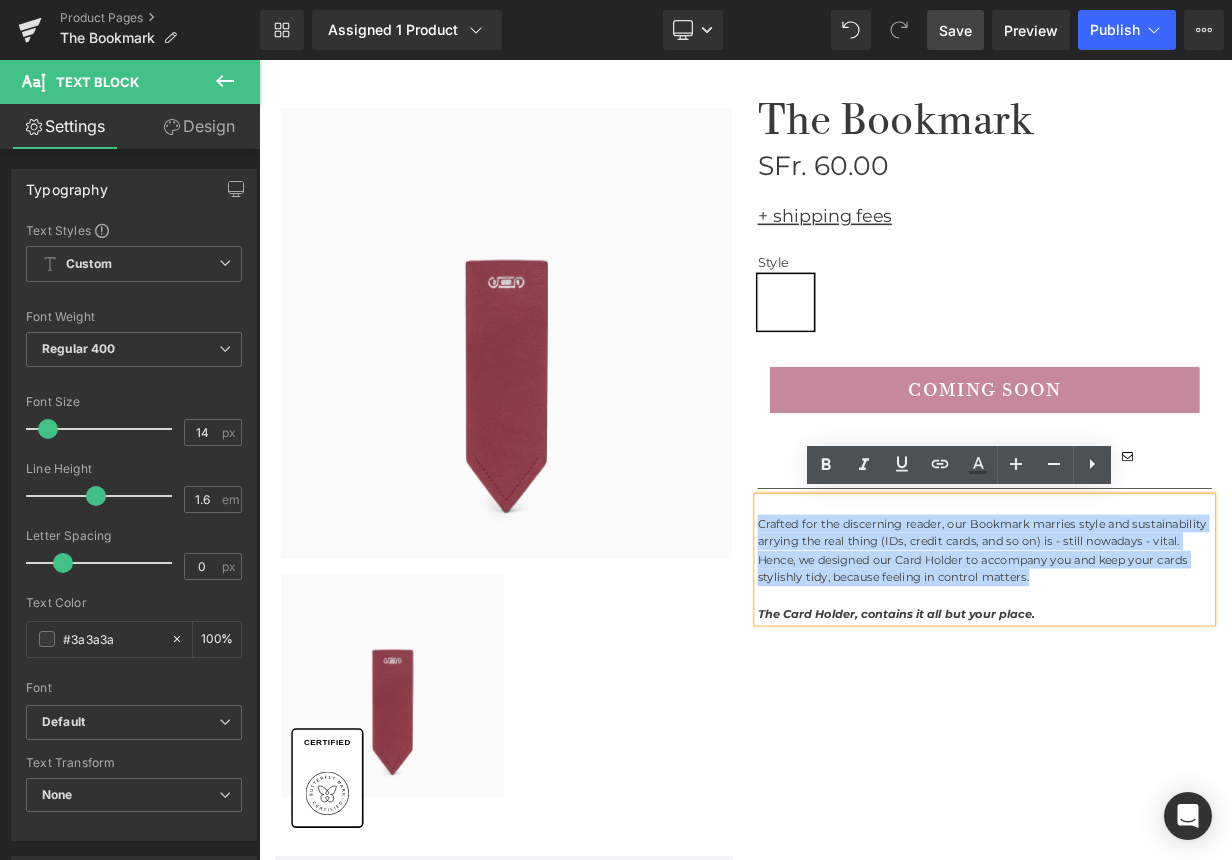 drag, startPoint x: 1244, startPoint y: 704, endPoint x: 872, endPoint y: 630, distance: 379.28882 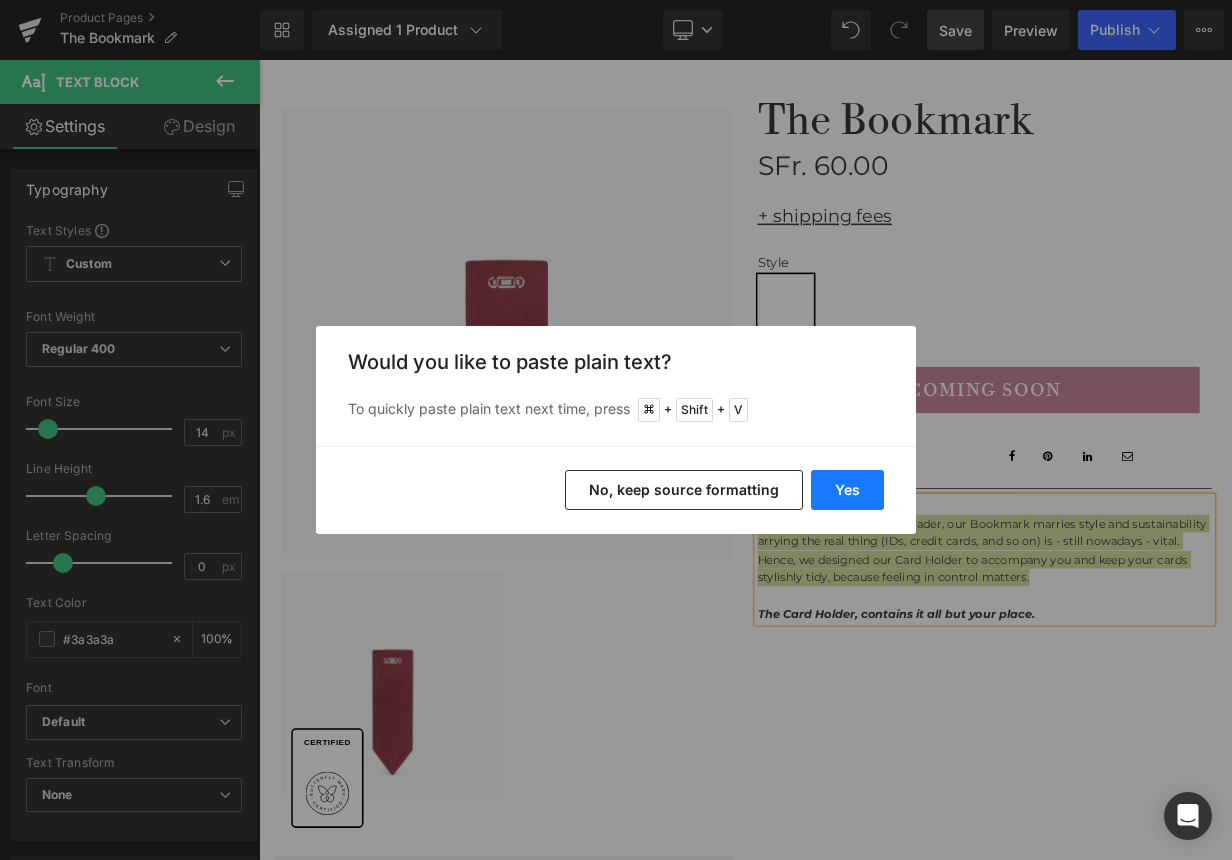click on "Yes" at bounding box center (847, 490) 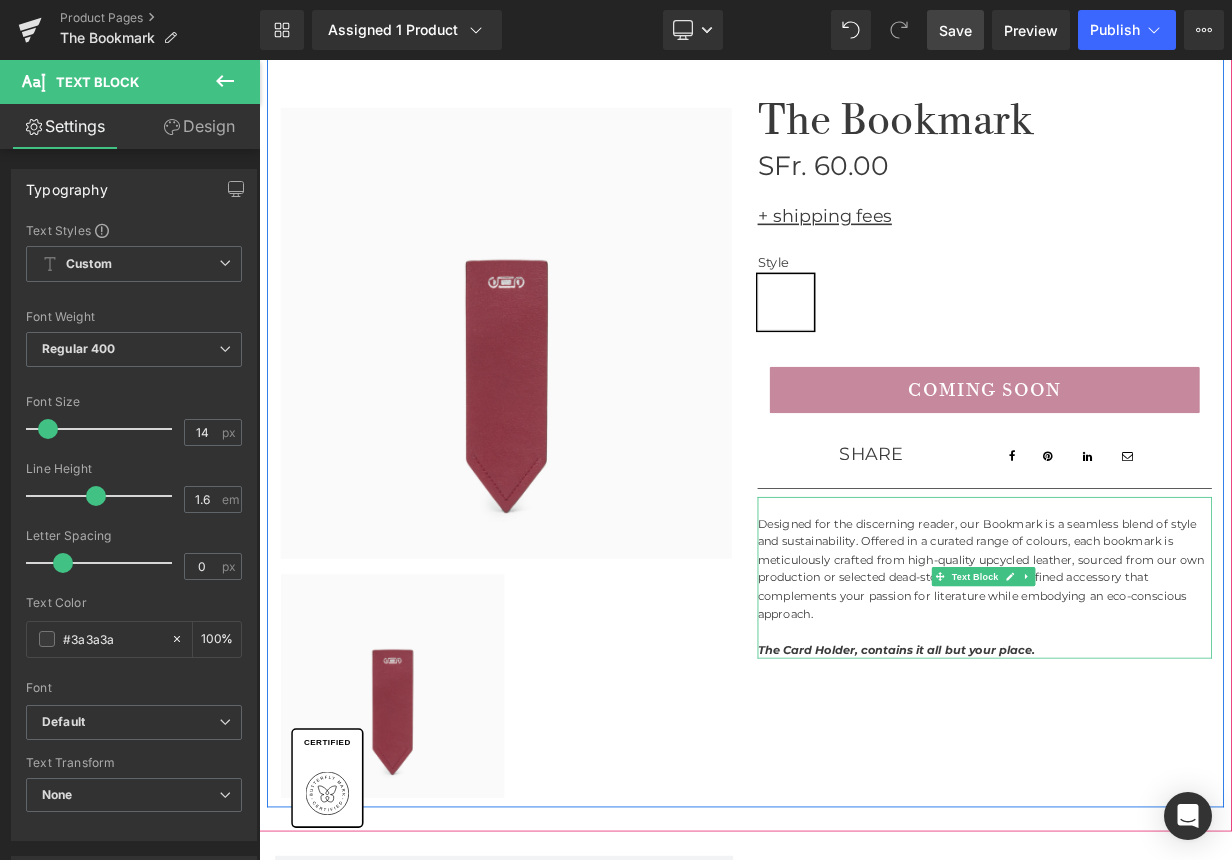click on "Designed for the discerning reader, our Bookmark is a seamless blend of style and sustainability. Offered in a curated range of colours, each bookmark is meticulously crafted from high-quality upcycled leather, sourced from our own production or selected dead-stock materials. A refined accessory that complements your passion for literature while embodying an eco-conscious approach." at bounding box center [1161, 692] 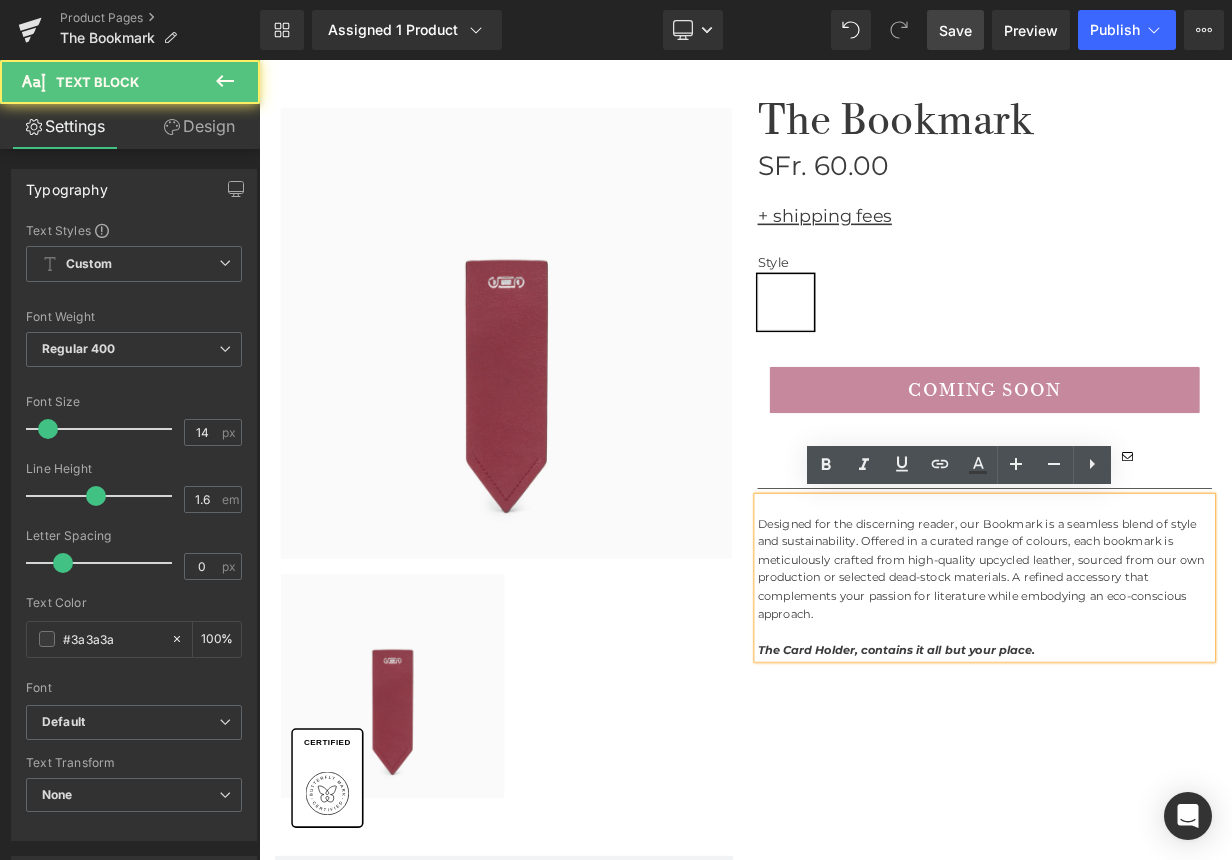 click on "Designed for the discerning reader, our Bookmark is a seamless blend of style and sustainability. Offered in a curated range of colours, each bookmark is meticulously crafted from high-quality upcycled leather, sourced from our own production or selected dead-stock materials. A refined accessory that complements your passion for literature while embodying an eco-conscious approach." at bounding box center (1161, 692) 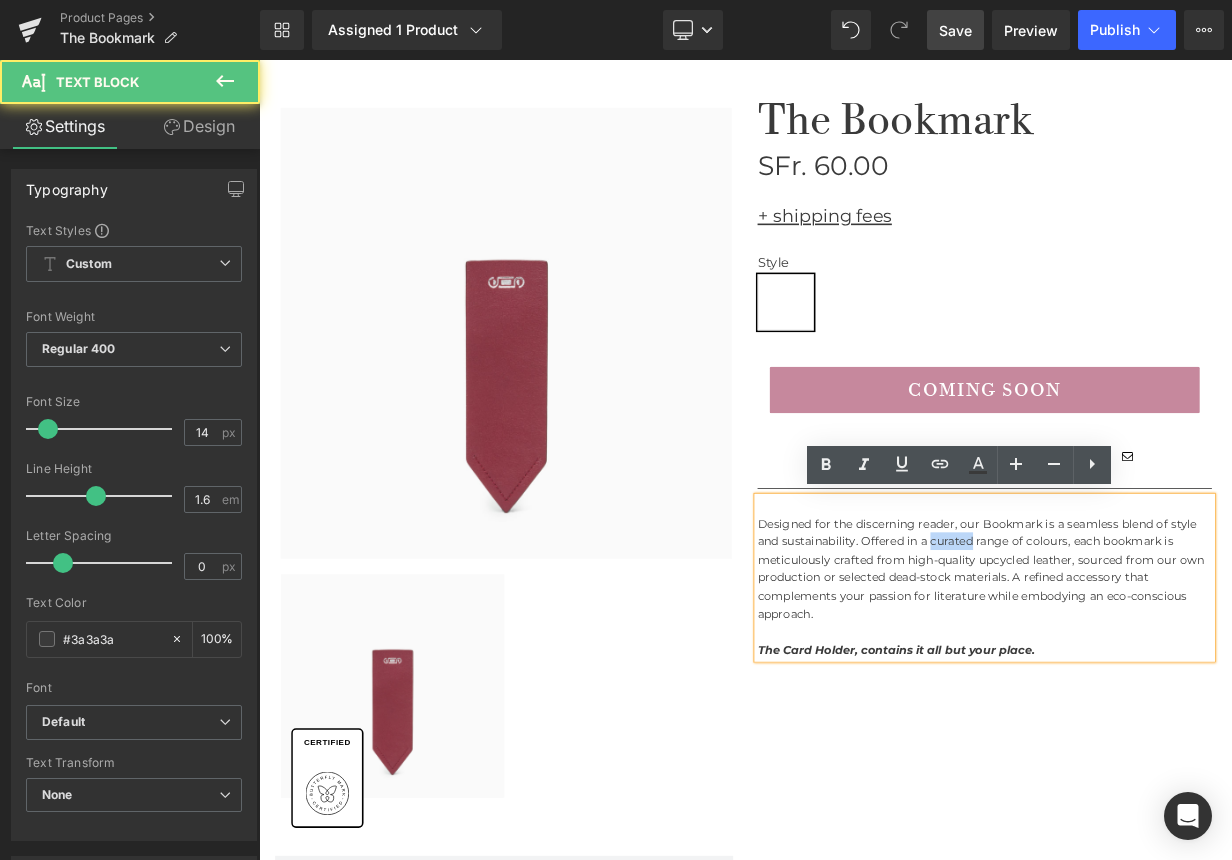 click on "Designed for the discerning reader, our Bookmark is a seamless blend of style and sustainability. Offered in a curated range of colours, each bookmark is meticulously crafted from high-quality upcycled leather, sourced from our own production or selected dead-stock materials. A refined accessory that complements your passion for literature while embodying an eco-conscious approach." at bounding box center [1161, 692] 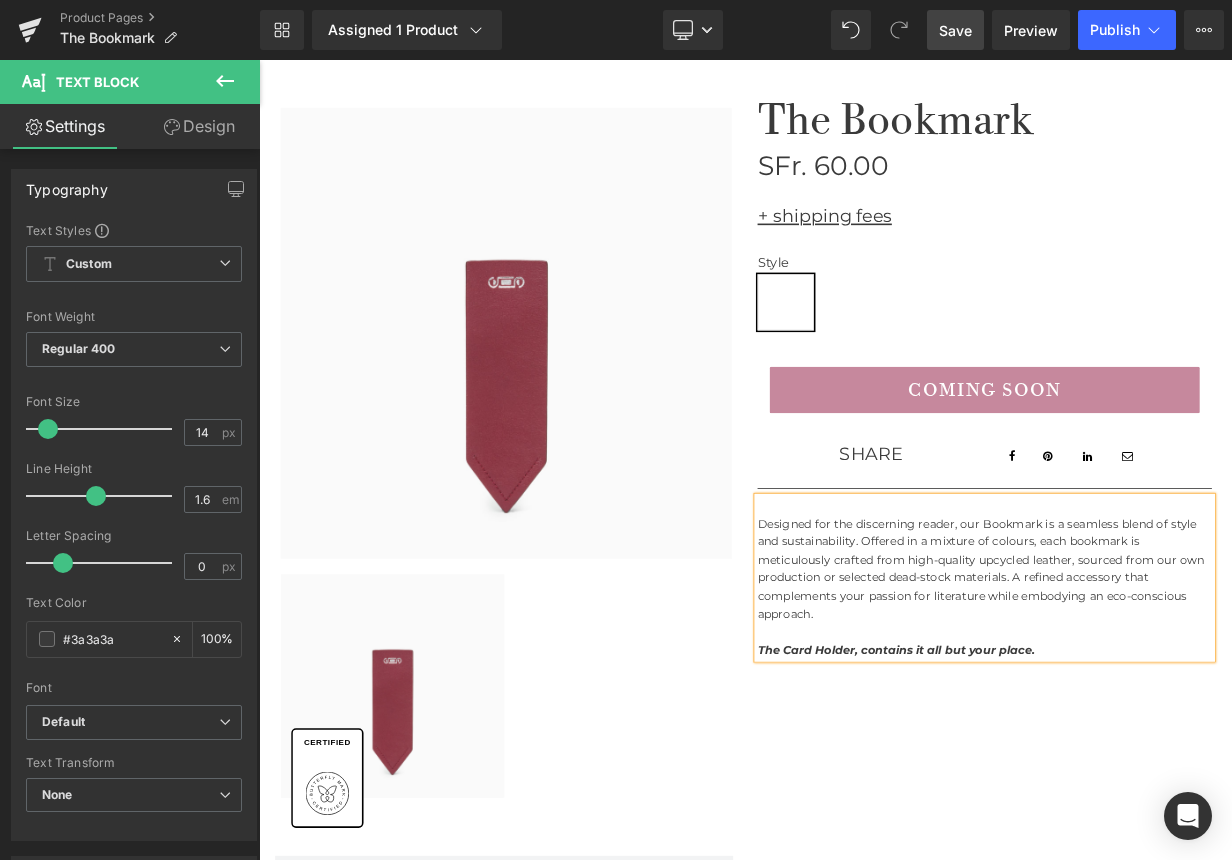 click on "Designed for the discerning reader, our Bookmark is a seamless blend of style and sustainability. Offered in a mixture of colours, each bookmark is meticulously crafted from high-quality upcycled leather, sourced from our own production or selected dead-stock materials. A refined accessory that complements your passion for literature while embodying an eco-conscious approach." at bounding box center (1161, 692) 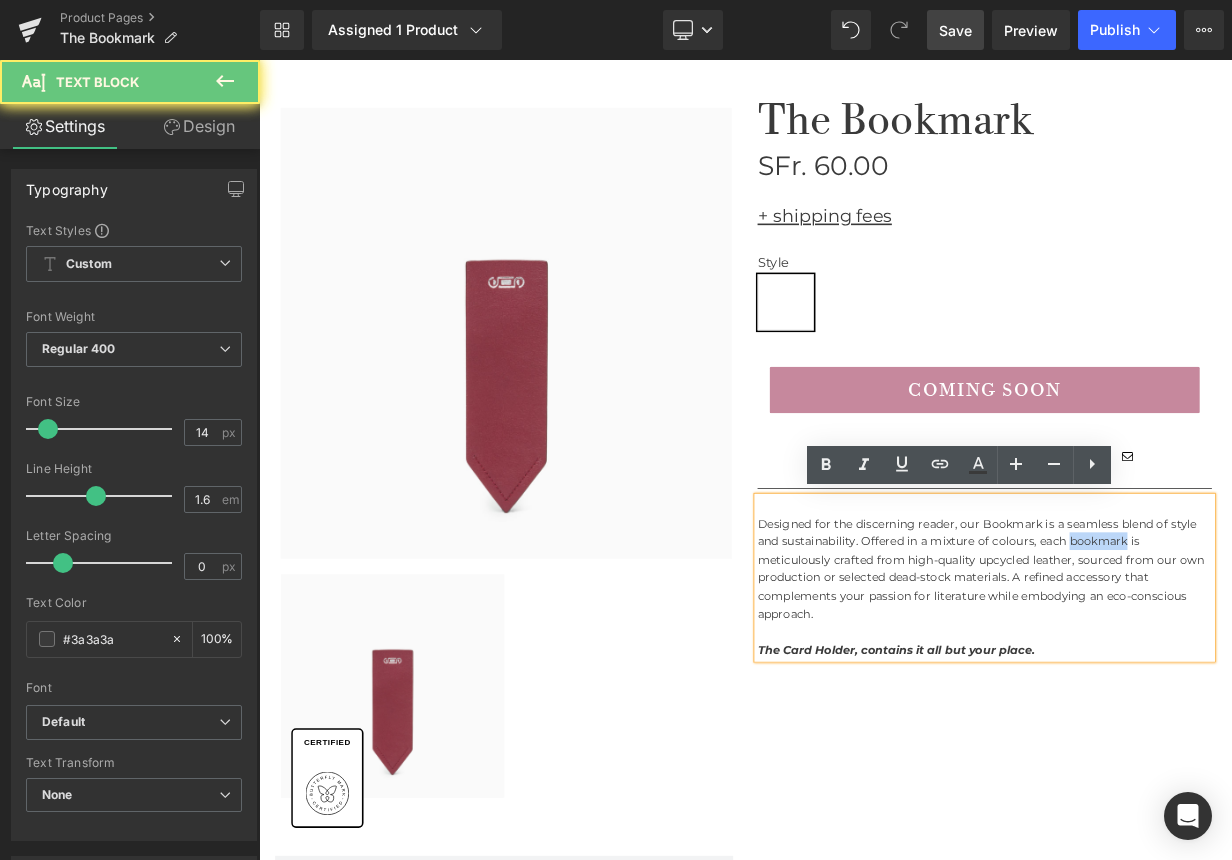 click on "Designed for the discerning reader, our Bookmark is a seamless blend of style and sustainability. Offered in a mixture of colours, each bookmark is meticulously crafted from high-quality upcycled leather, sourced from our own production or selected dead-stock materials. A refined accessory that complements your passion for literature while embodying an eco-conscious approach." at bounding box center [1161, 692] 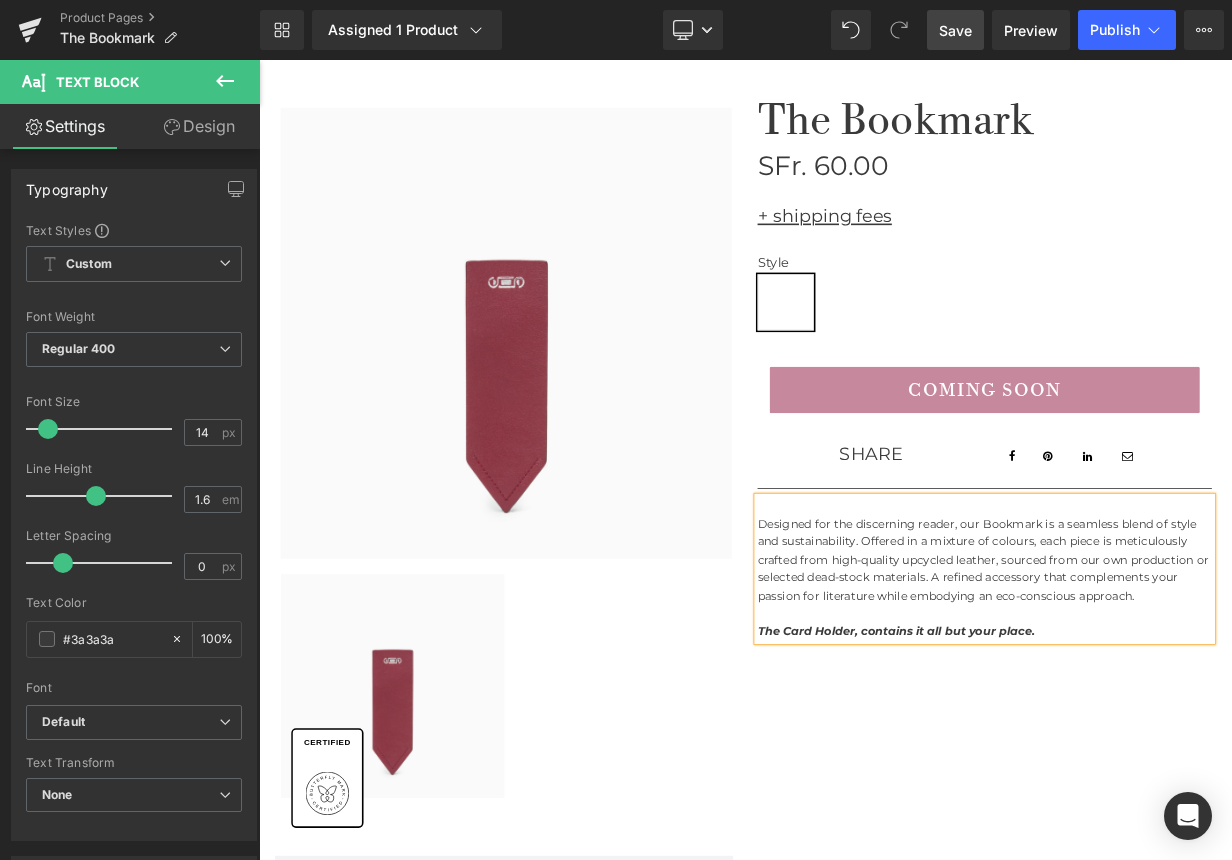 click on "Designed for the discerning reader, our Bookmark is a seamless blend of style and sustainability. Offered in a mixture of colours, each piece is meticulously crafted from high-quality upcycled leather, sourced from our own production or selected dead-stock materials. A refined accessory that complements your passion for literature while embodying an eco-conscious approach." at bounding box center [1161, 681] 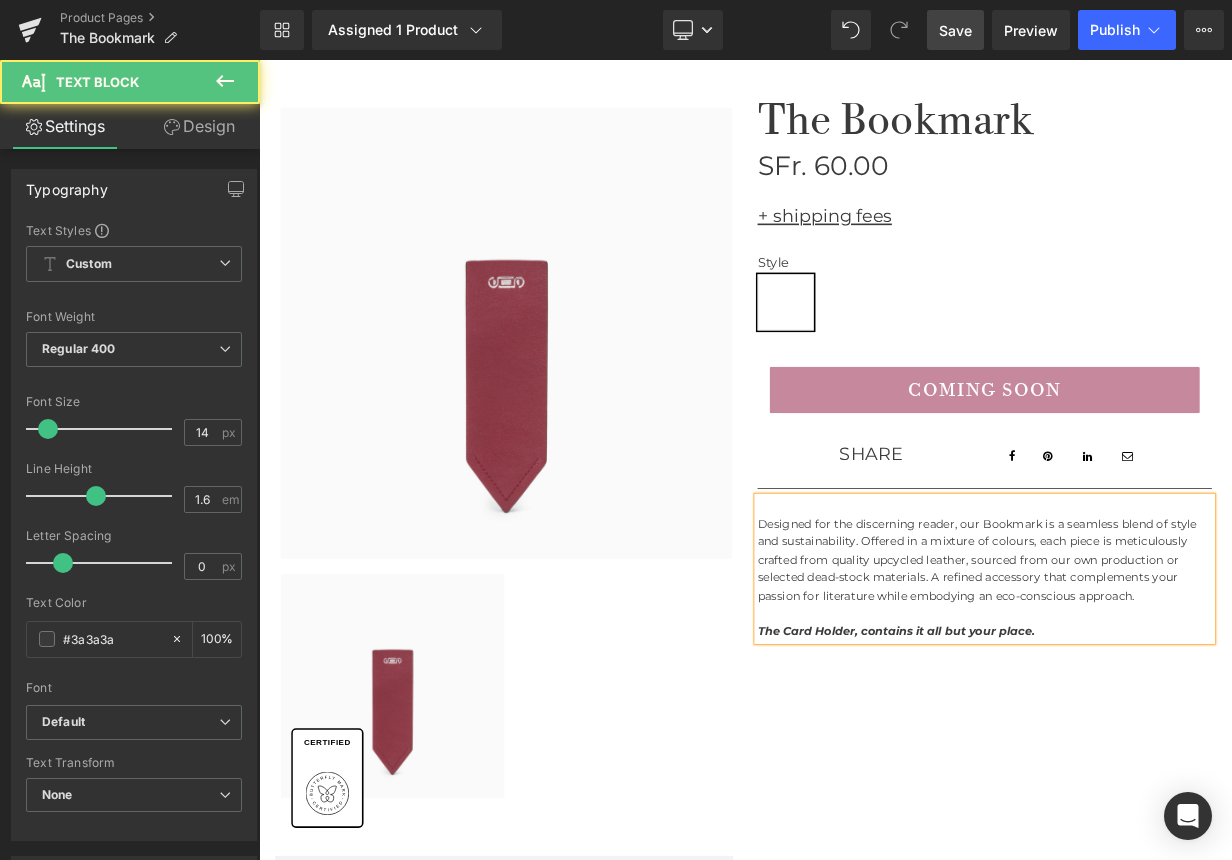 click on "The Card Holder, contains it all but your place." at bounding box center [1051, 770] 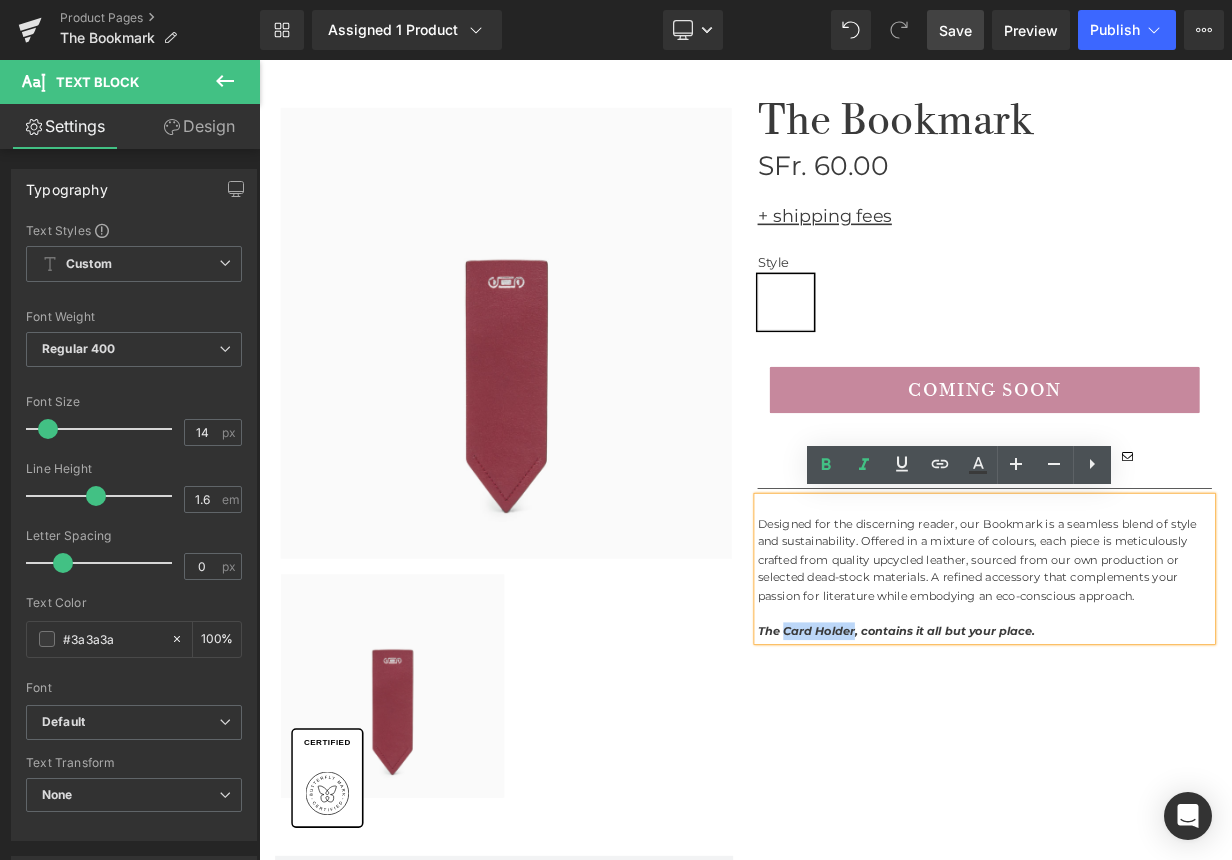 drag, startPoint x: 908, startPoint y: 765, endPoint x: 993, endPoint y: 765, distance: 85 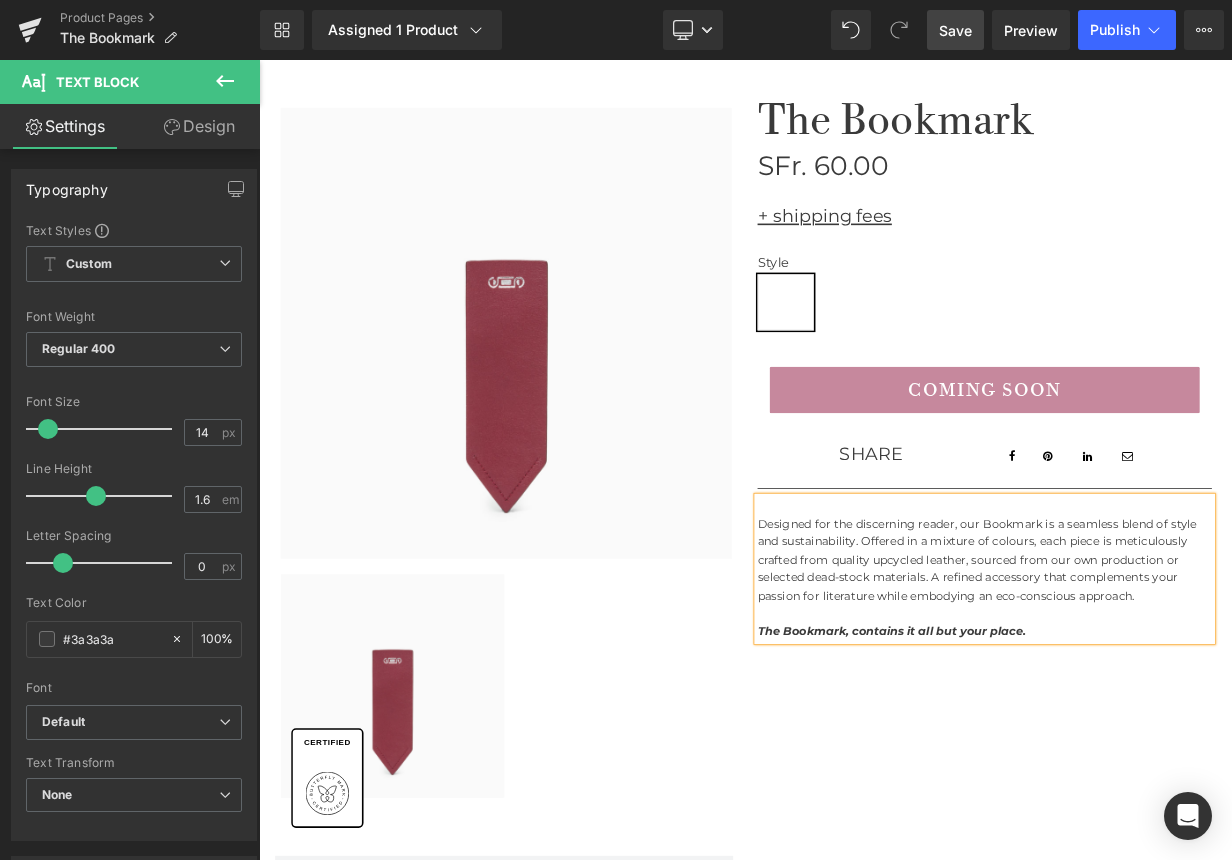 click on "The Bookmark, contains it all but your place." at bounding box center (1046, 770) 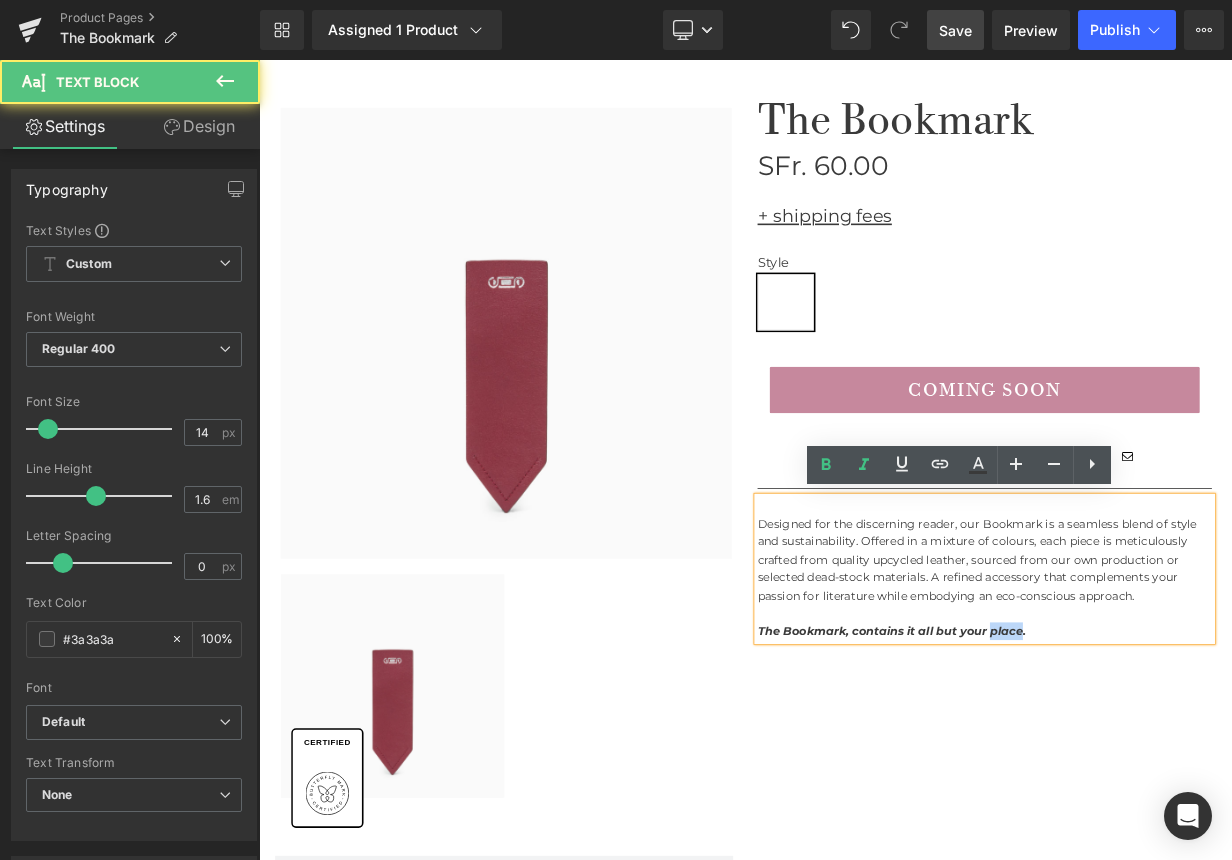 click on "The Bookmark, contains it all but your place." at bounding box center (1046, 770) 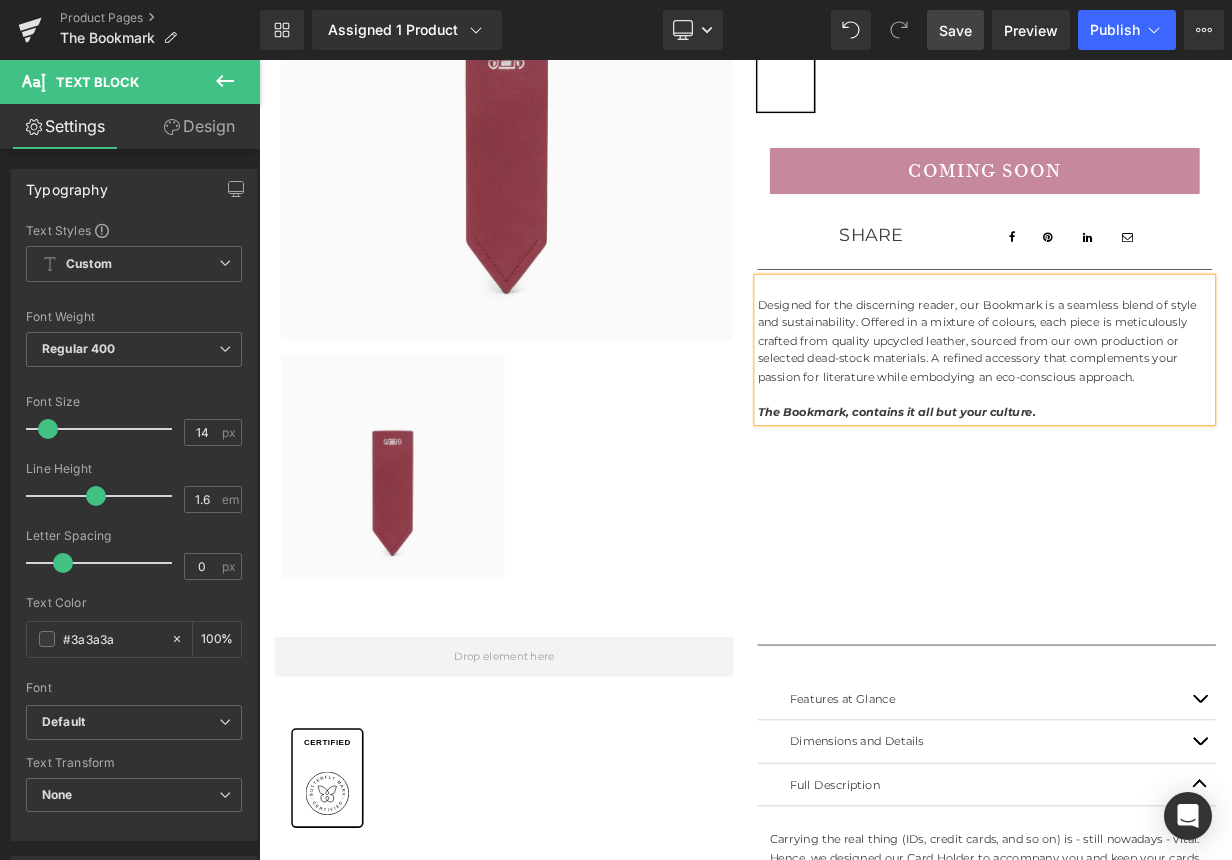 scroll, scrollTop: 412, scrollLeft: 0, axis: vertical 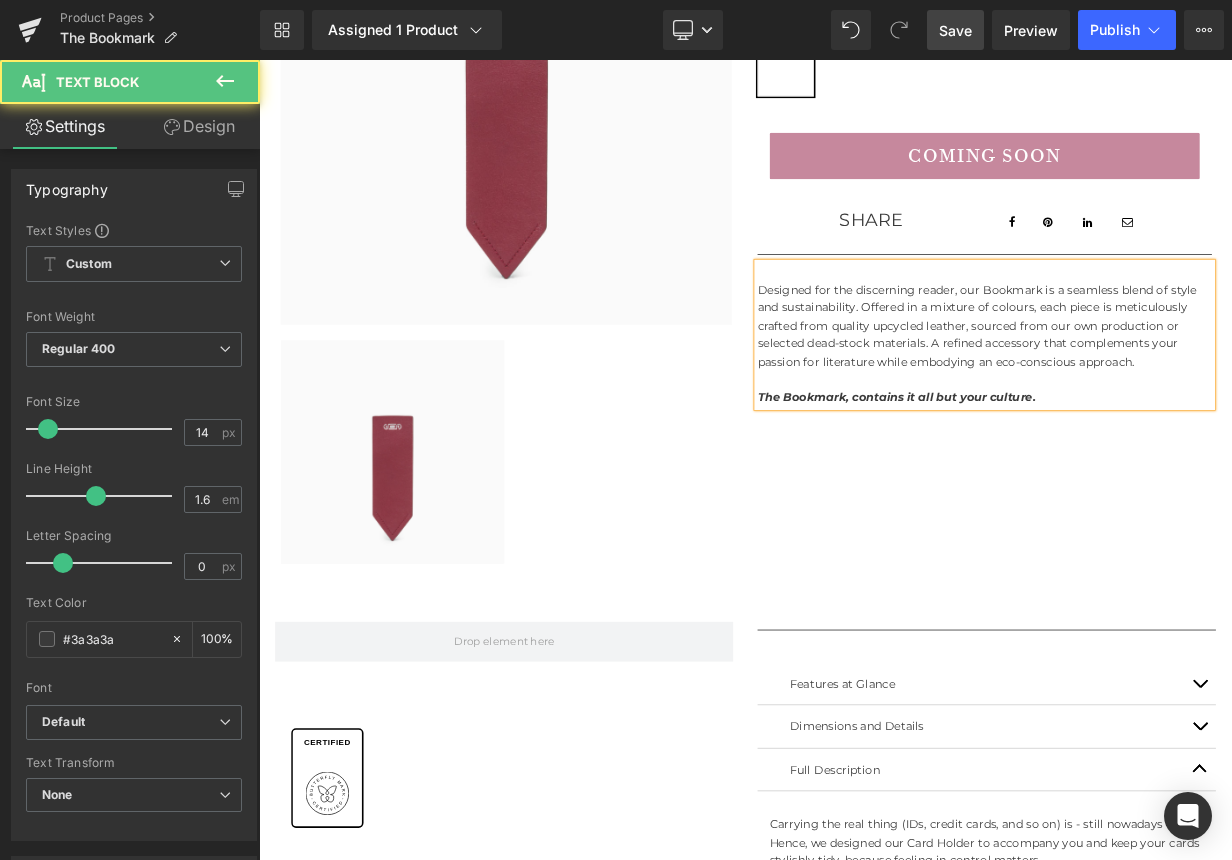 click on "Designed for the discerning reader, our Bookmark is a seamless blend of style and sustainability. Offered in a mixture of colours, each piece is meticulously crafted from quality upcycled leather, sourced from our own production or selected dead-stock materials. A refined accessory that complements your passion for literature while embodying an eco-conscious approach." at bounding box center (1161, 390) 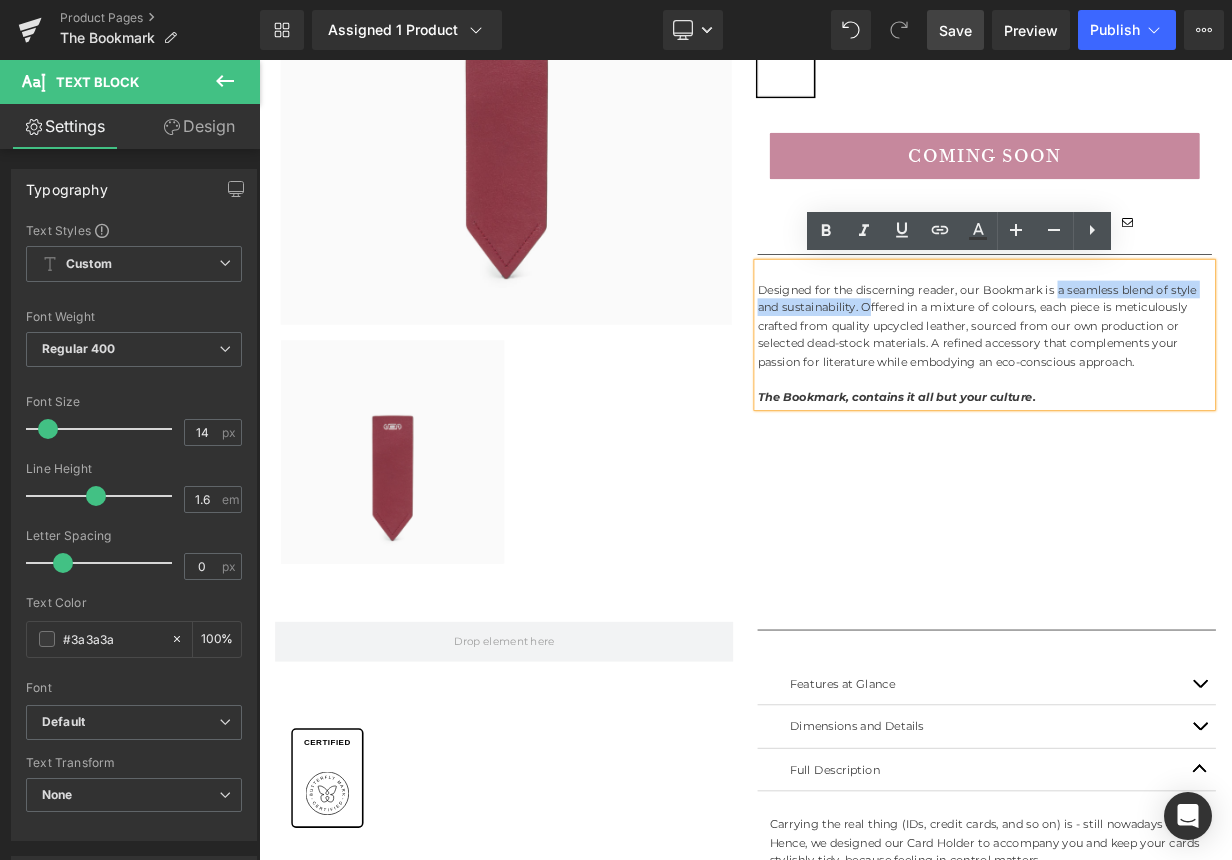 drag, startPoint x: 1248, startPoint y: 344, endPoint x: 1011, endPoint y: 368, distance: 238.2121 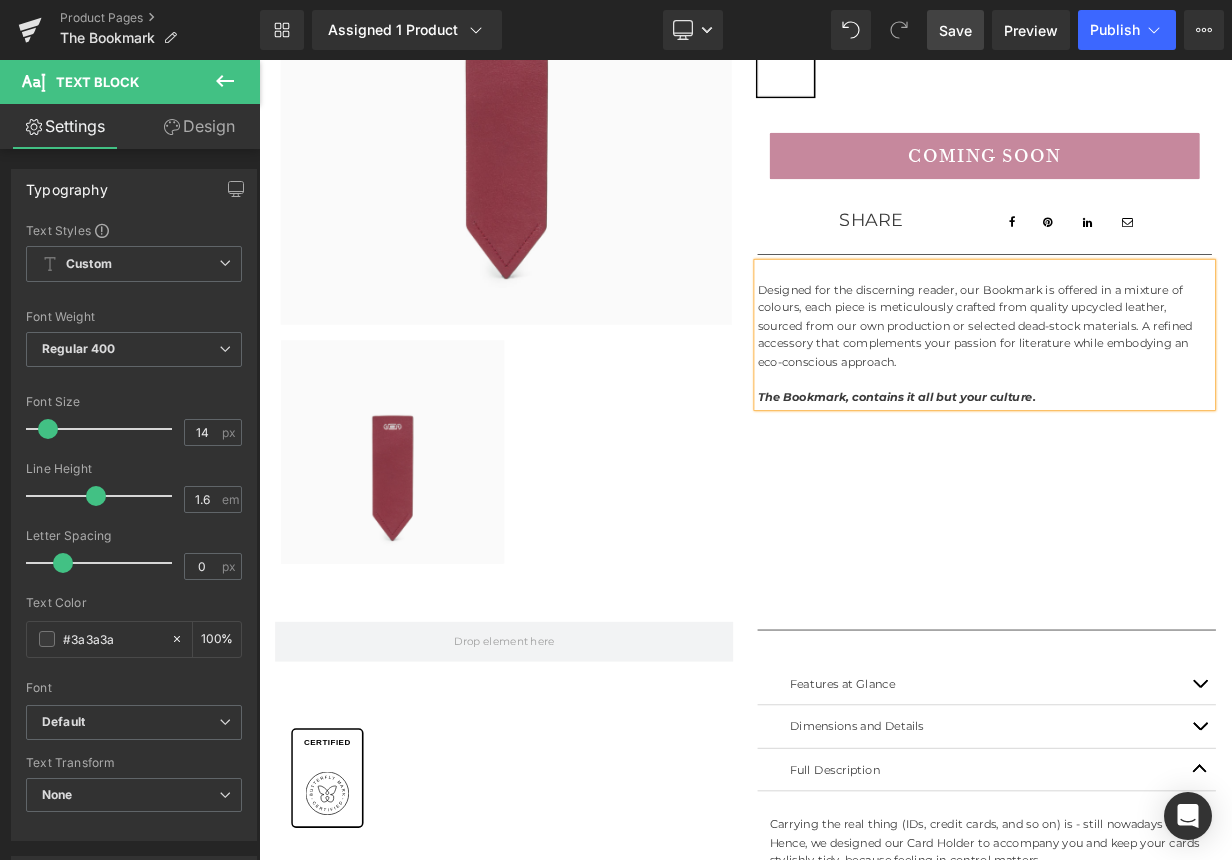 click on "Designed for the discerning reader, our Bookmark is offered in a mixture of colours, each piece is meticulously crafted from quality upcycled leather, sourced from our own production or selected dead-stock materials. A refined accessory that complements your passion for literature while embodying an eco-conscious approach." at bounding box center (1161, 390) 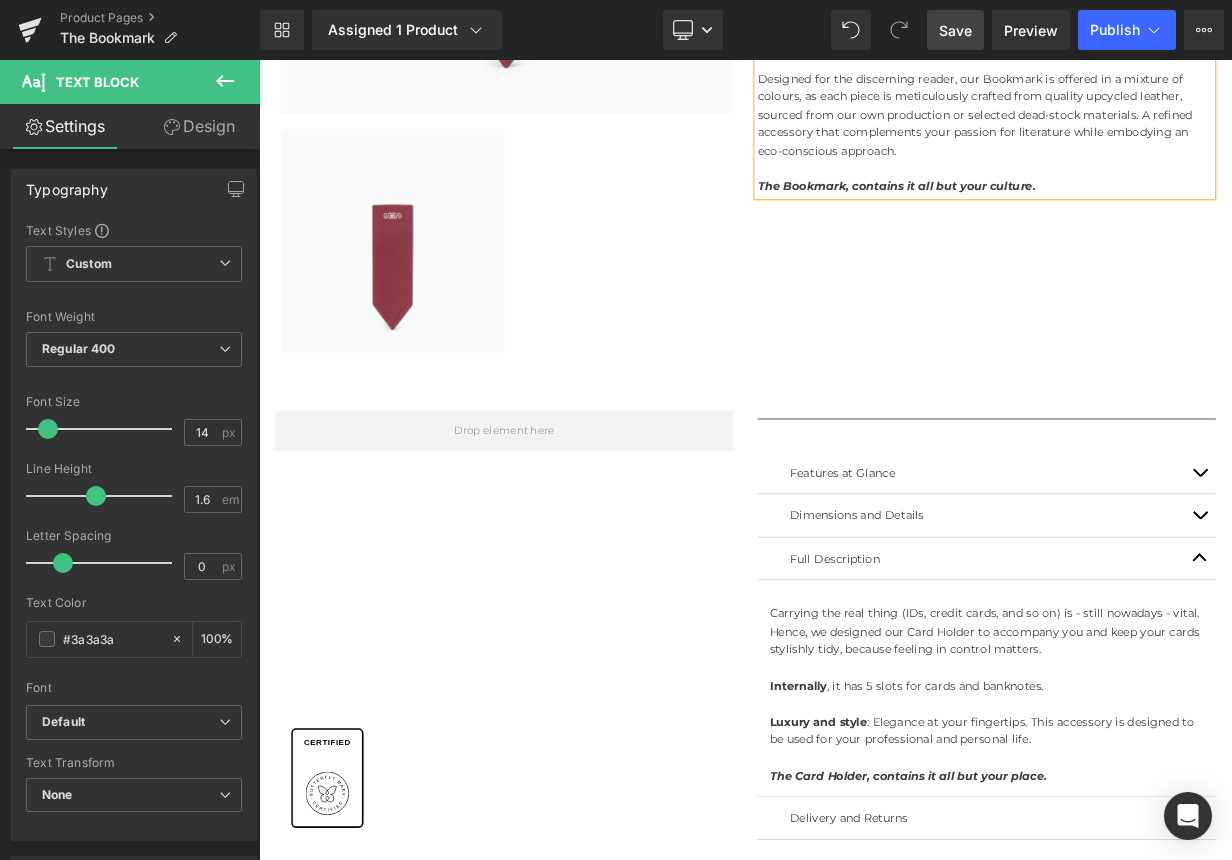 scroll, scrollTop: 671, scrollLeft: 0, axis: vertical 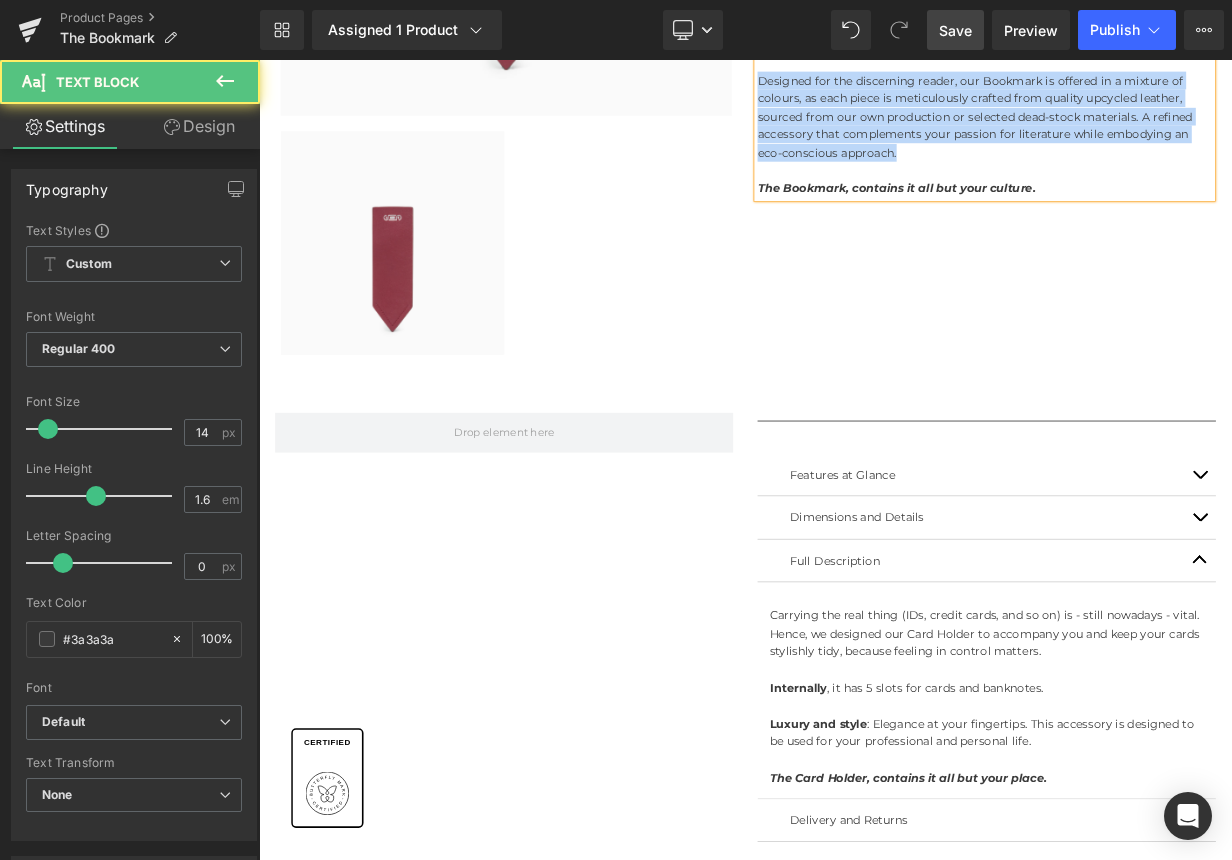 drag, startPoint x: 1077, startPoint y: 172, endPoint x: 882, endPoint y: 105, distance: 206.18924 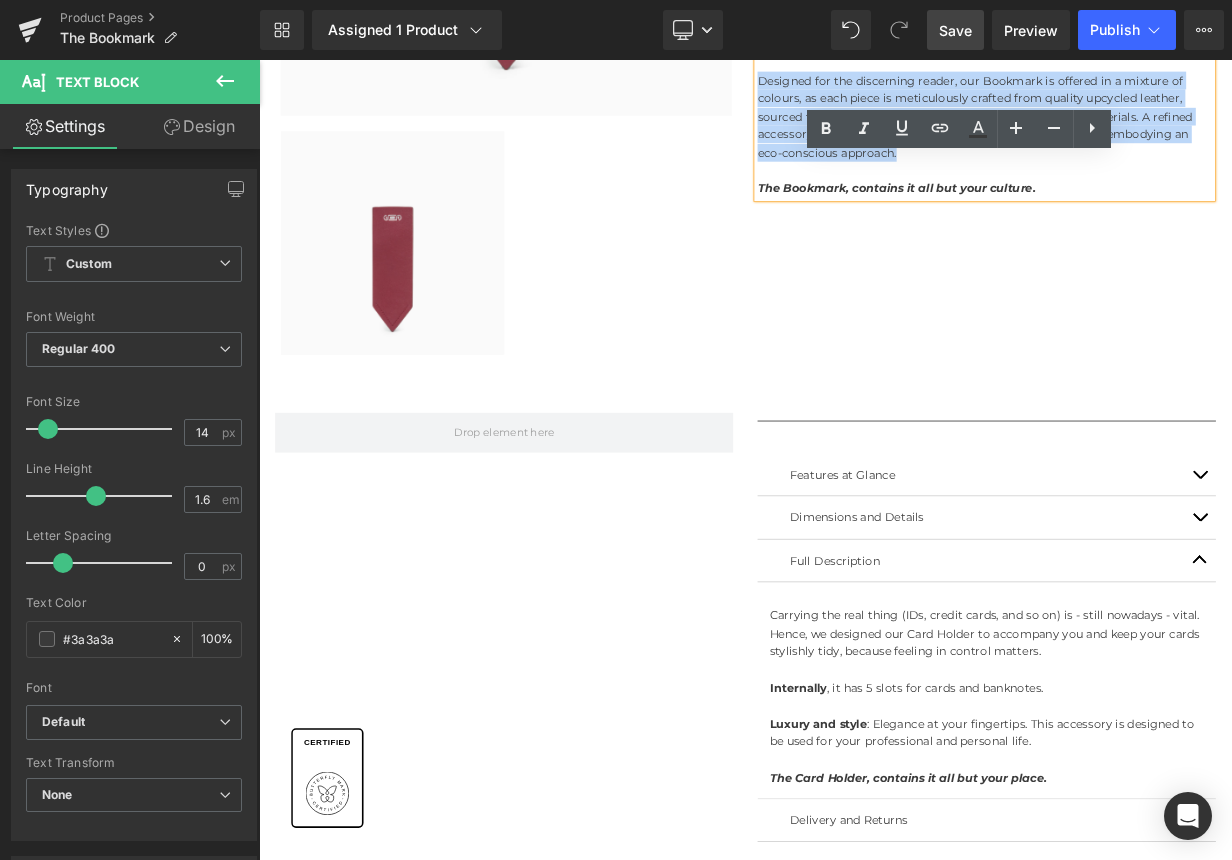 copy on "Designed for the discerning reader, our Bookmark is offered in a mixture of colours, as each piece is meticulously crafted from quality upcycled leather, sourced from our own production or selected dead-stock materials. A refined accessory that complements your passion for literature while embodying an eco-conscious approach." 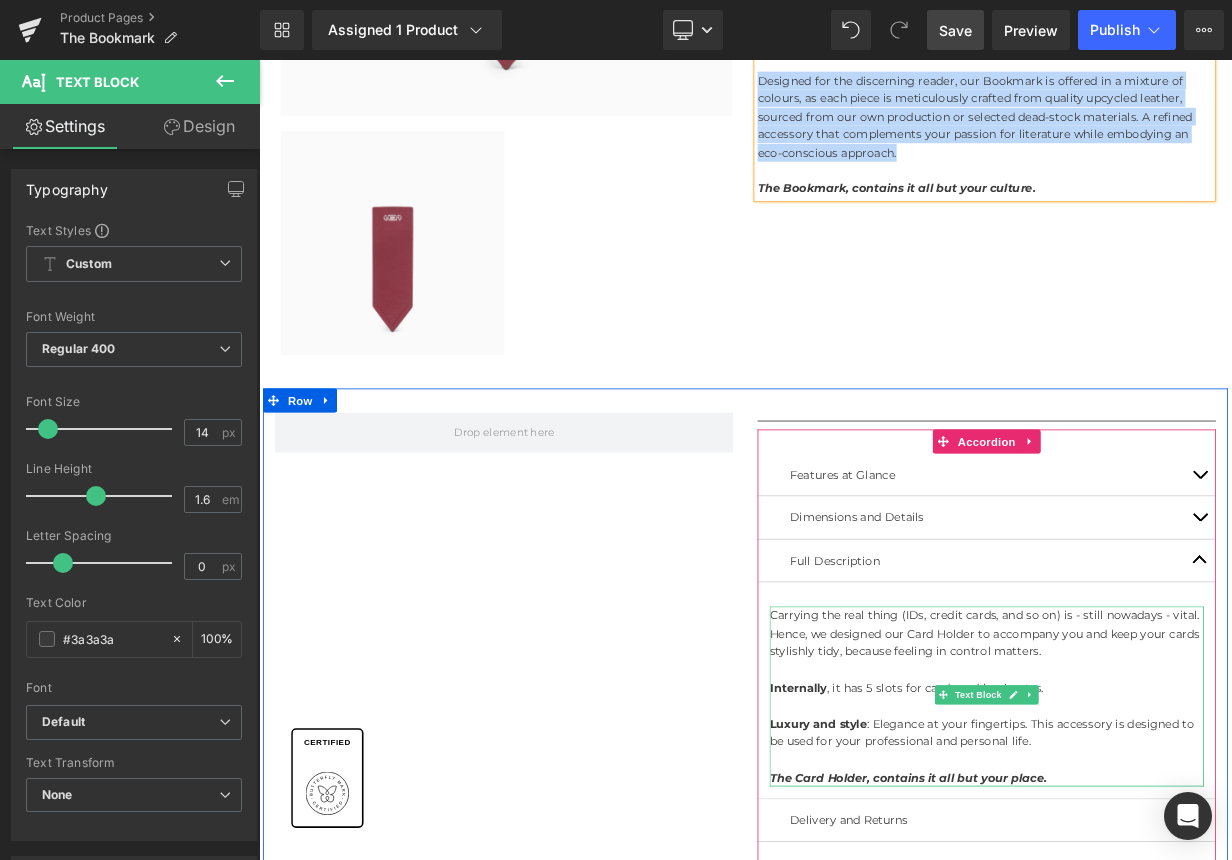 click on "Carrying the real thing (IDs, credit cards, and so on) is - still nowadays - vital. Hence, we designed our Card Holder to accompany you and keep your cards stylishly tidy, because feeling in control matters." at bounding box center (1164, 773) 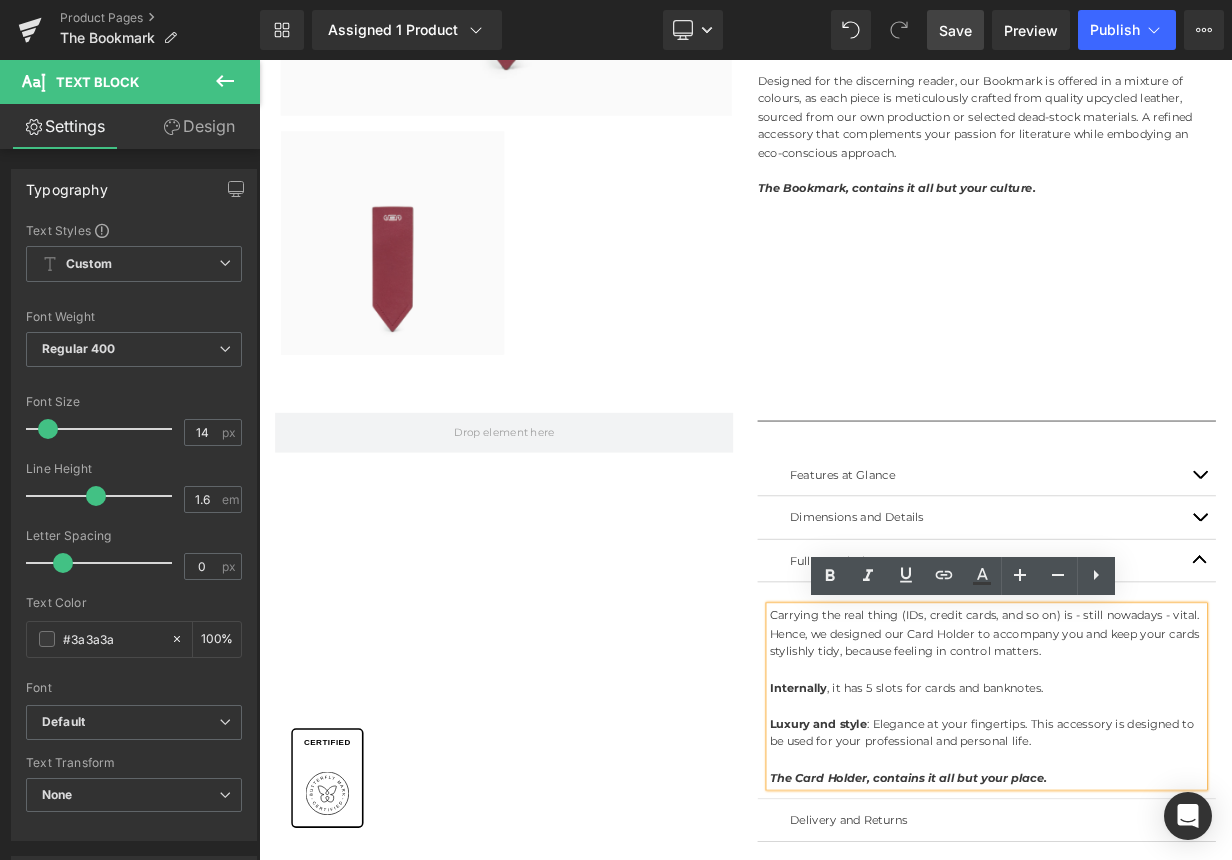 drag, startPoint x: 1266, startPoint y: 795, endPoint x: 880, endPoint y: 750, distance: 388.6142 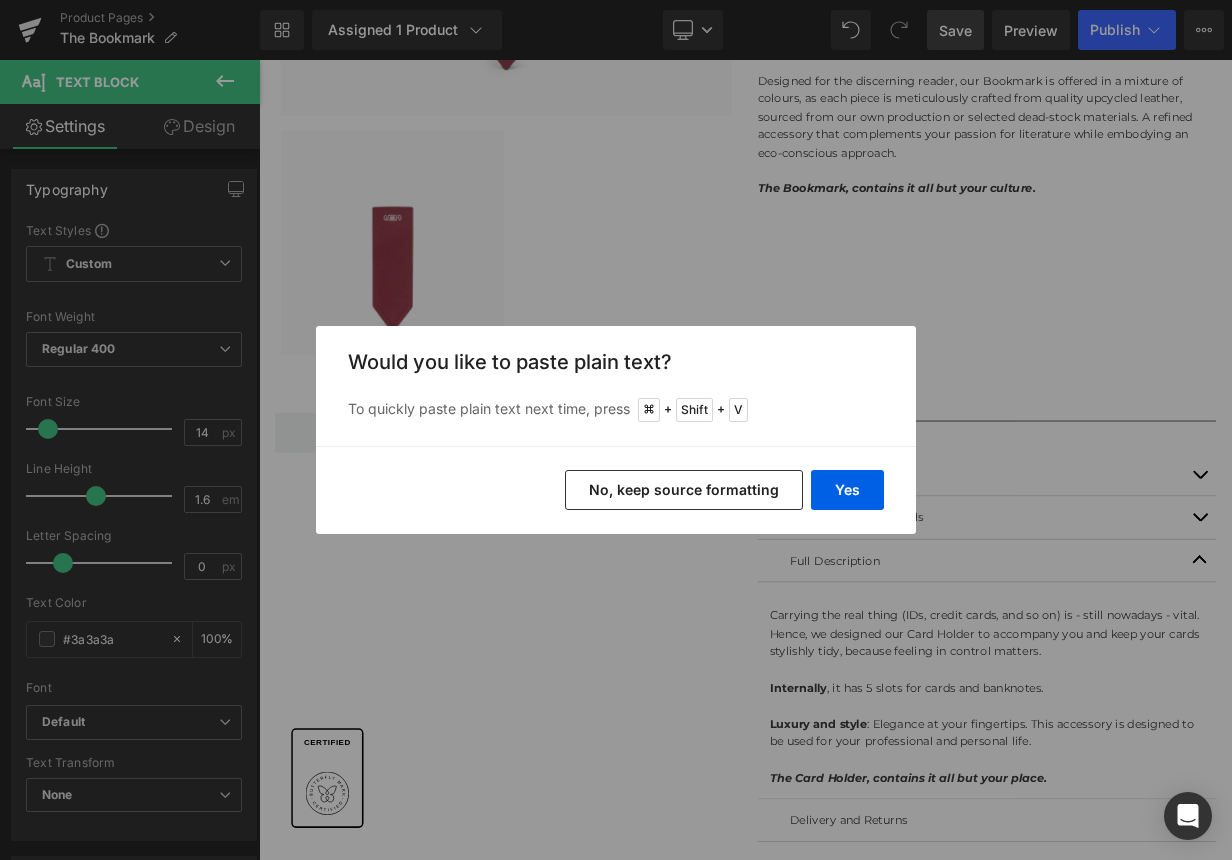 drag, startPoint x: 765, startPoint y: 491, endPoint x: 628, endPoint y: 536, distance: 144.20125 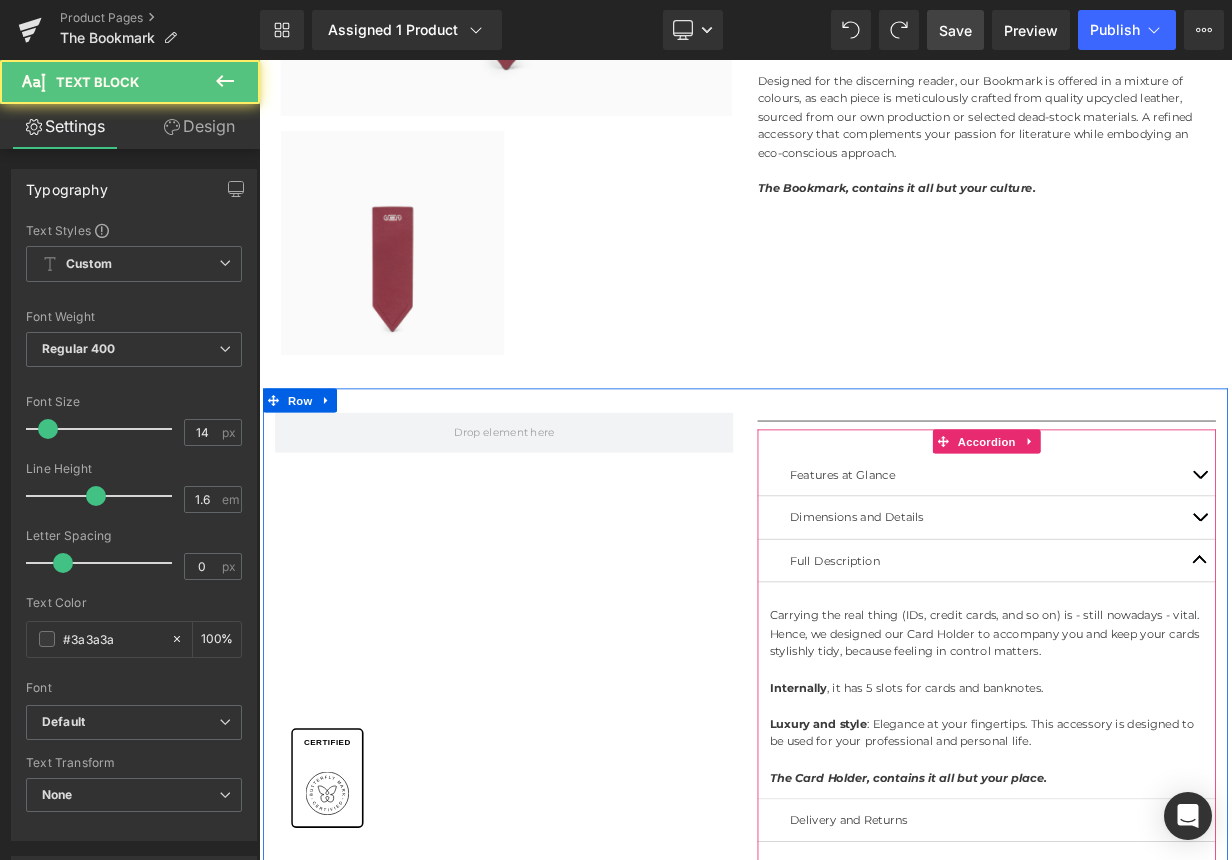 drag, startPoint x: 1254, startPoint y: 797, endPoint x: 889, endPoint y: 745, distance: 368.68552 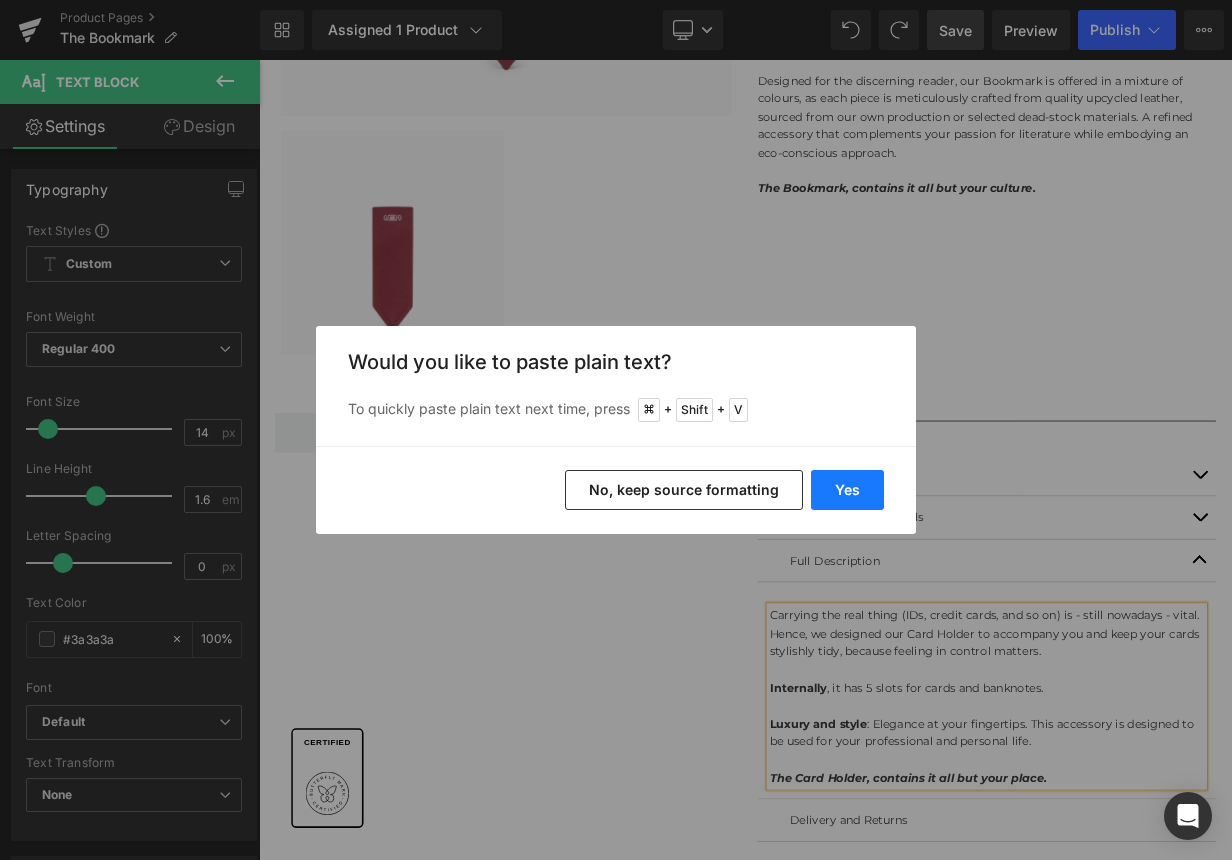 click on "Yes" at bounding box center [847, 490] 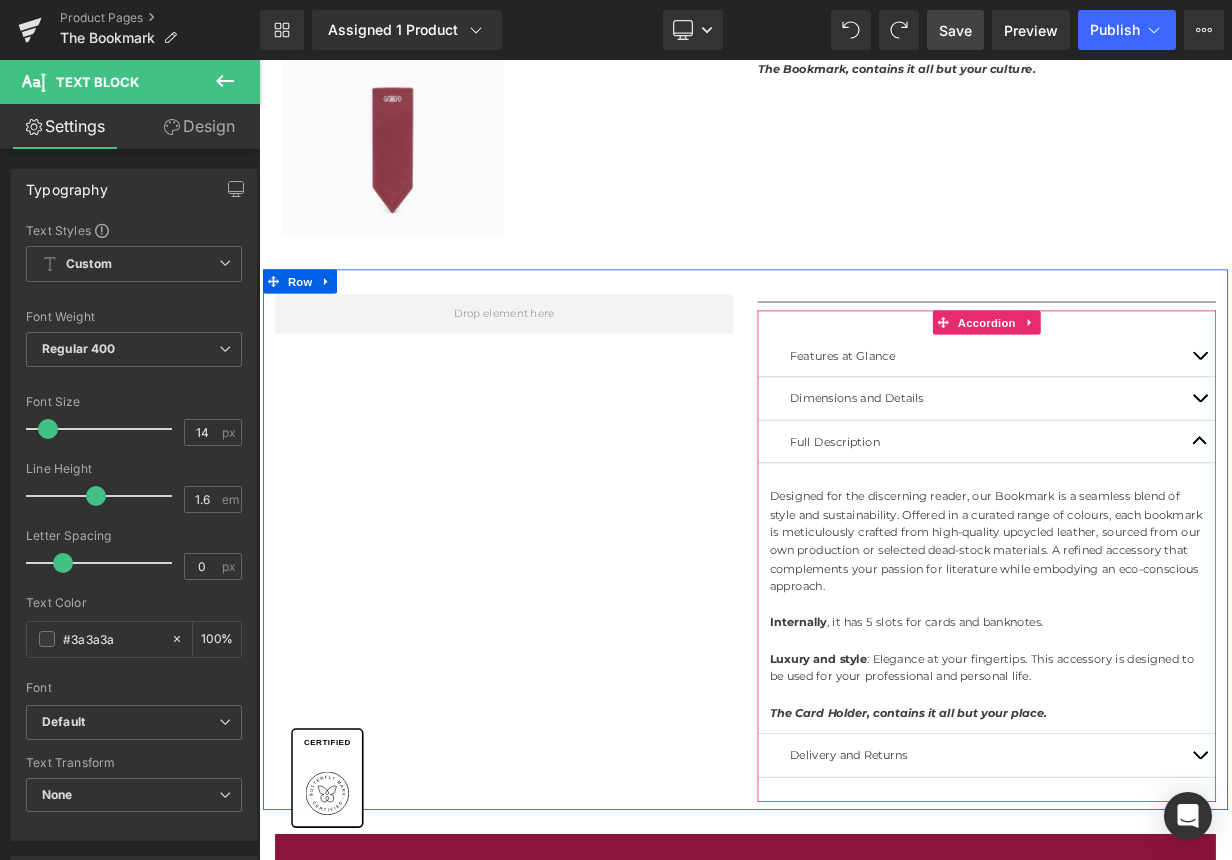 scroll, scrollTop: 824, scrollLeft: 0, axis: vertical 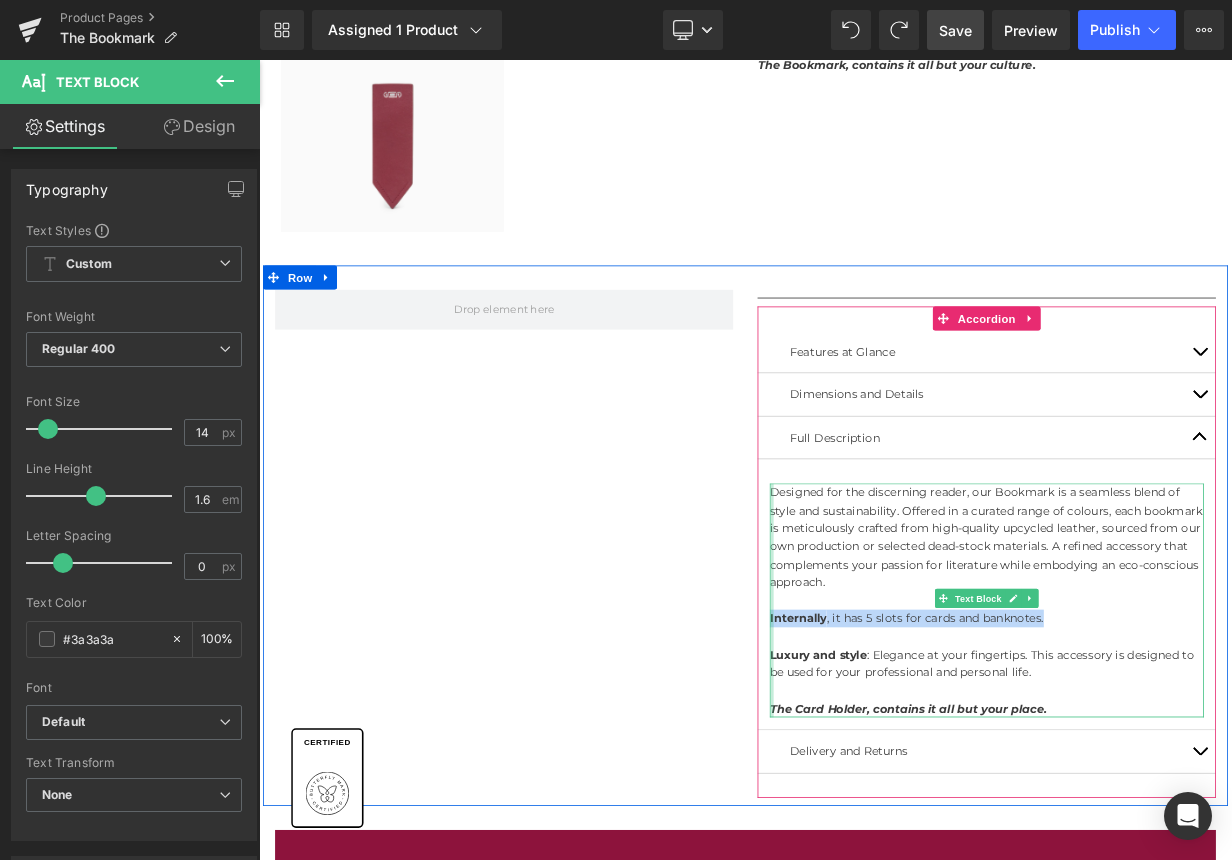 drag, startPoint x: 1289, startPoint y: 750, endPoint x: 928, endPoint y: 741, distance: 361.11218 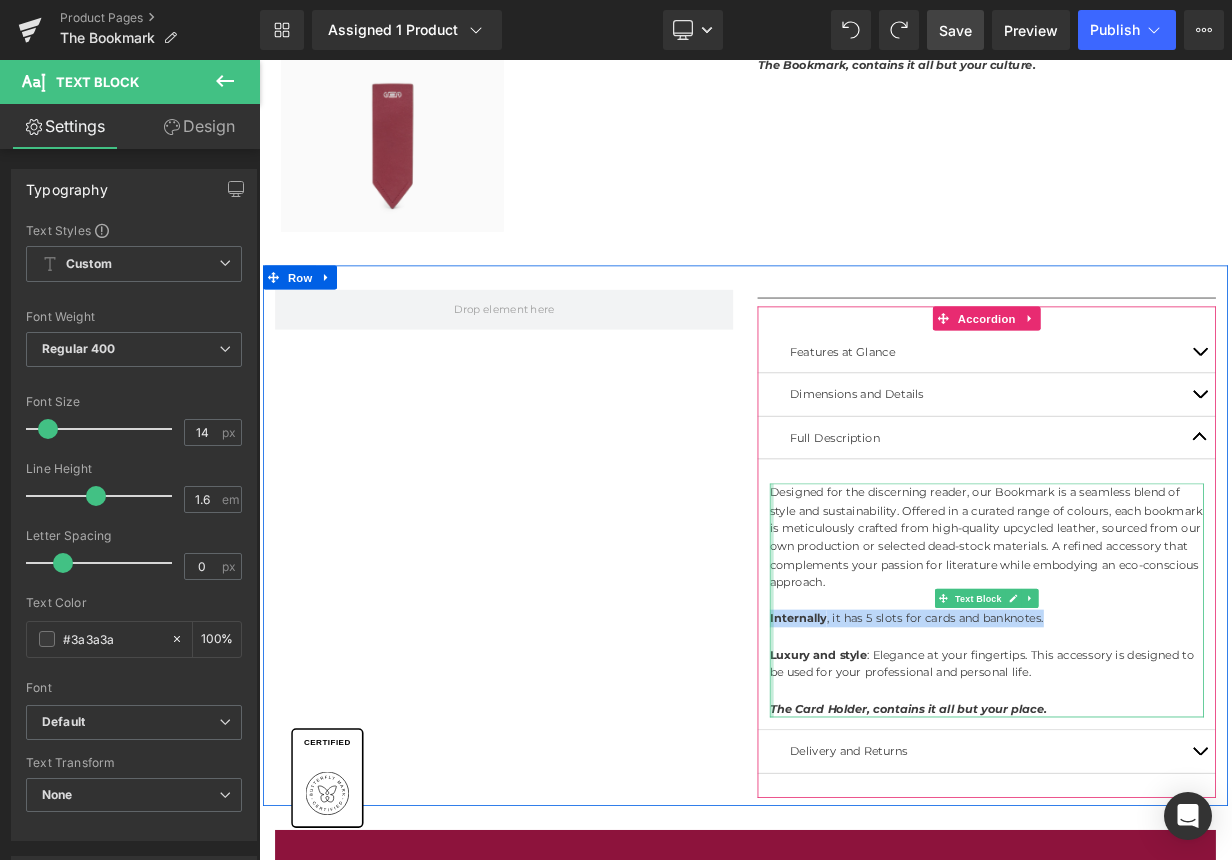 click on "Designed for the discerning reader, our Bookmark is a seamless blend of style and sustainability. Offered in a curated range of colours, each bookmark is meticulously crafted from high-quality upcycled leather, sourced from our own production or selected dead-stock materials. A refined accessory that complements your passion for literature while embodying an eco-conscious approach. Internally , it has 5 slots for cards and banknotes. Luxury and style : Elegance at your fingertips. This accessory is designed to be used for your professional and personal life. The Card Holder, contains it all but your place. Text Block" at bounding box center (1164, 732) 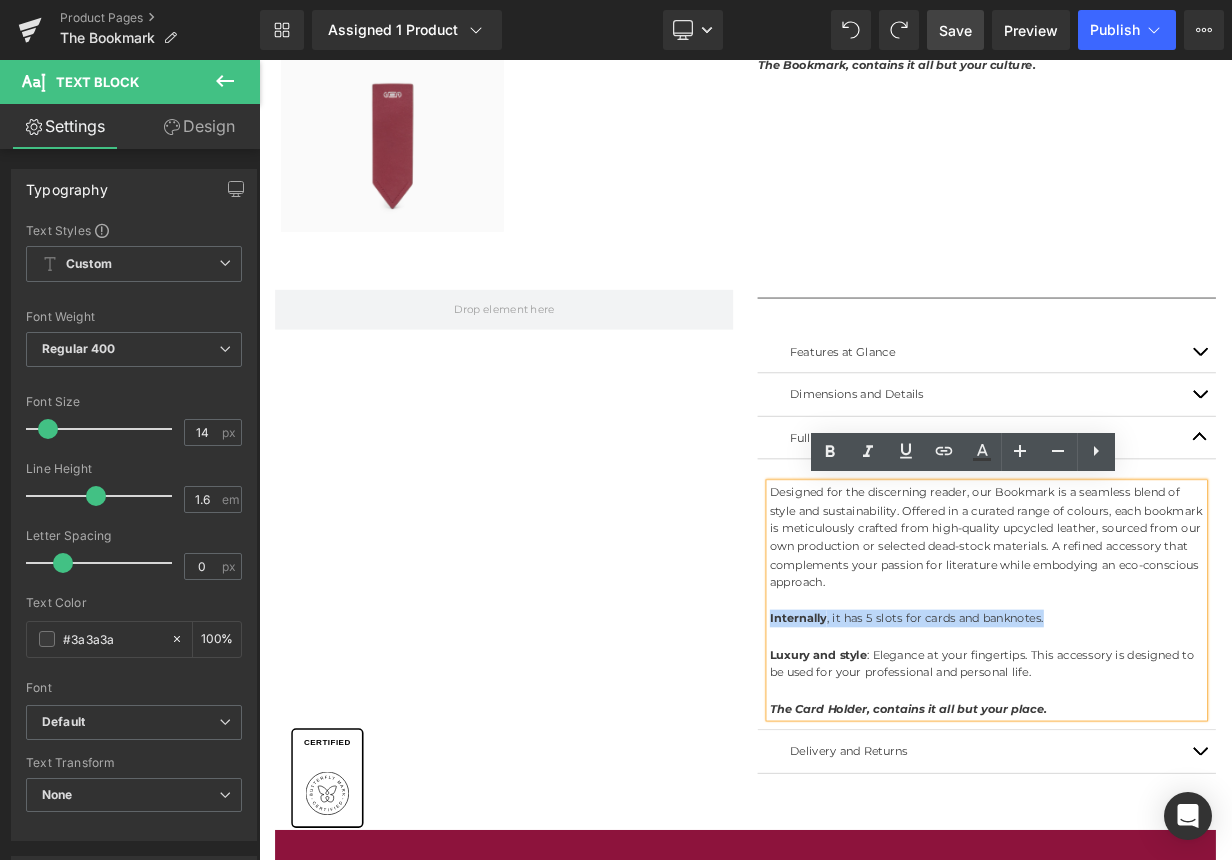 scroll, scrollTop: 825, scrollLeft: 0, axis: vertical 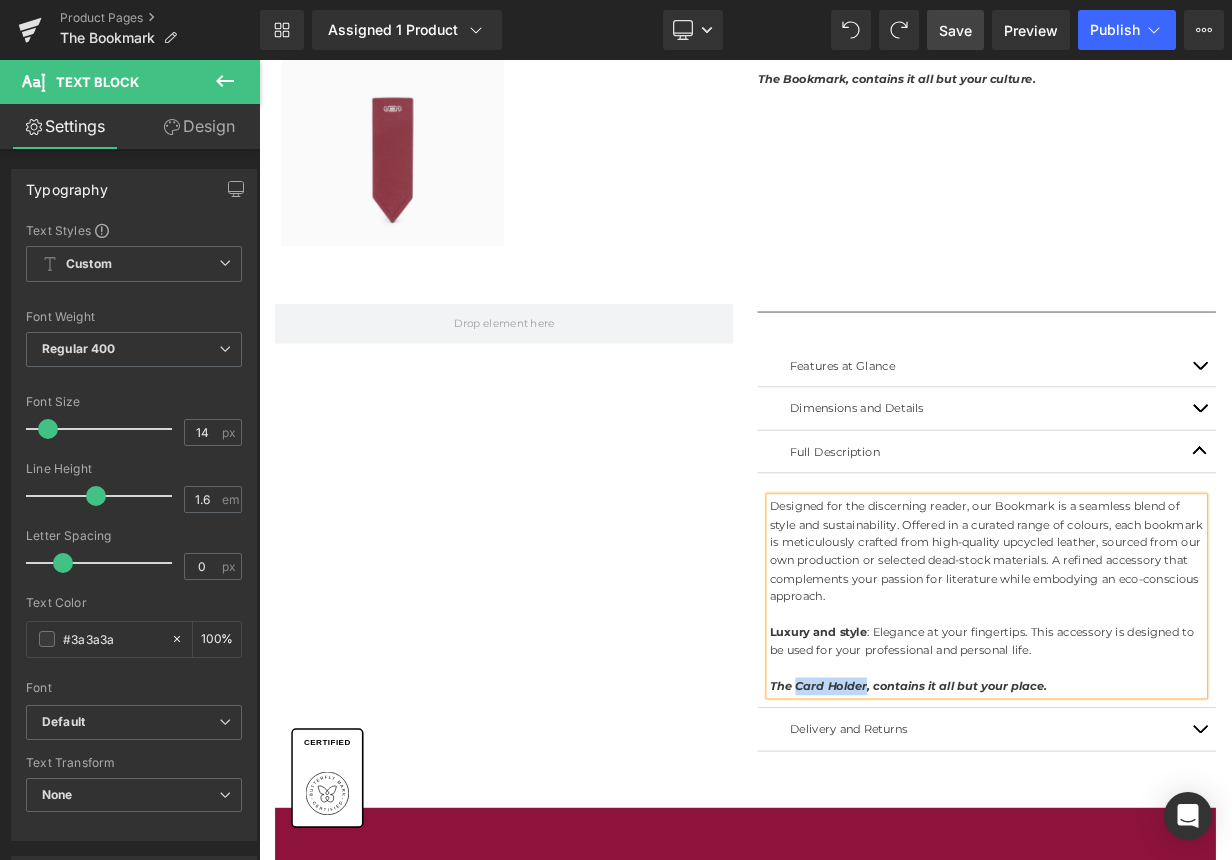 drag, startPoint x: 926, startPoint y: 812, endPoint x: 1037, endPoint y: 842, distance: 114.982605 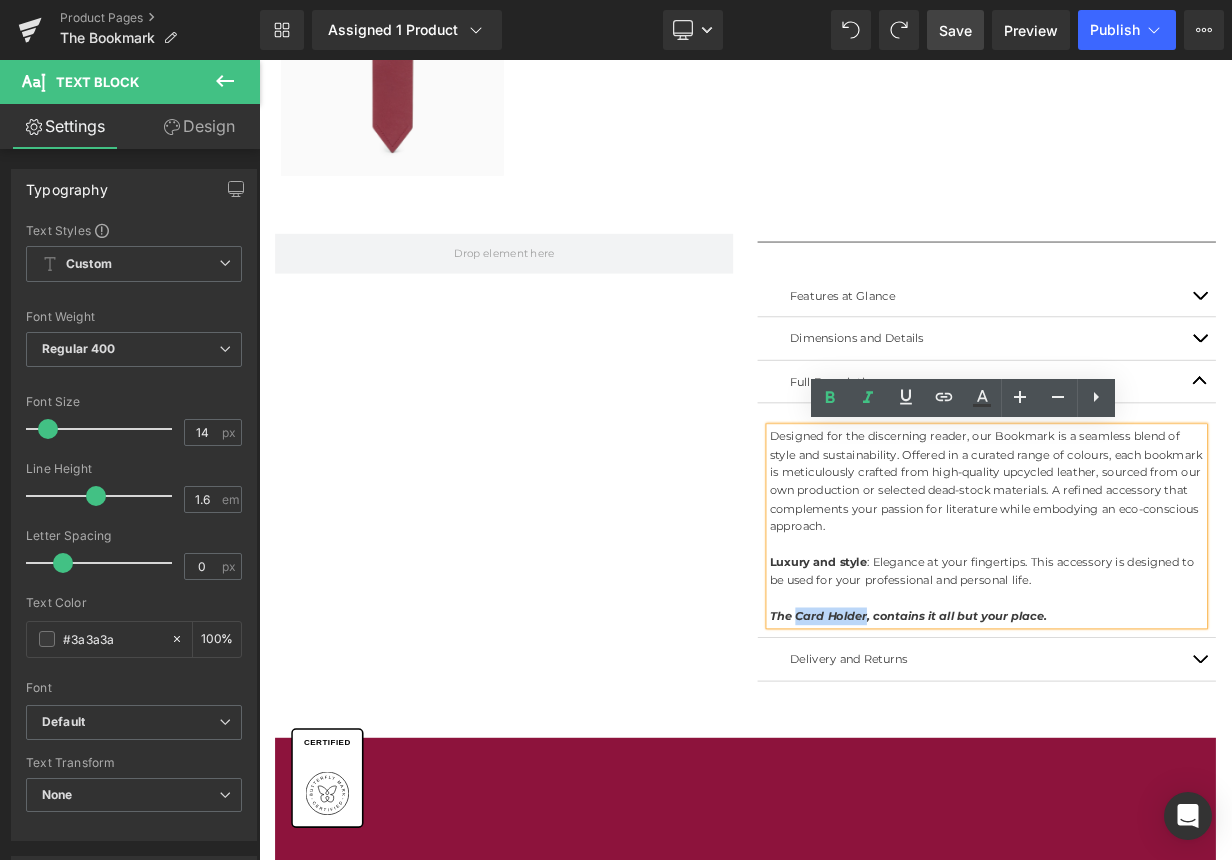 scroll, scrollTop: 902, scrollLeft: 0, axis: vertical 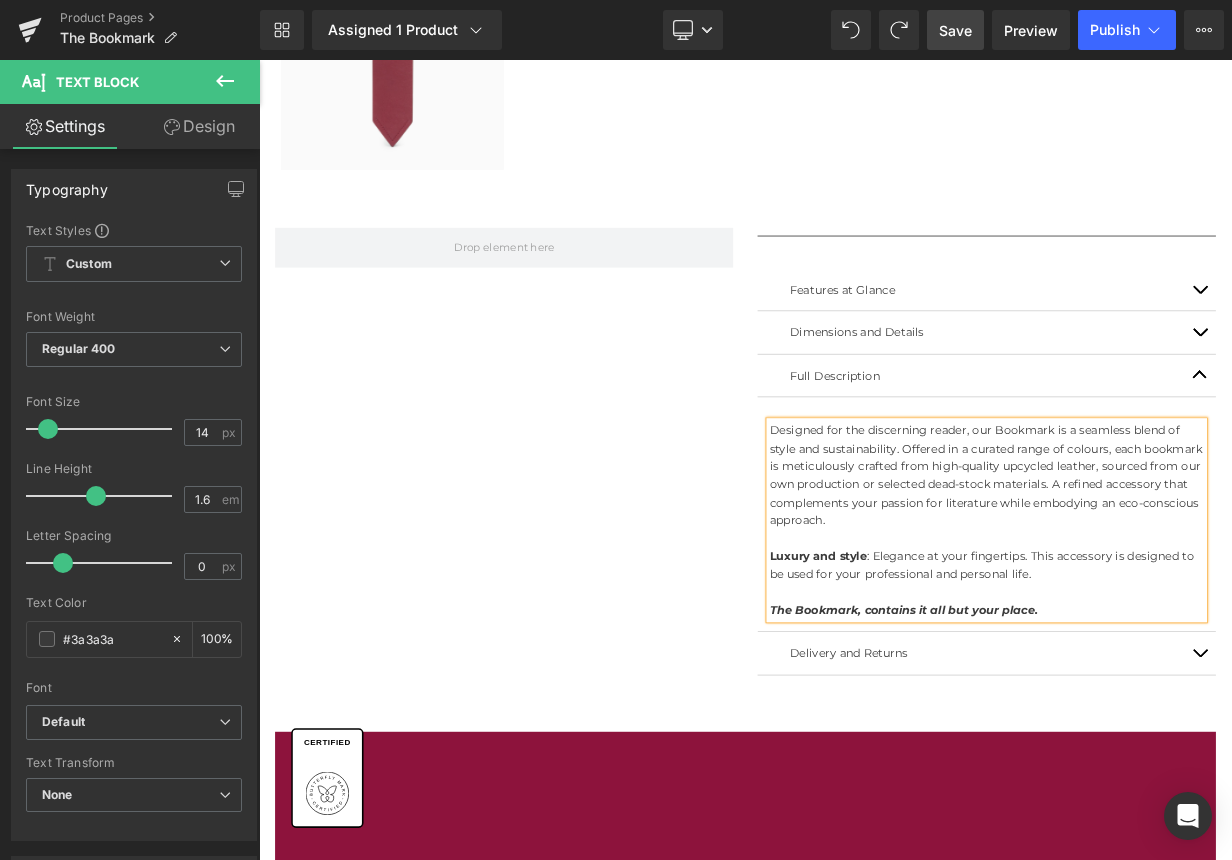 click on "The Bookmark, contains it all but your place." at bounding box center (1061, 744) 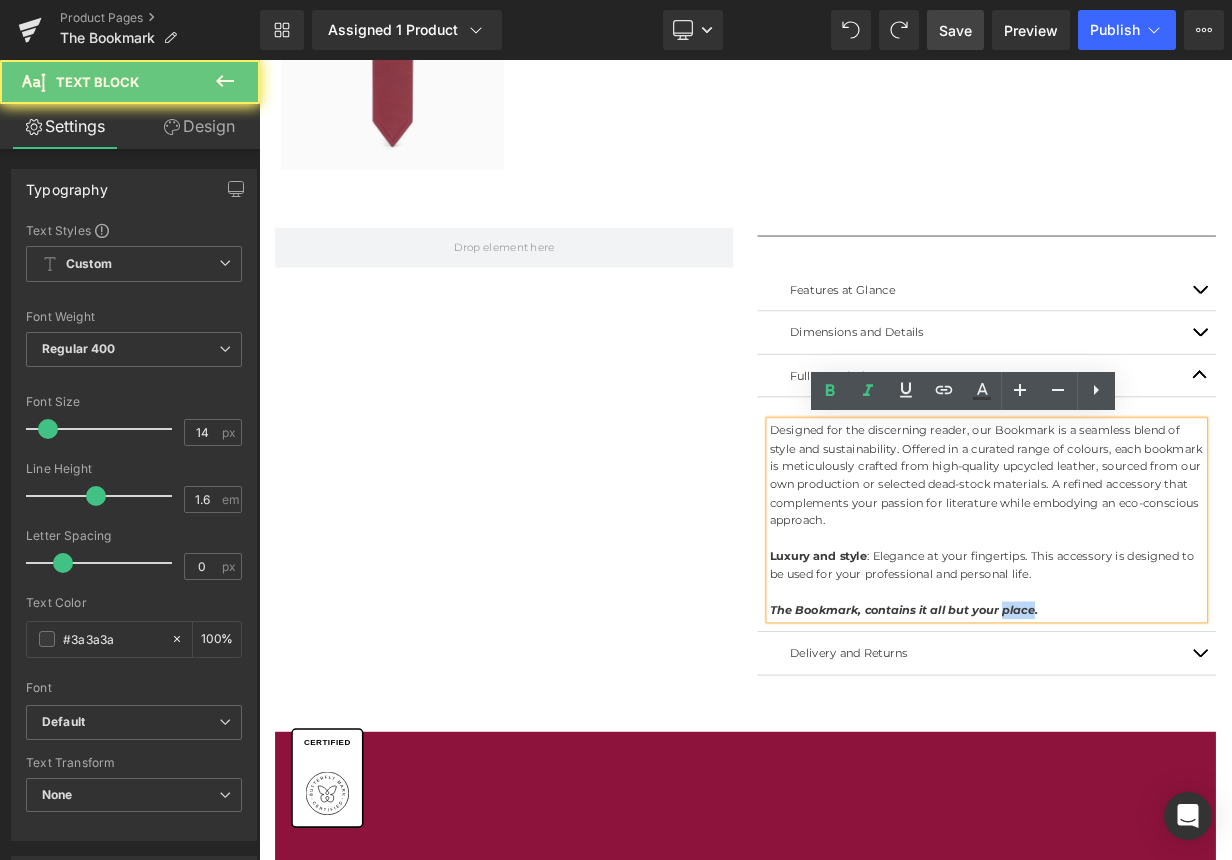 click on "The Bookmark, contains it all but your place." at bounding box center [1061, 744] 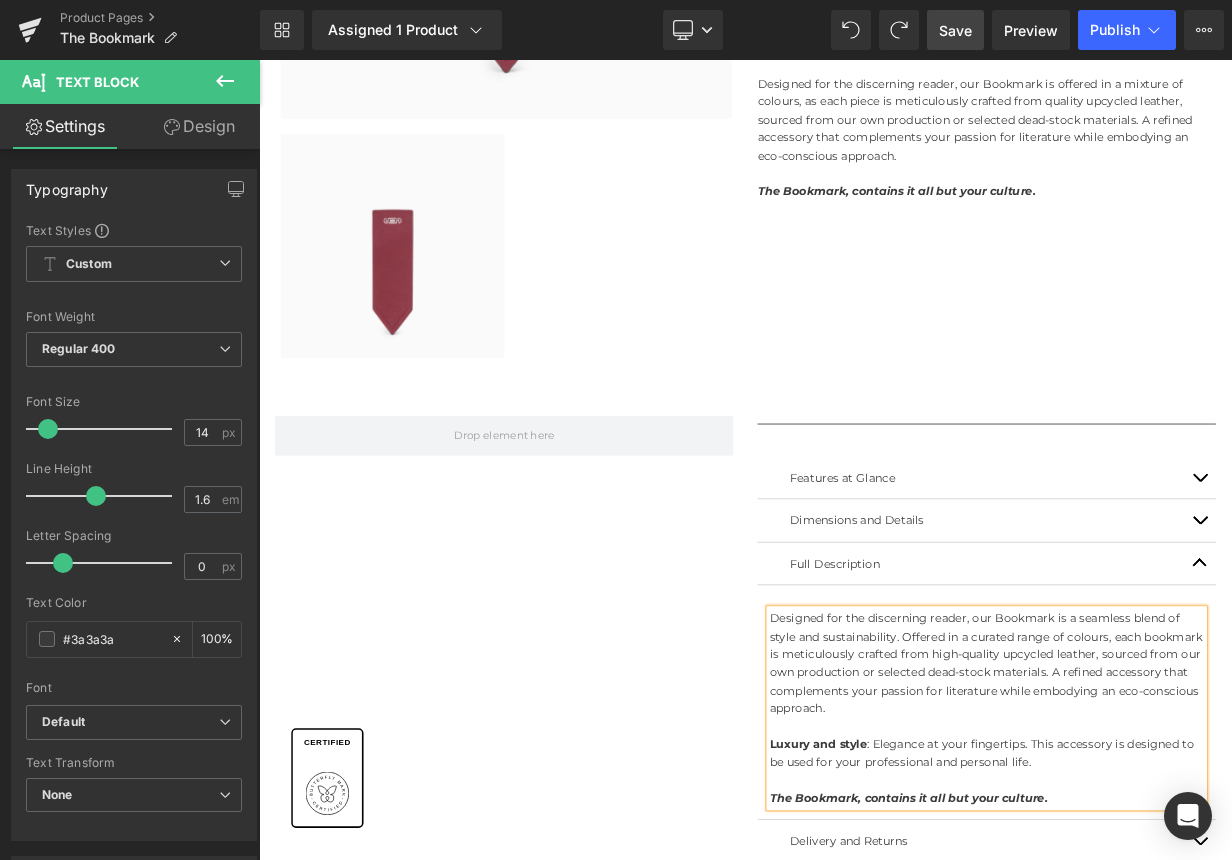 scroll, scrollTop: 666, scrollLeft: 0, axis: vertical 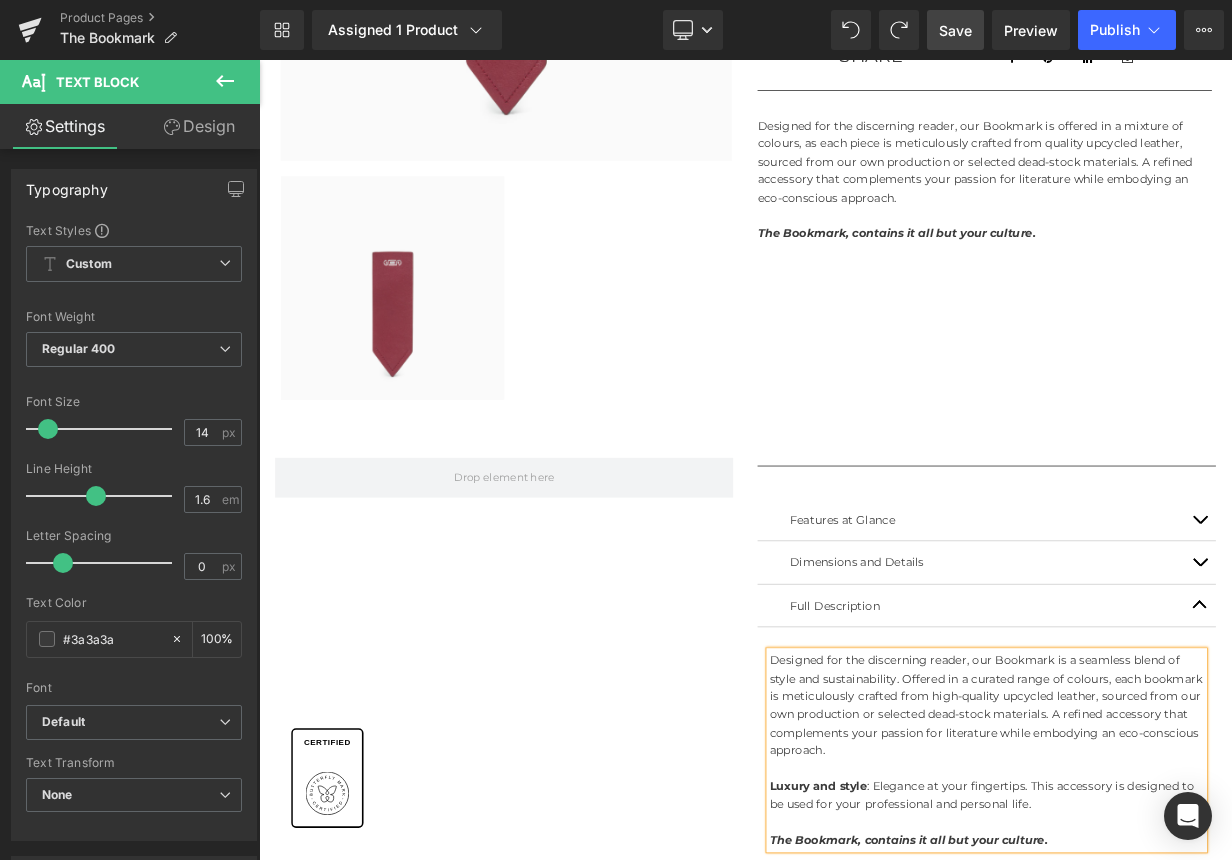 click on "Designed for the discerning reader, our Bookmark is a seamless blend of style and sustainability. Offered in a curated range of colours, each bookmark is meticulously crafted from high-quality upcycled leather, sourced from our own production or selected dead-stock materials. A refined accessory that complements your passion for literature while embodying an eco-conscious approach." at bounding box center (1164, 862) 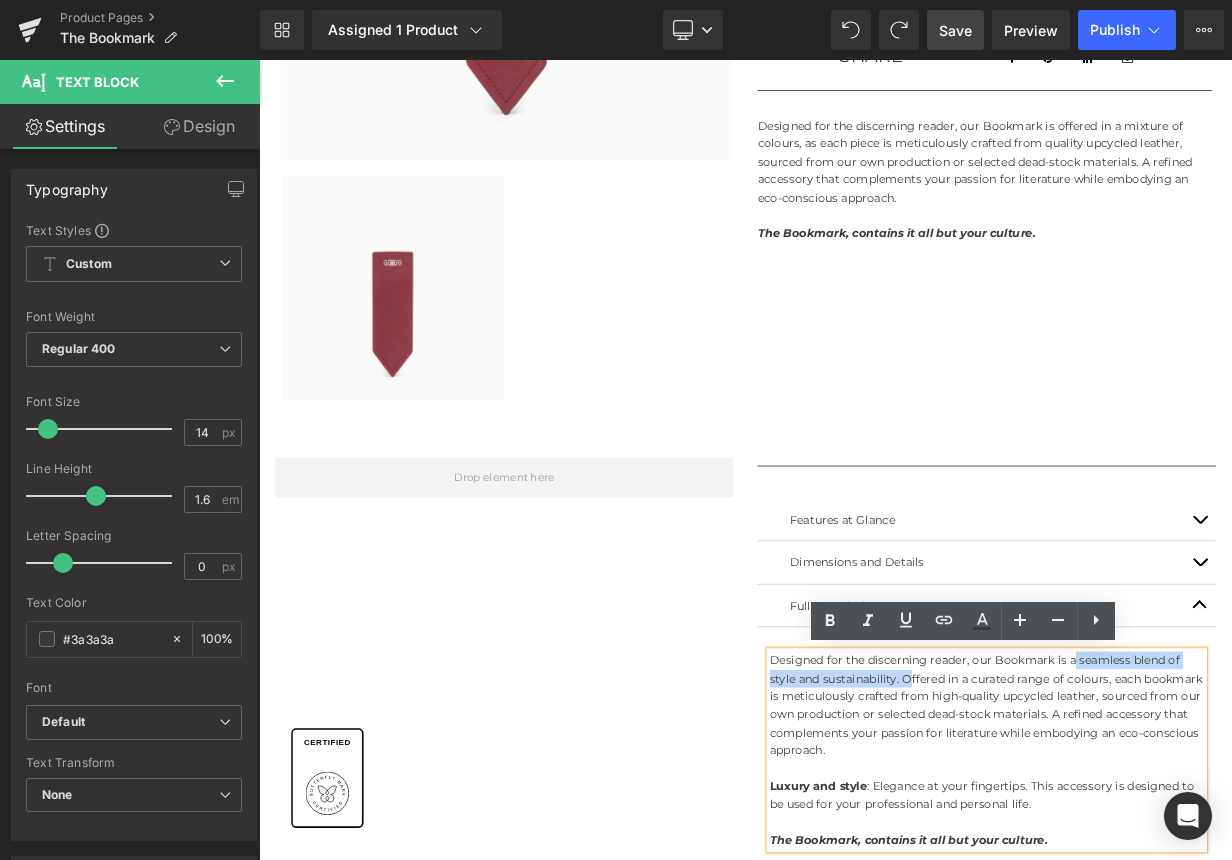 drag, startPoint x: 1265, startPoint y: 804, endPoint x: 1067, endPoint y: 827, distance: 199.33138 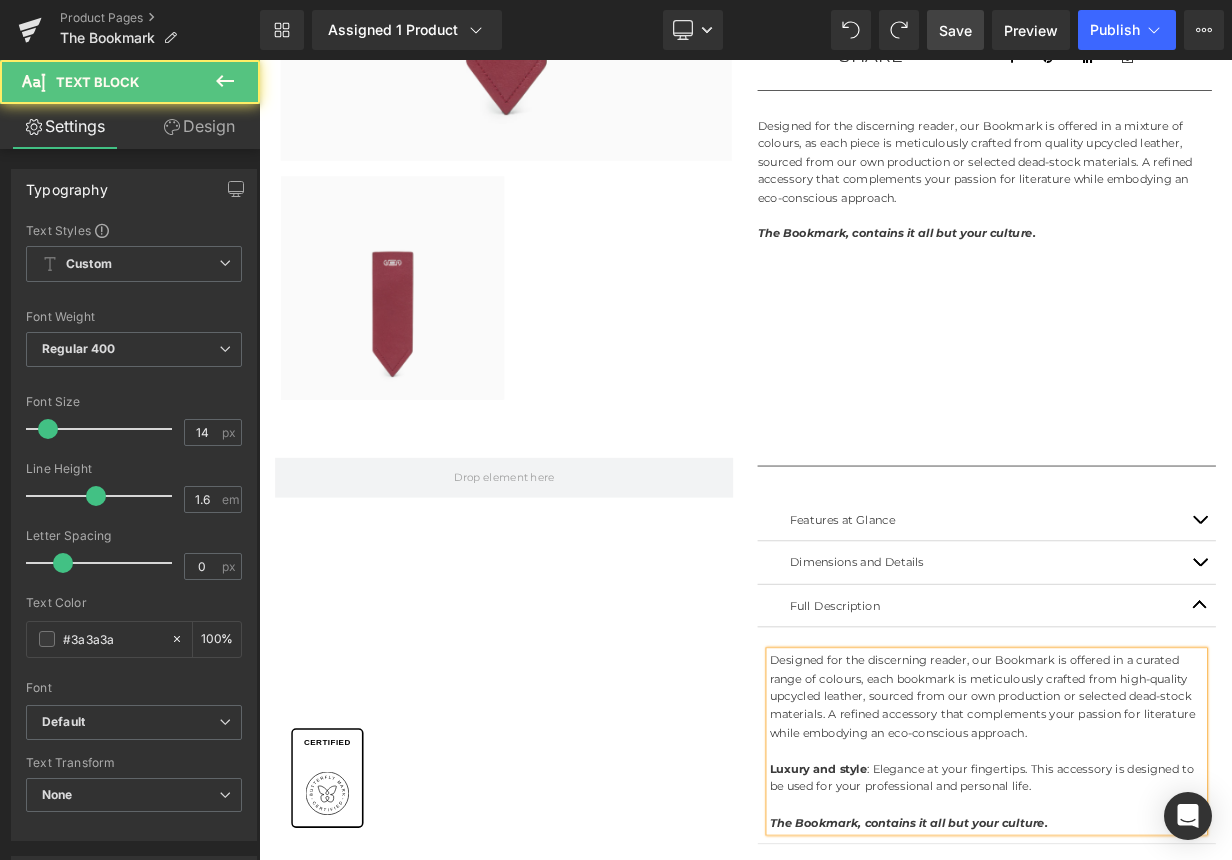 click on "Designed for the discerning reader, our Bookmark is offered in a curated range of colours, each bookmark is meticulously crafted from high-quality upcycled leather, sourced from our own production or selected dead-stock materials. A refined accessory that complements your passion for literature while embodying an eco-conscious approach." at bounding box center [1164, 851] 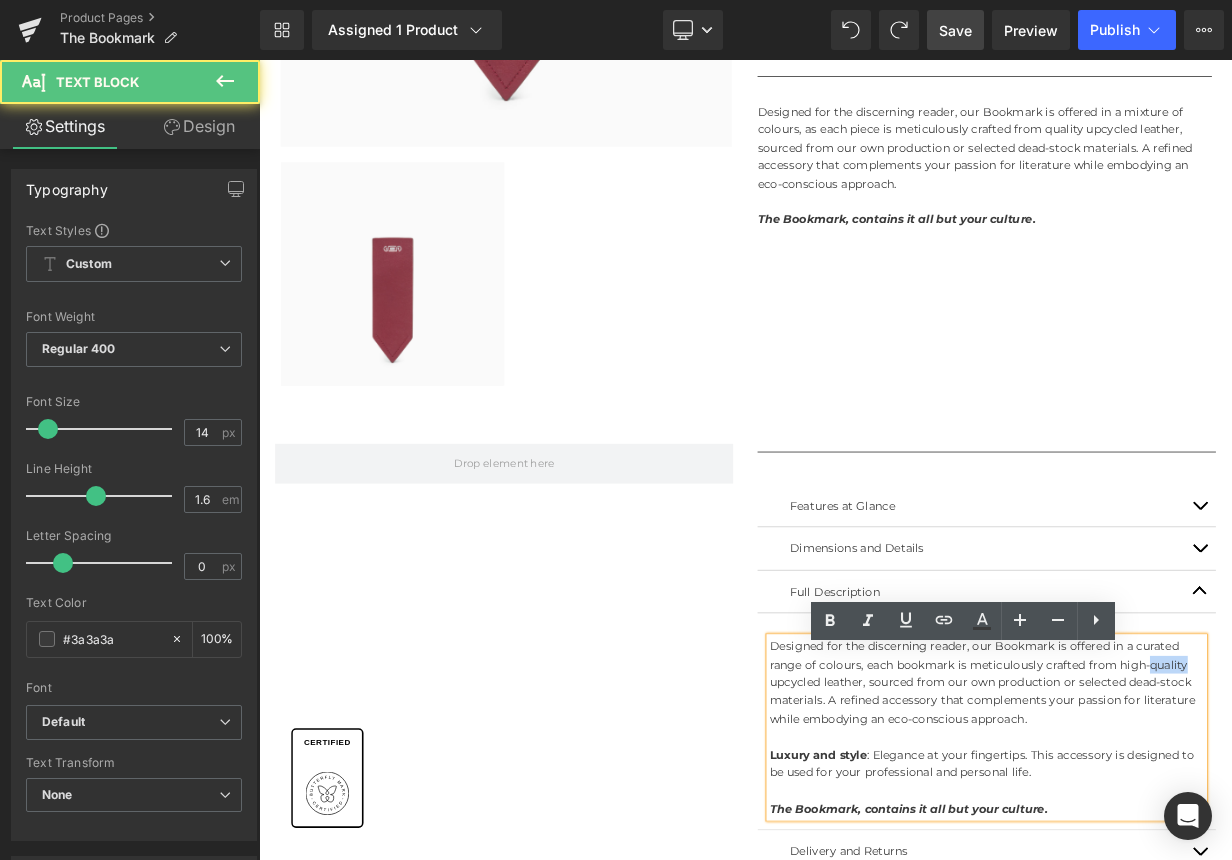 click on "Designed for the discerning reader, our Bookmark is offered in a curated range of colours, each bookmark is meticulously crafted from high-quality upcycled leather, sourced from our own production or selected dead-stock materials. A refined accessory that complements your passion for literature while embodying an eco-conscious approach." at bounding box center [1164, 834] 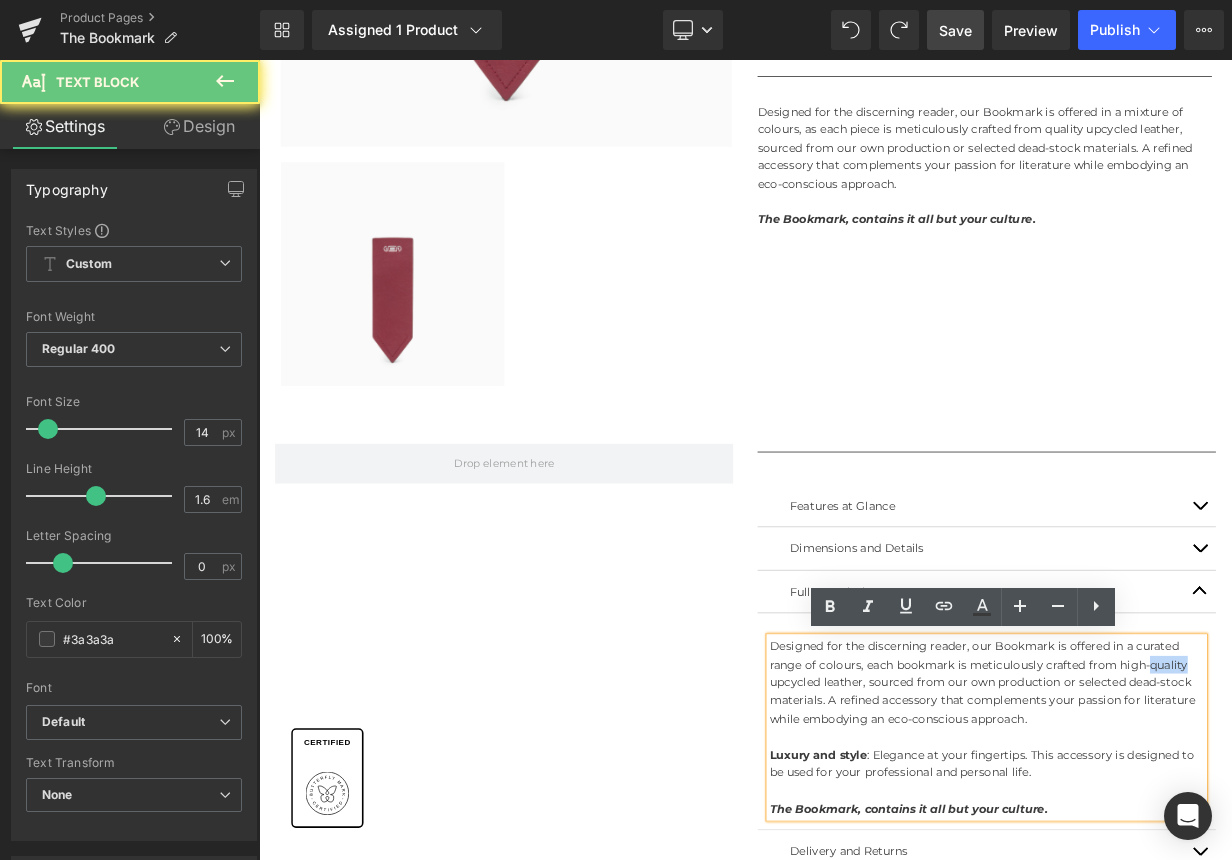 scroll, scrollTop: 630, scrollLeft: 0, axis: vertical 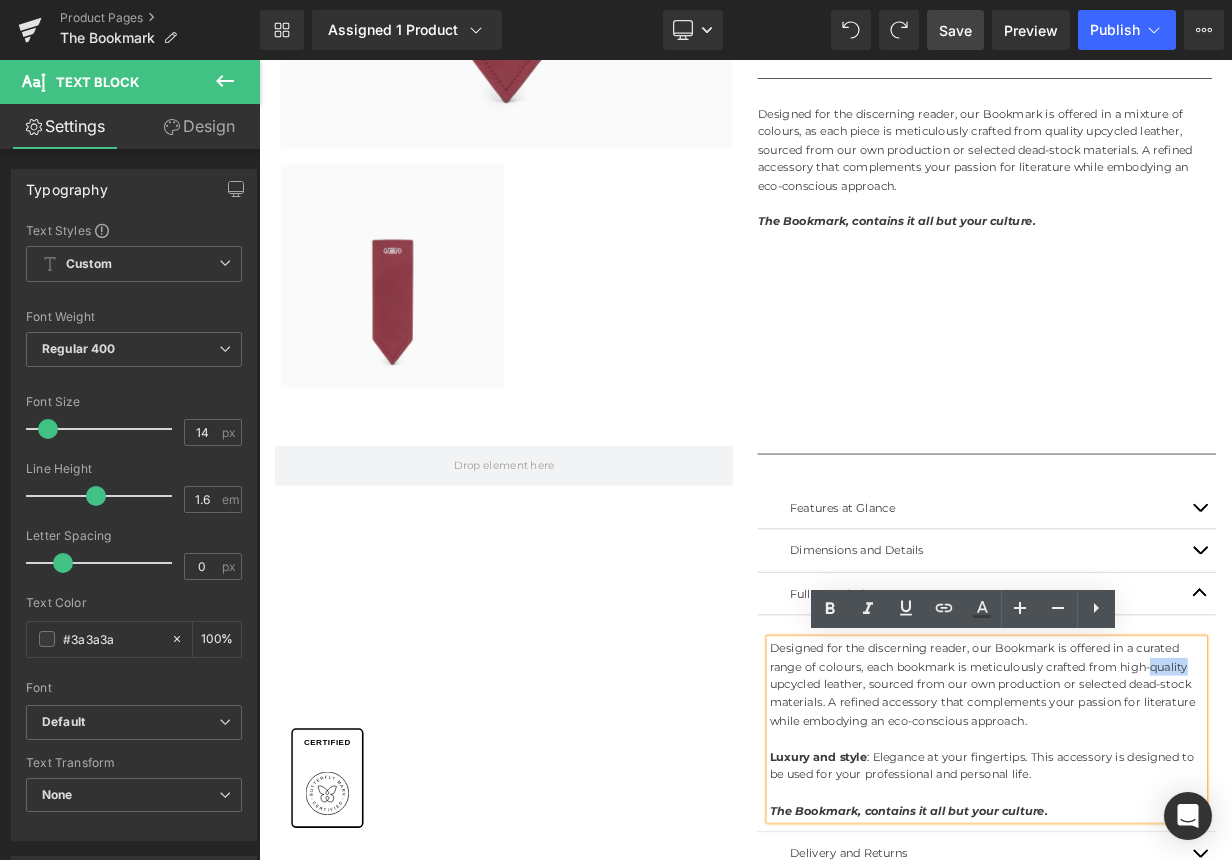 click on "Designed for the discerning reader, our Bookmark is offered in a curated range of colours, each bookmark is meticulously crafted from high-quality upcycled leather, sourced from our own production or selected dead-stock materials. A refined accessory that complements your passion for literature while embodying an eco-conscious approach." at bounding box center (1164, 837) 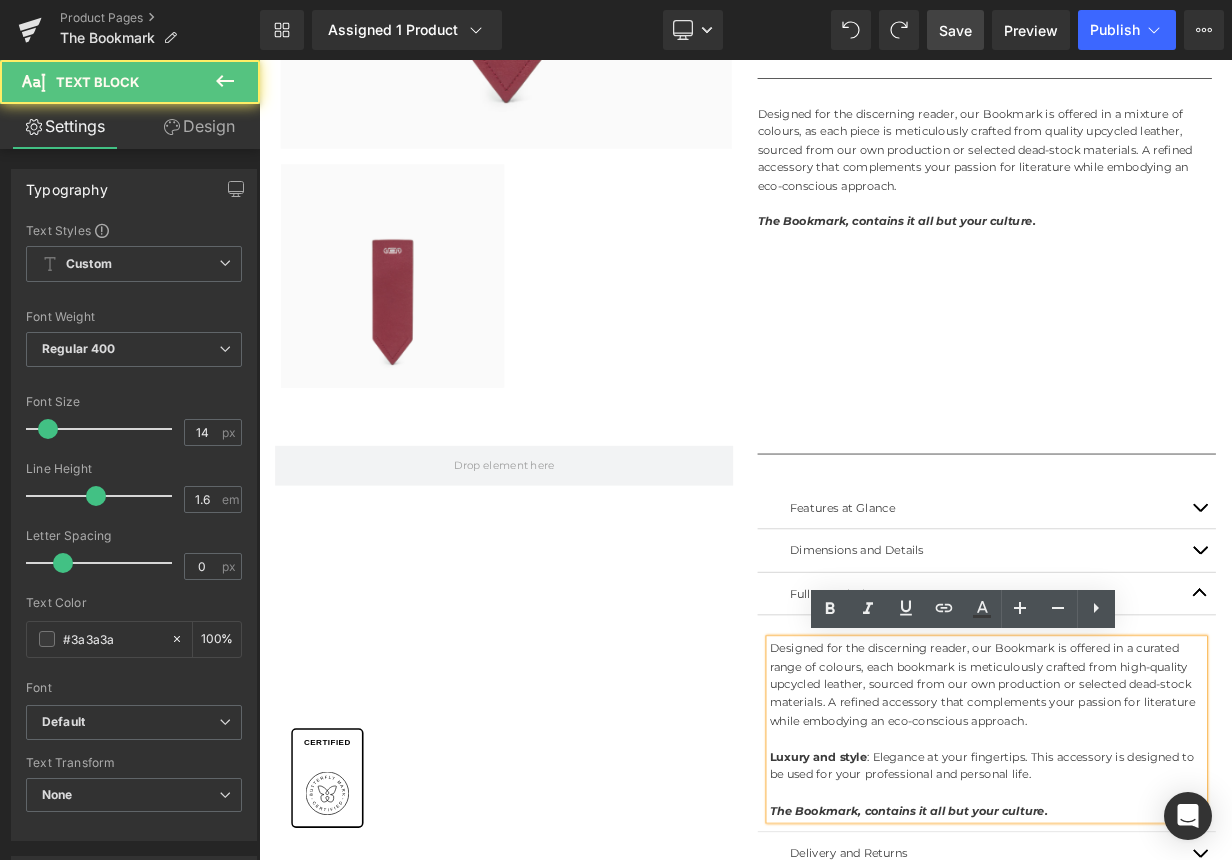 click on "Designed for the discerning reader, our Bookmark is offered in a curated range of colours, each bookmark is meticulously crafted from high-quality upcycled leather, sourced from our own production or selected dead-stock materials. A refined accessory that complements your passion for literature while embodying an eco-conscious approach." at bounding box center [1164, 837] 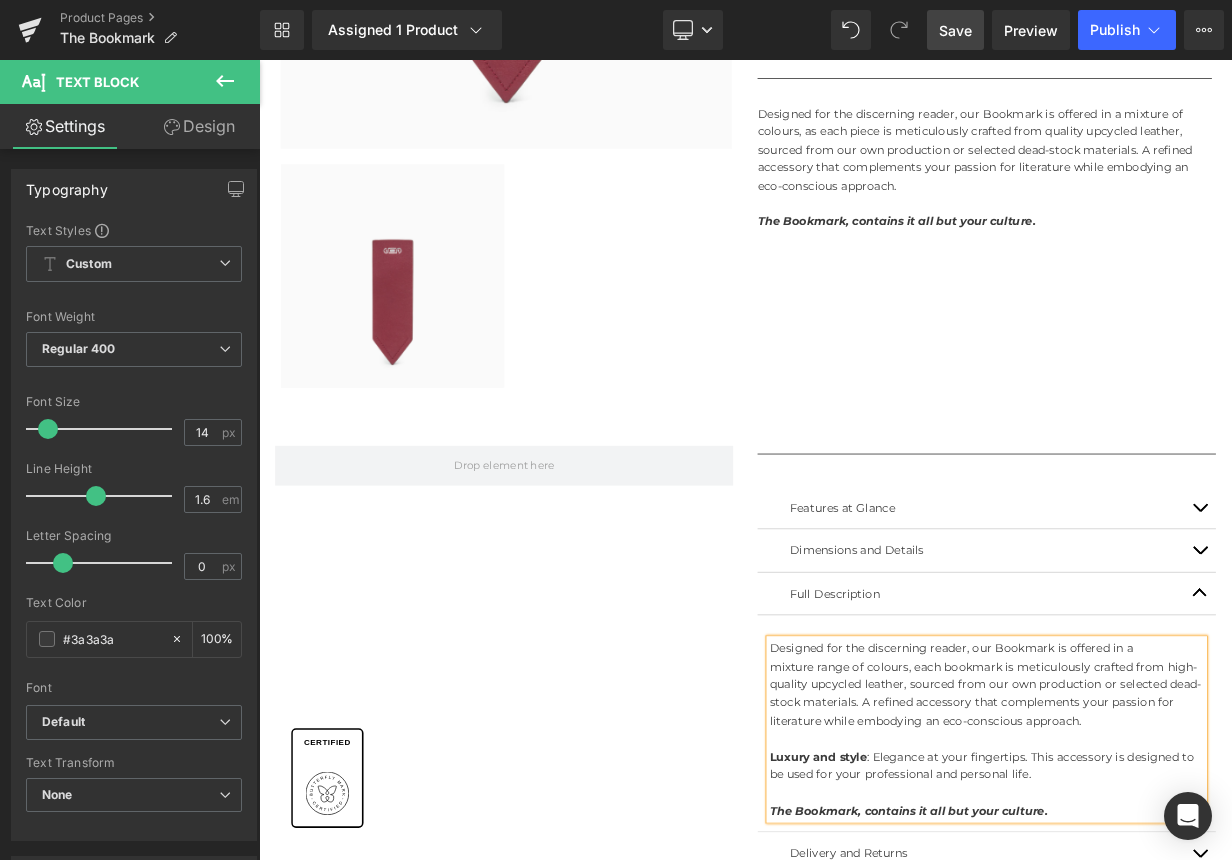 drag, startPoint x: 1356, startPoint y: 791, endPoint x: 919, endPoint y: 810, distance: 437.41284 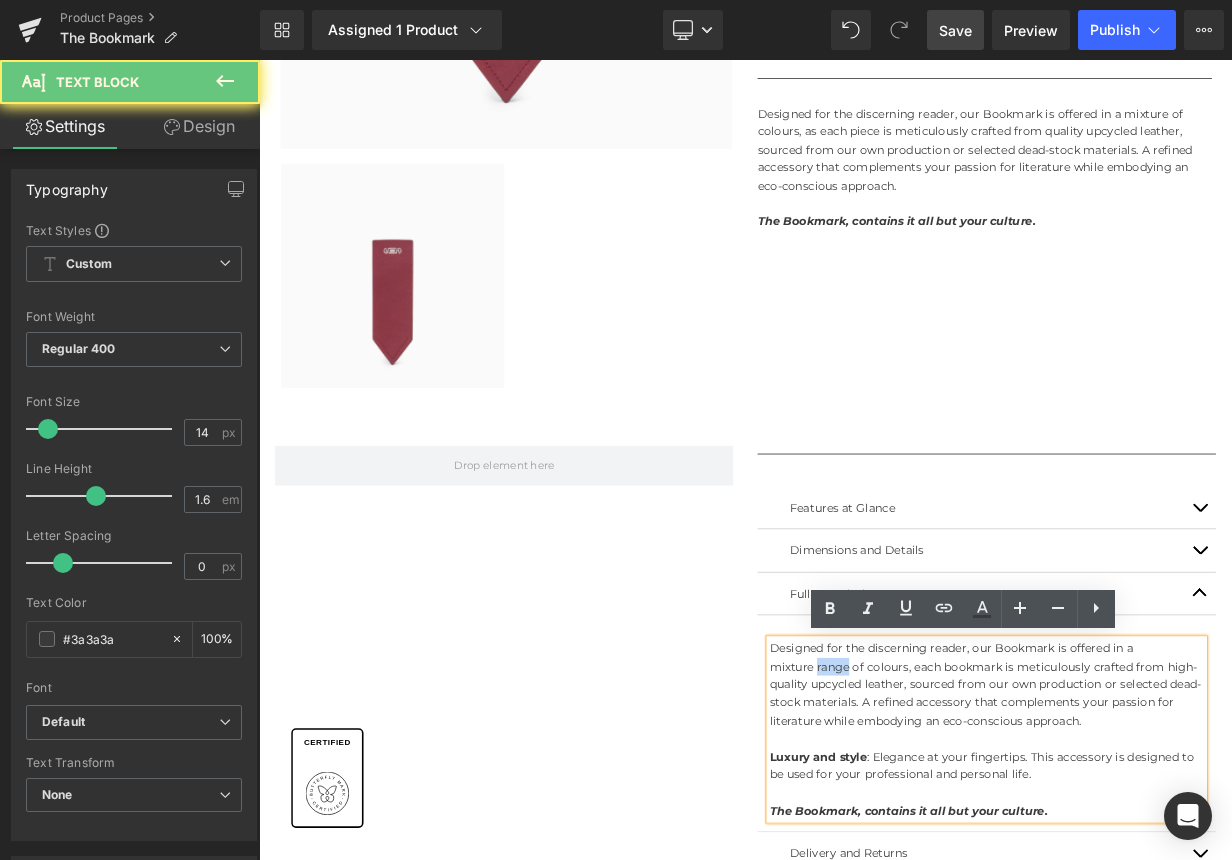 click on "Designed for the discerning reader, our Bookmark is offered in a mixture range of colours, each bookmark is meticulously crafted from high-quality upcycled leather, sourced from our own production or selected dead-stock materials. A refined accessory that complements your passion for literature while embodying an eco-conscious approach." at bounding box center (1164, 837) 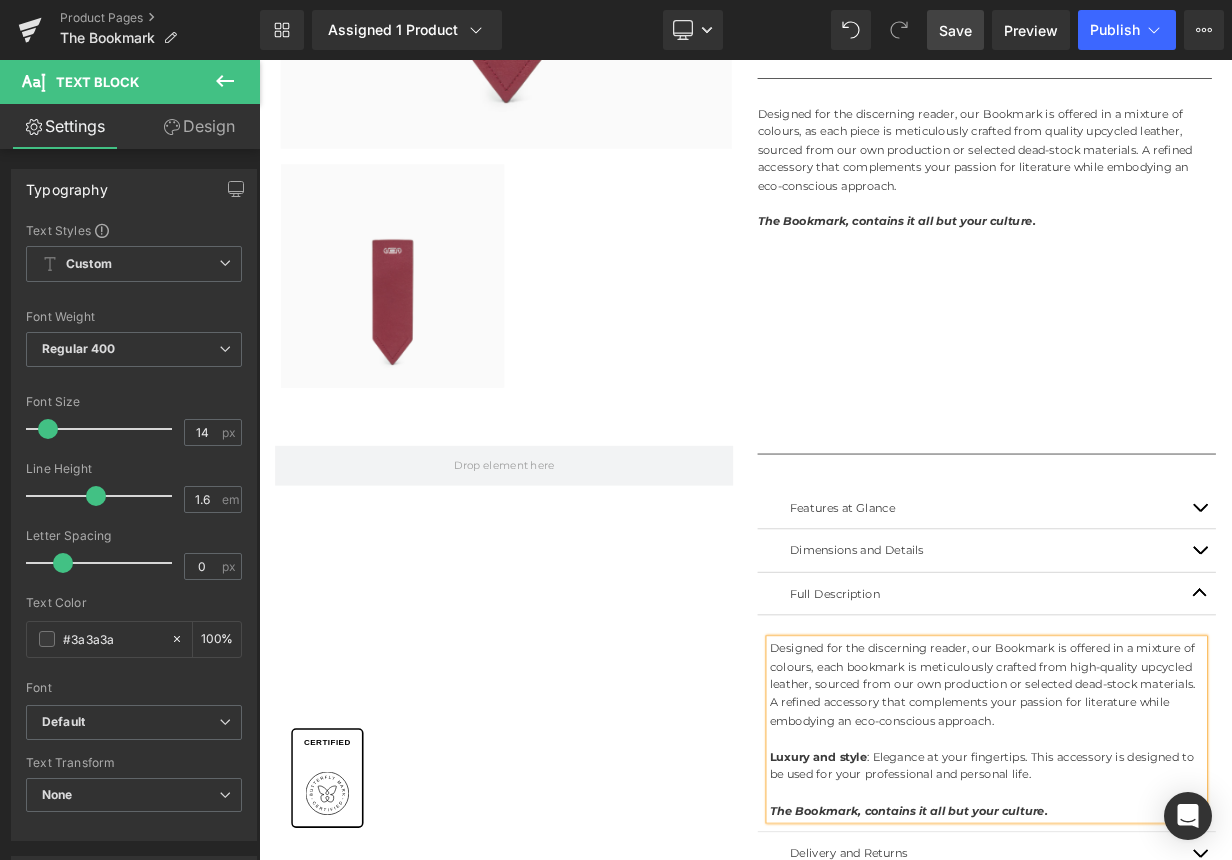 click on "Designed for the discerning reader, our Bookmark is offered in a mixture of colours, each bookmark is meticulously crafted from high-quality upcycled leather, sourced from our own production or selected dead-stock materials. A refined accessory that complements your passion for literature while embodying an eco-conscious approach." at bounding box center [1164, 837] 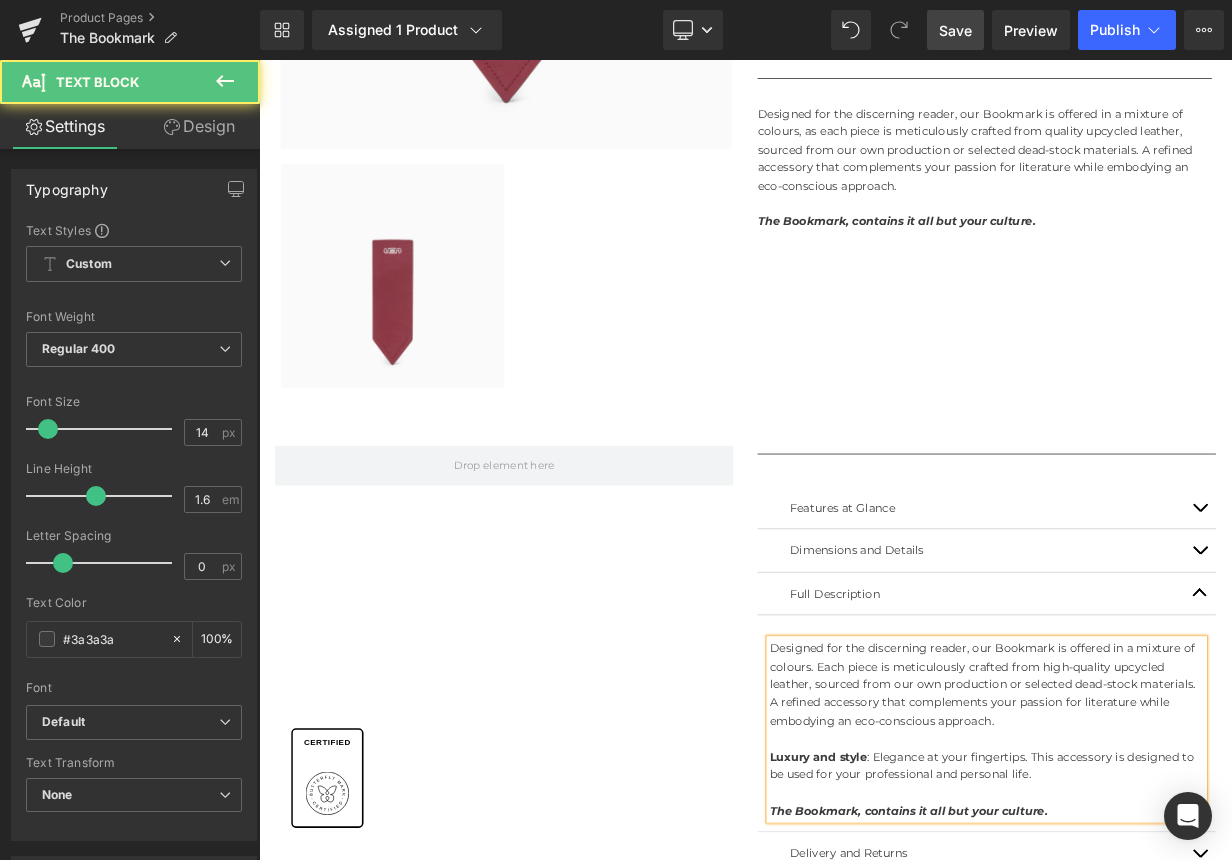click on "Designed for the discerning reader, our Bookmark is offered in a mixture of colours. Each piece is meticulously crafted from high-quality upcycled leather, sourced from our own production or selected dead-stock materials. A refined accessory that complements your passion for literature while embodying an eco-conscious approach." at bounding box center (1164, 837) 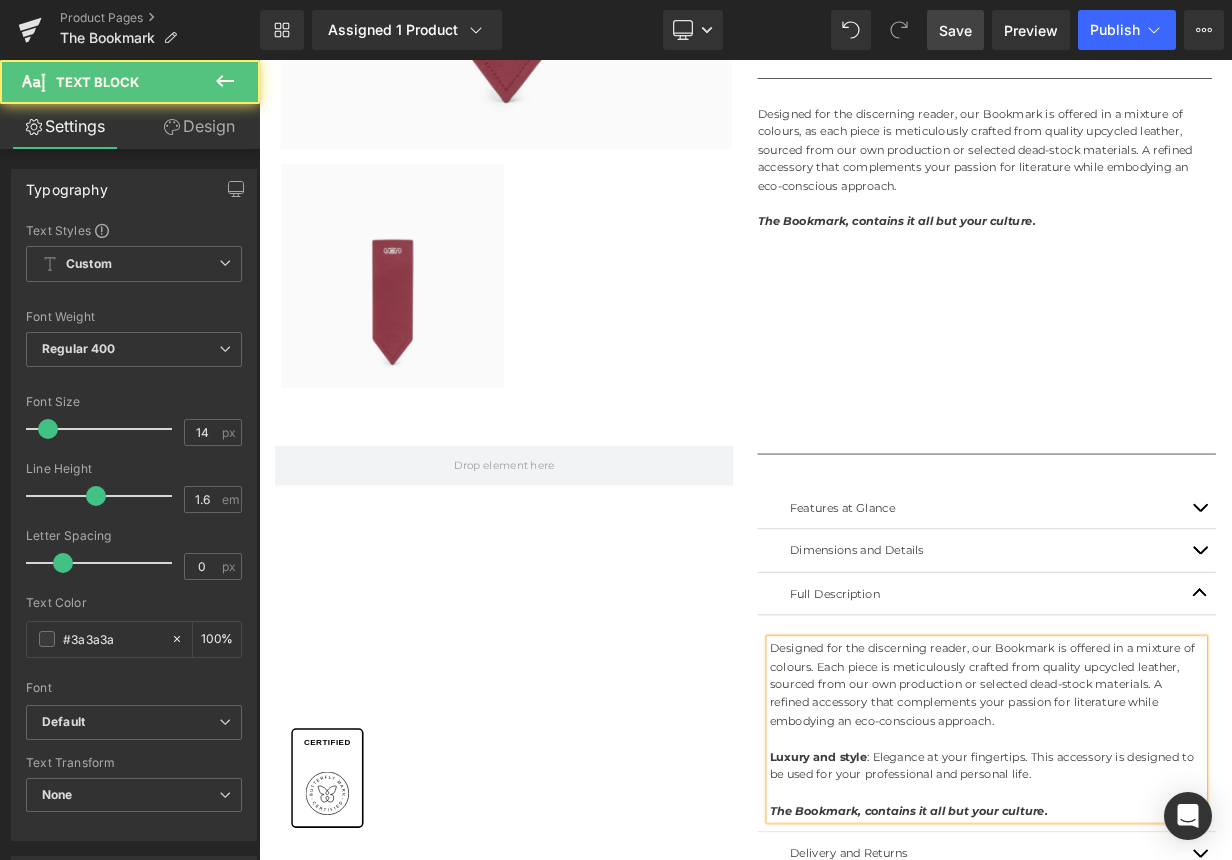 click on "Designed for the discerning reader, our Bookmark is offered in a mixture of colours. Each piece is meticulously crafted from quality upcycled leather, sourced from our own production or selected dead-stock materials. A refined accessory that complements your passion for literature while embodying an eco-conscious approach." at bounding box center (1164, 837) 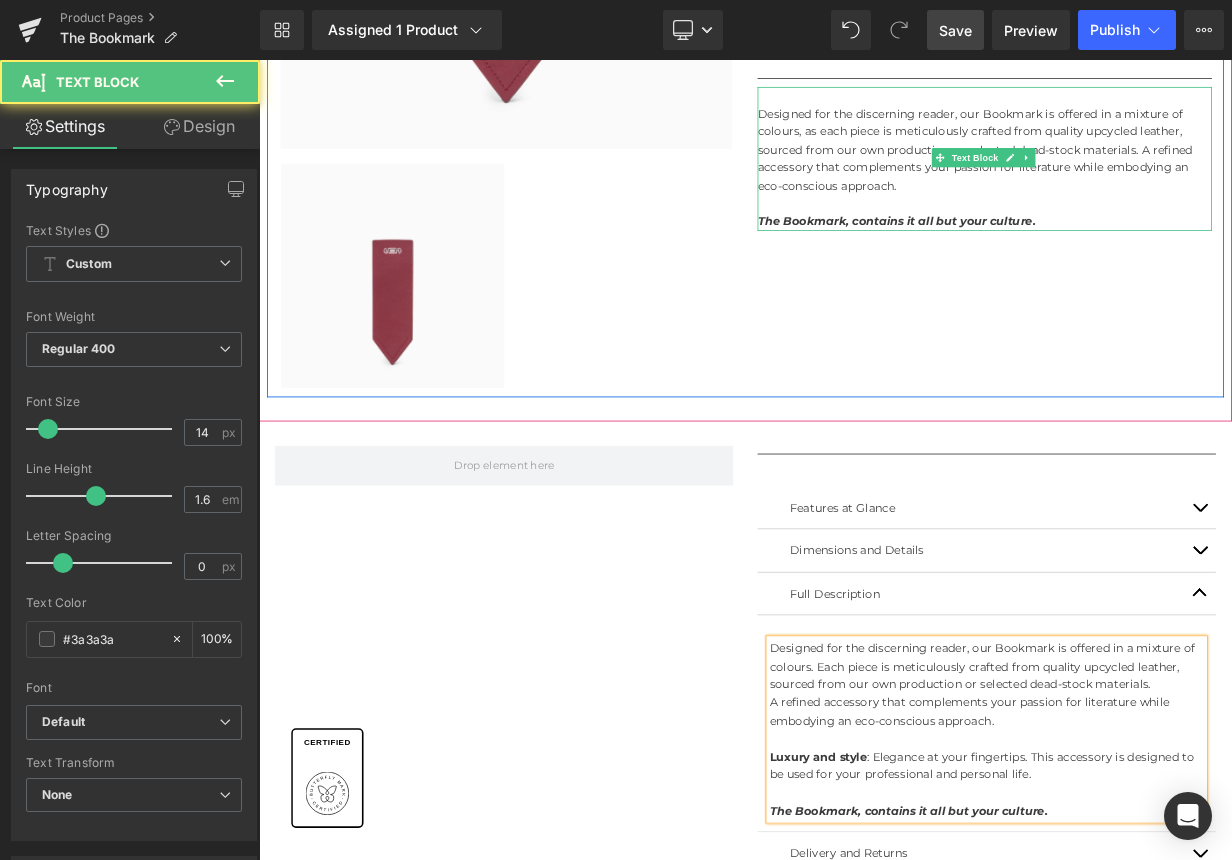 drag, startPoint x: 1179, startPoint y: 126, endPoint x: 1258, endPoint y: 173, distance: 91.92388 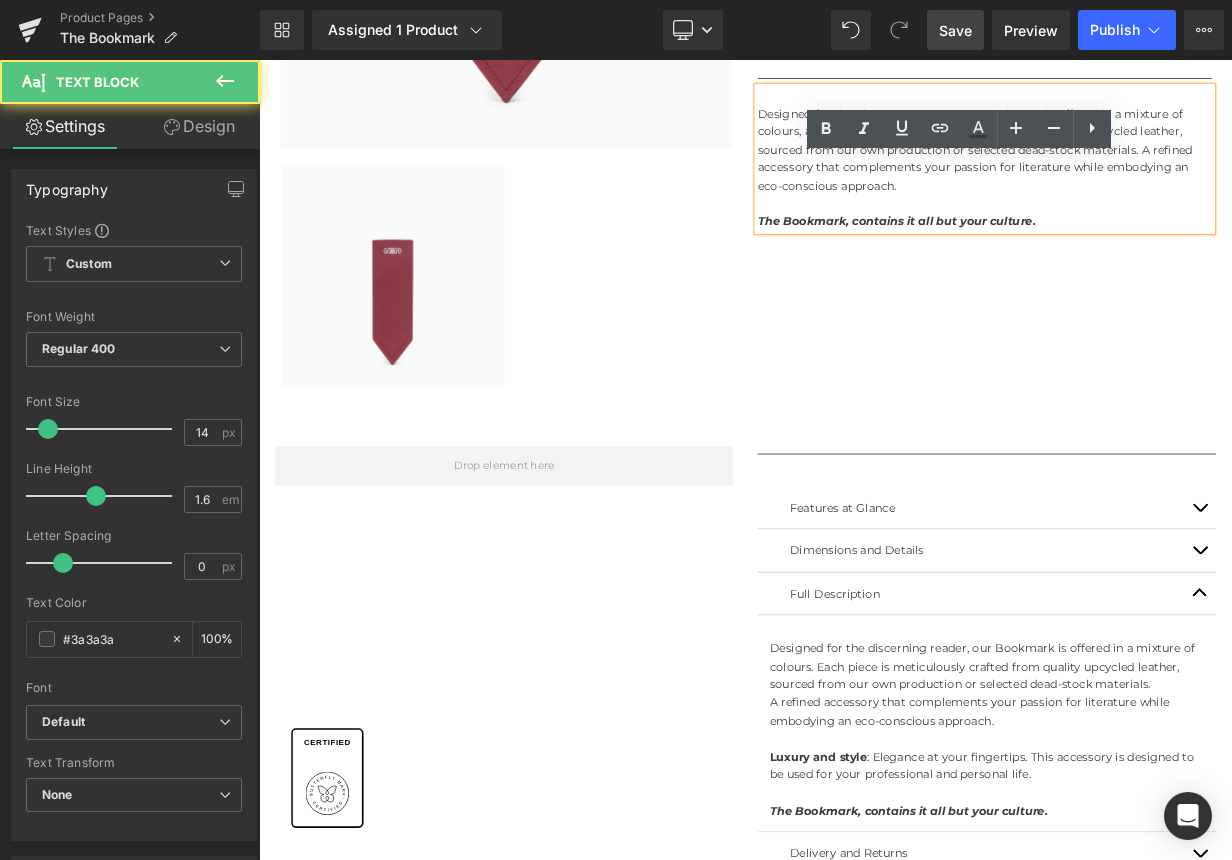 click on "Designed for the discerning reader, our Bookmark is offered in a mixture of colours, as each piece is meticulously crafted from quality upcycled leather, sourced from our own production or selected dead-stock materials. A refined accessory that complements your passion for literature while embodying an eco-conscious approach." at bounding box center [1161, 172] 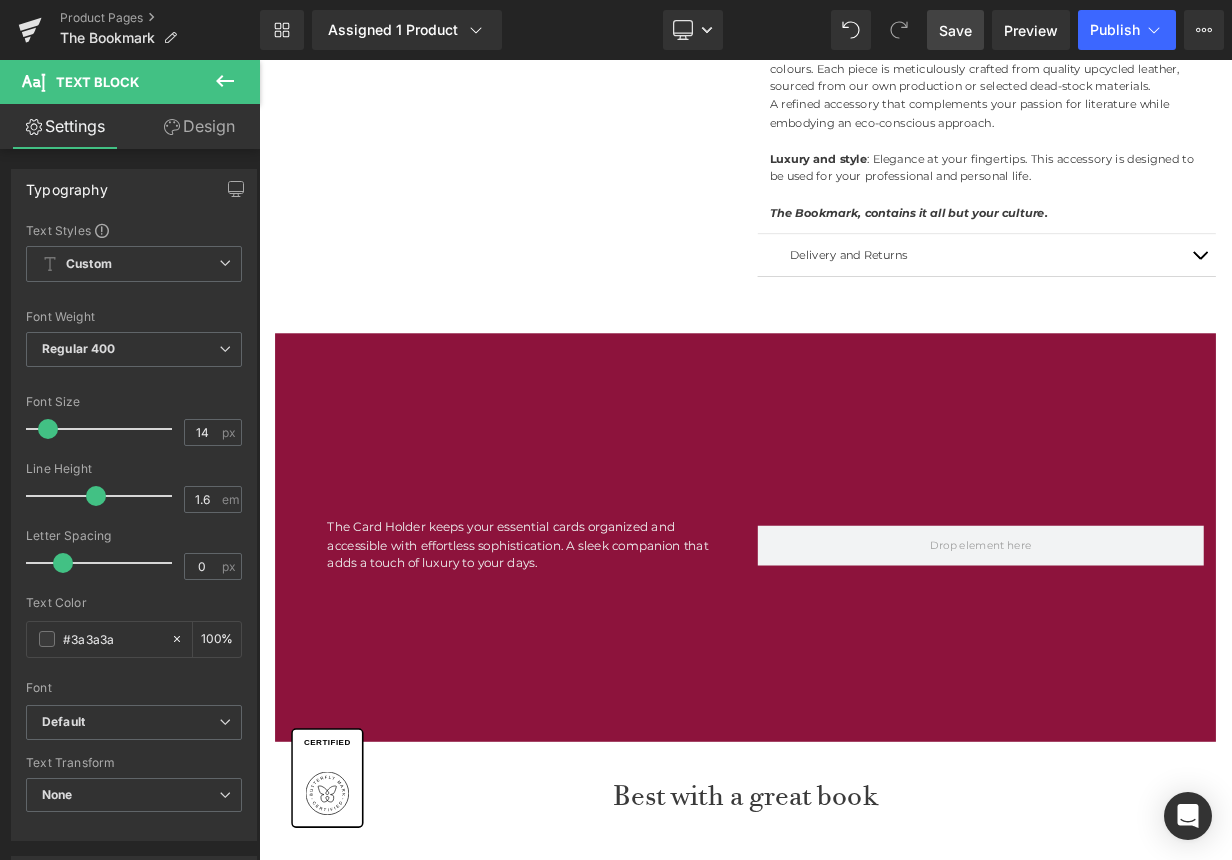 scroll, scrollTop: 1373, scrollLeft: 0, axis: vertical 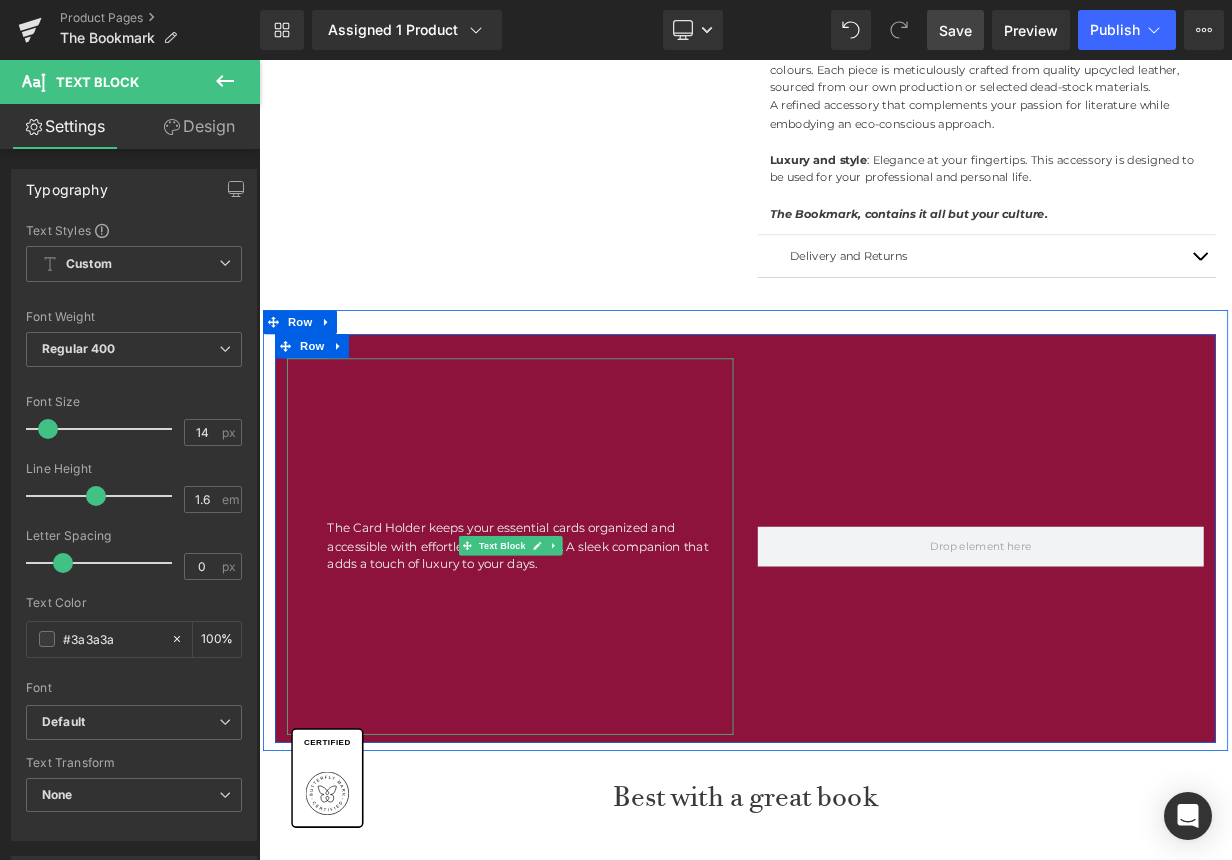 click on "The Card Holder keeps your essential cards organized and accessible with effortless sophistication. A sleek companion that adds a touch of luxury to your days." at bounding box center (571, 665) 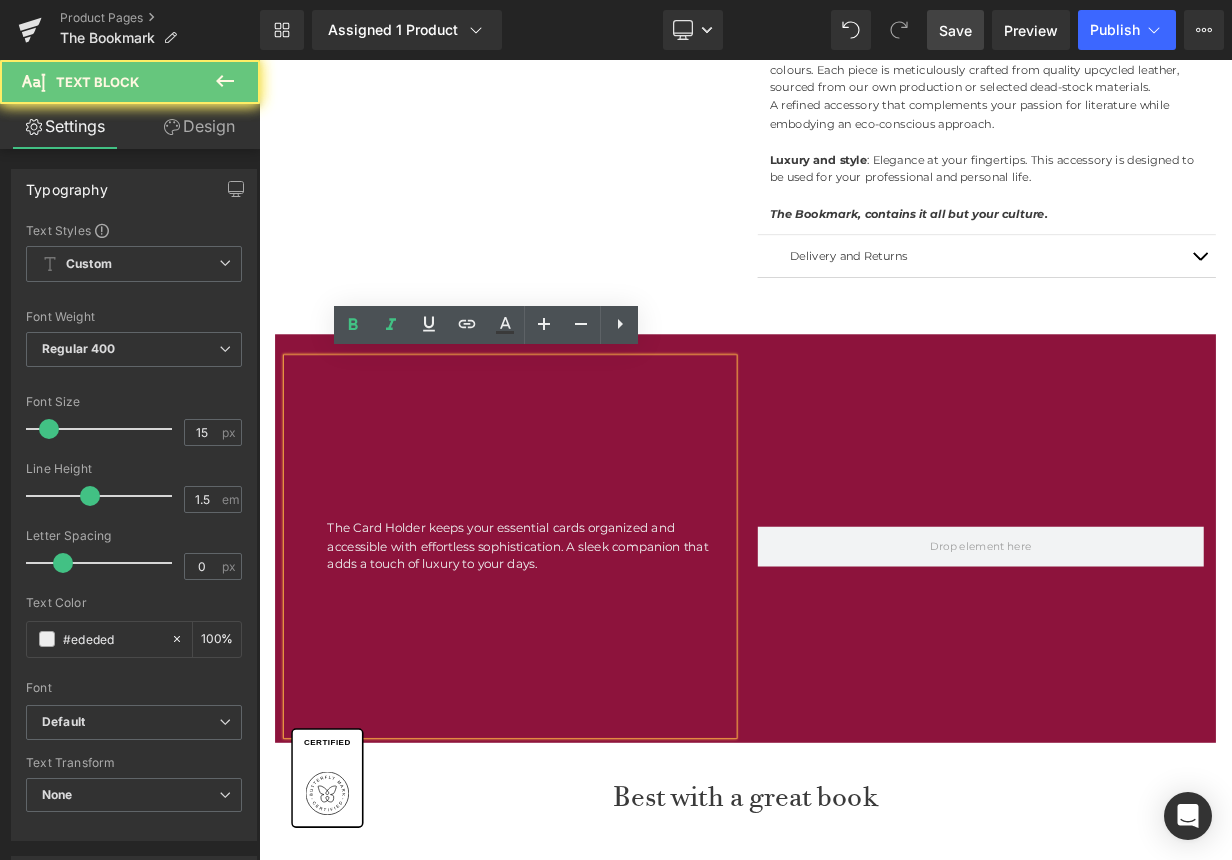 drag, startPoint x: 632, startPoint y: 678, endPoint x: 648, endPoint y: 678, distance: 16 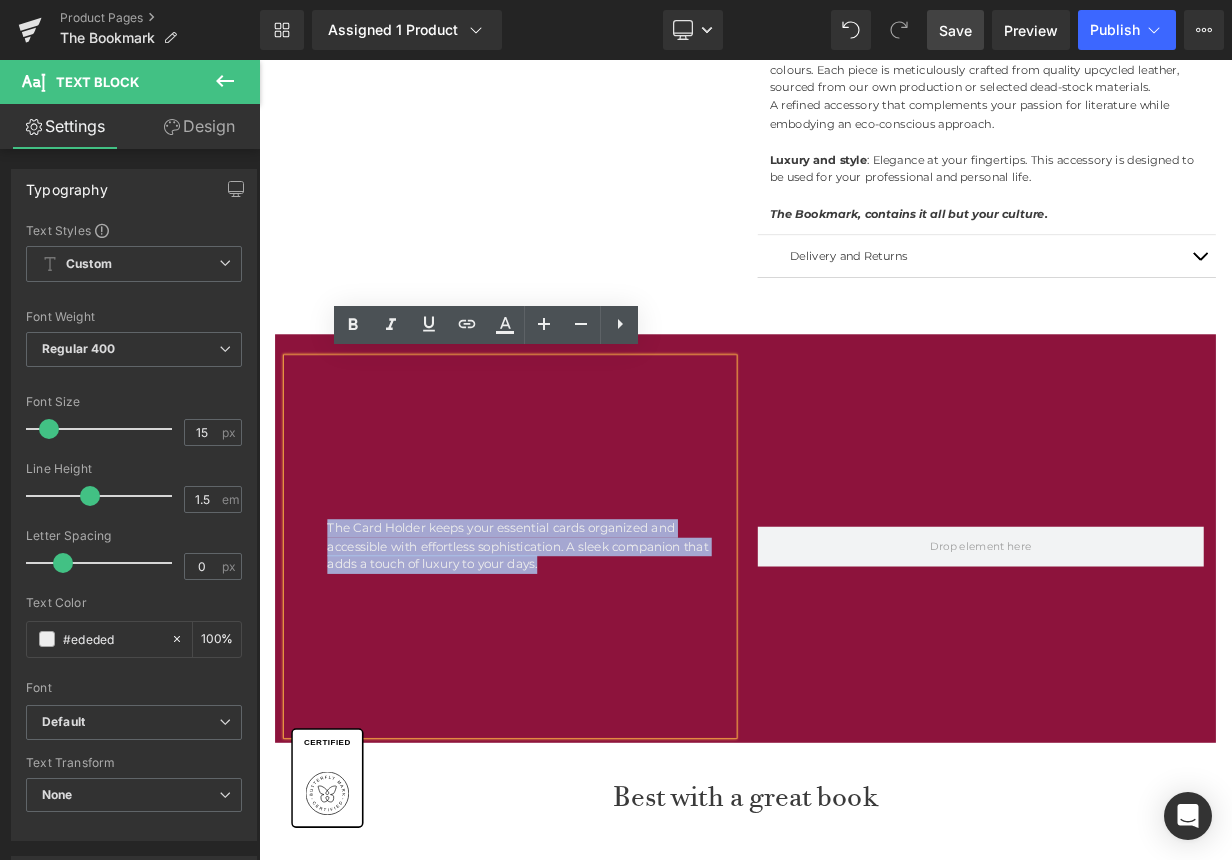 drag, startPoint x: 608, startPoint y: 674, endPoint x: 335, endPoint y: 631, distance: 276.3657 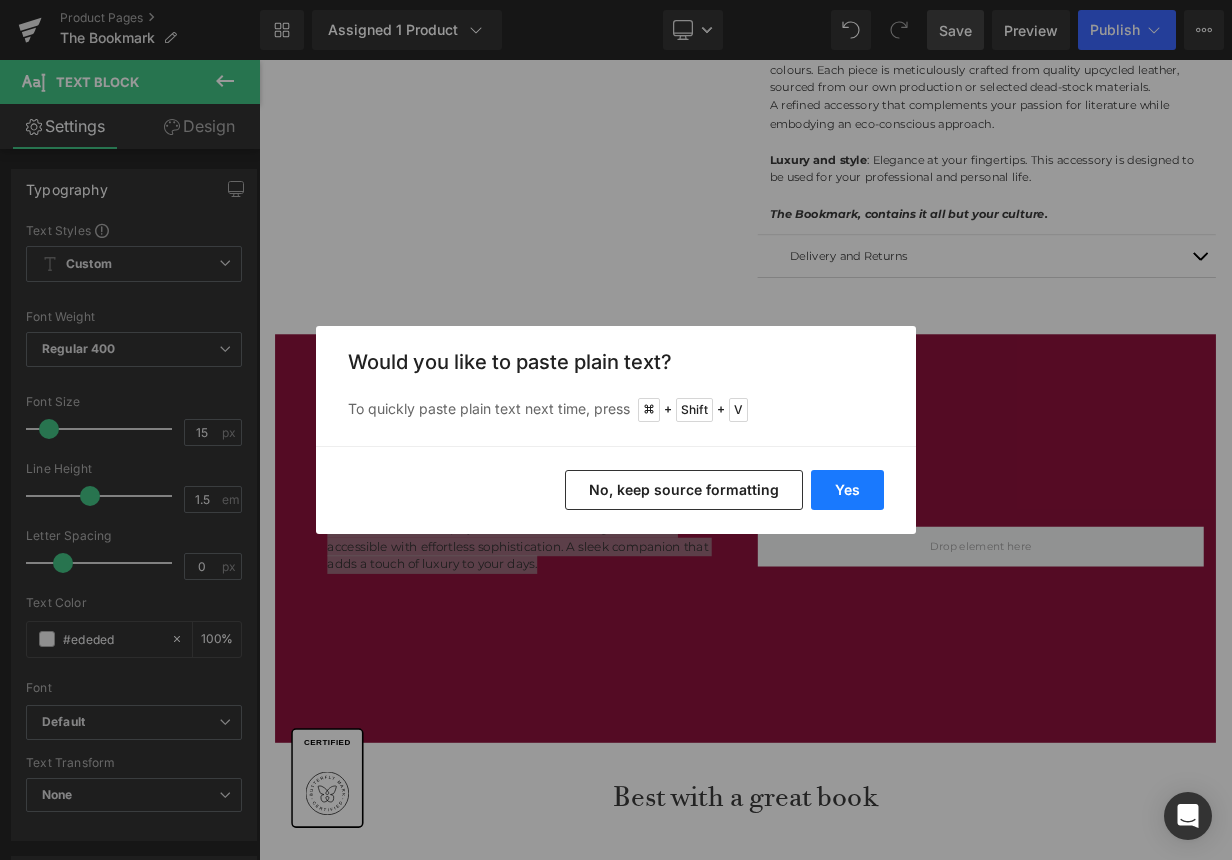 click on "Yes" at bounding box center (847, 490) 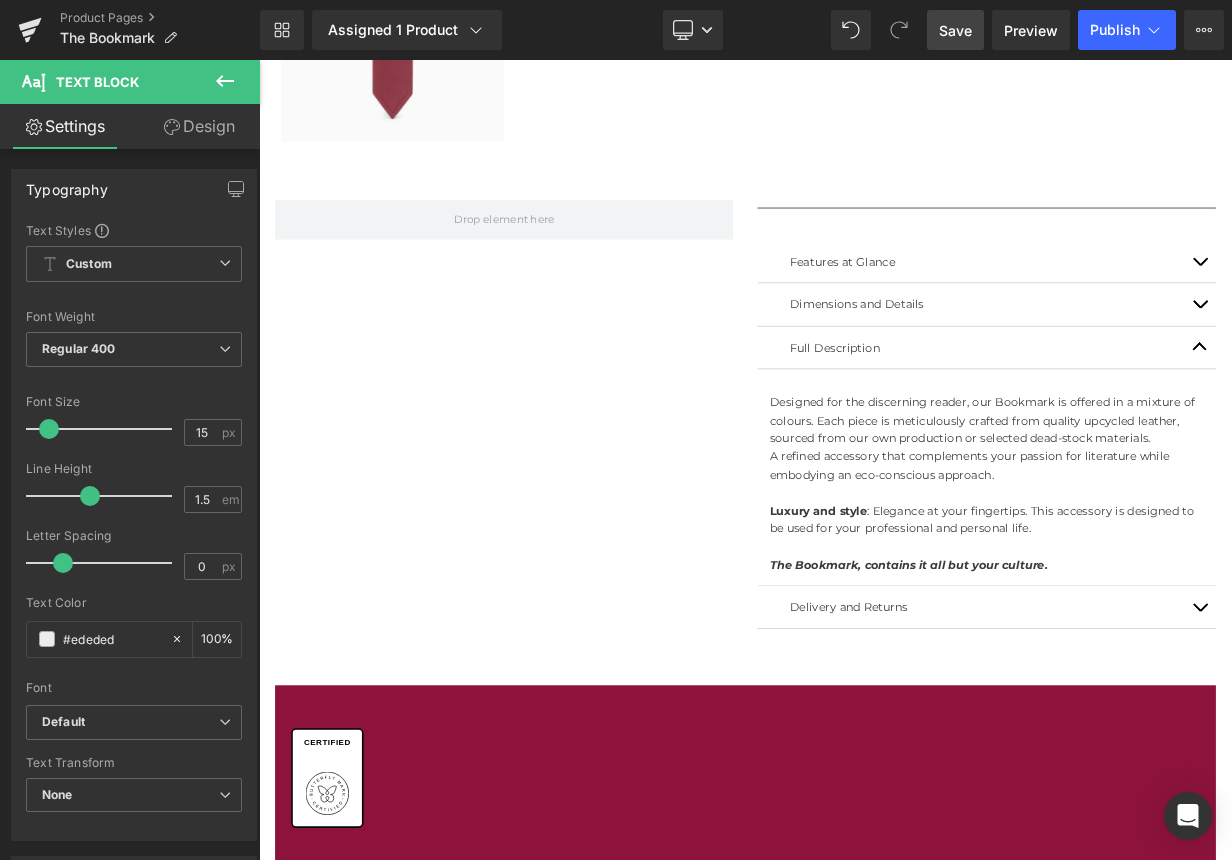 scroll, scrollTop: 936, scrollLeft: 0, axis: vertical 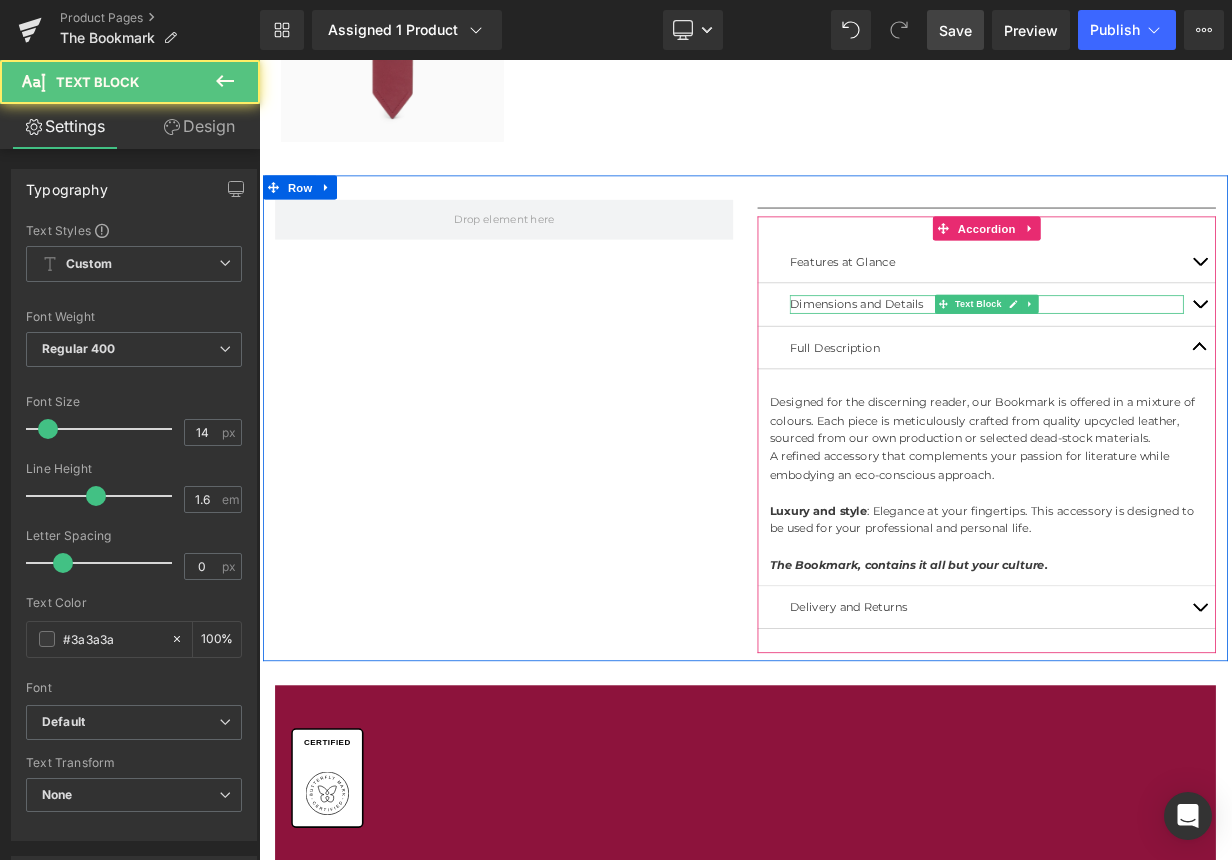 click on "Dimensions and Details" at bounding box center (1164, 364) 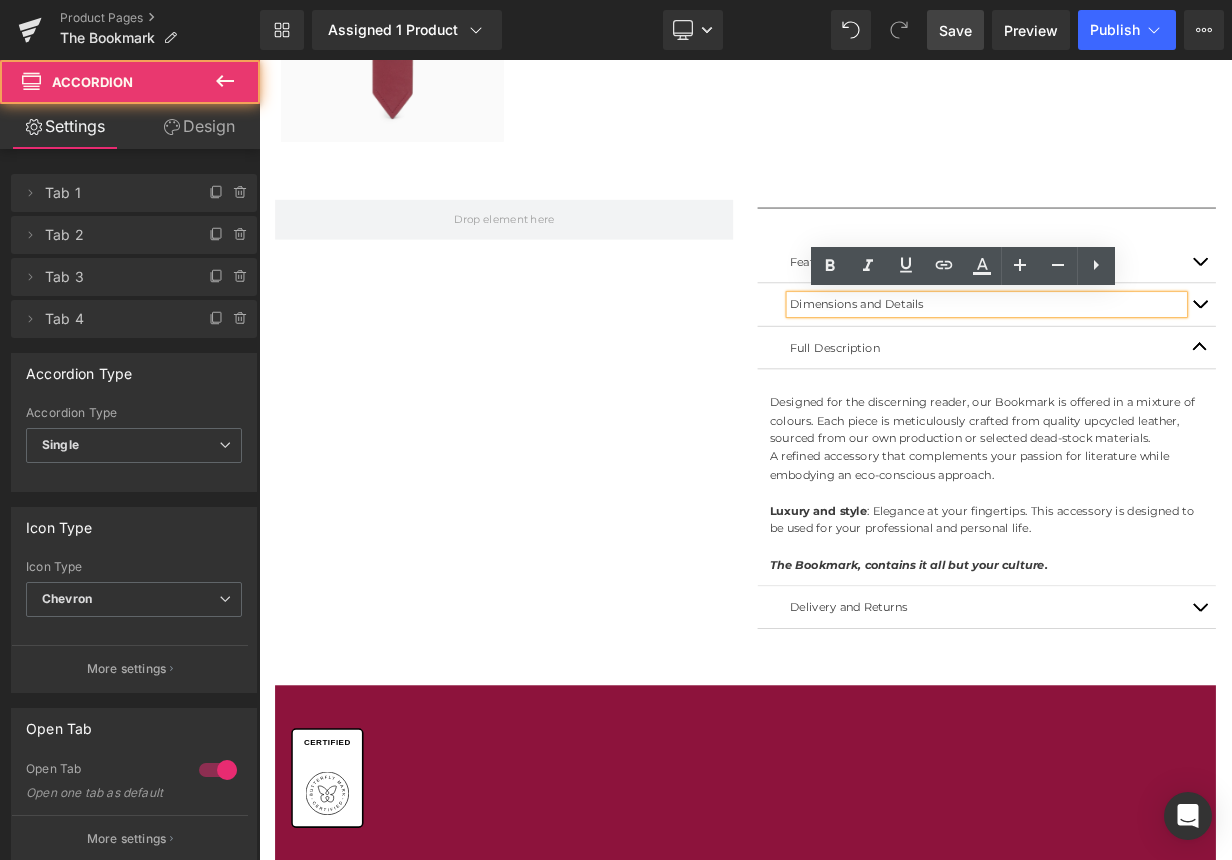 click at bounding box center [1429, 418] 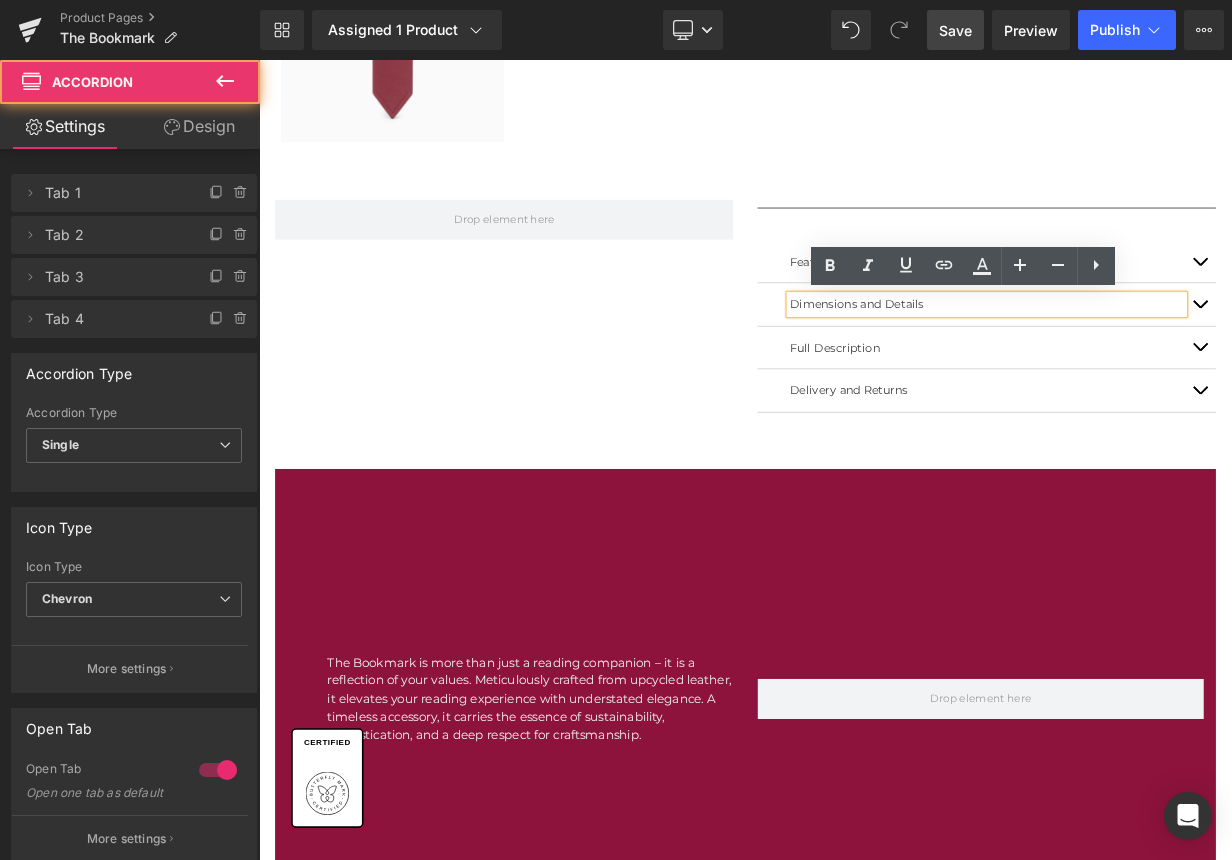 click at bounding box center (1429, 316) 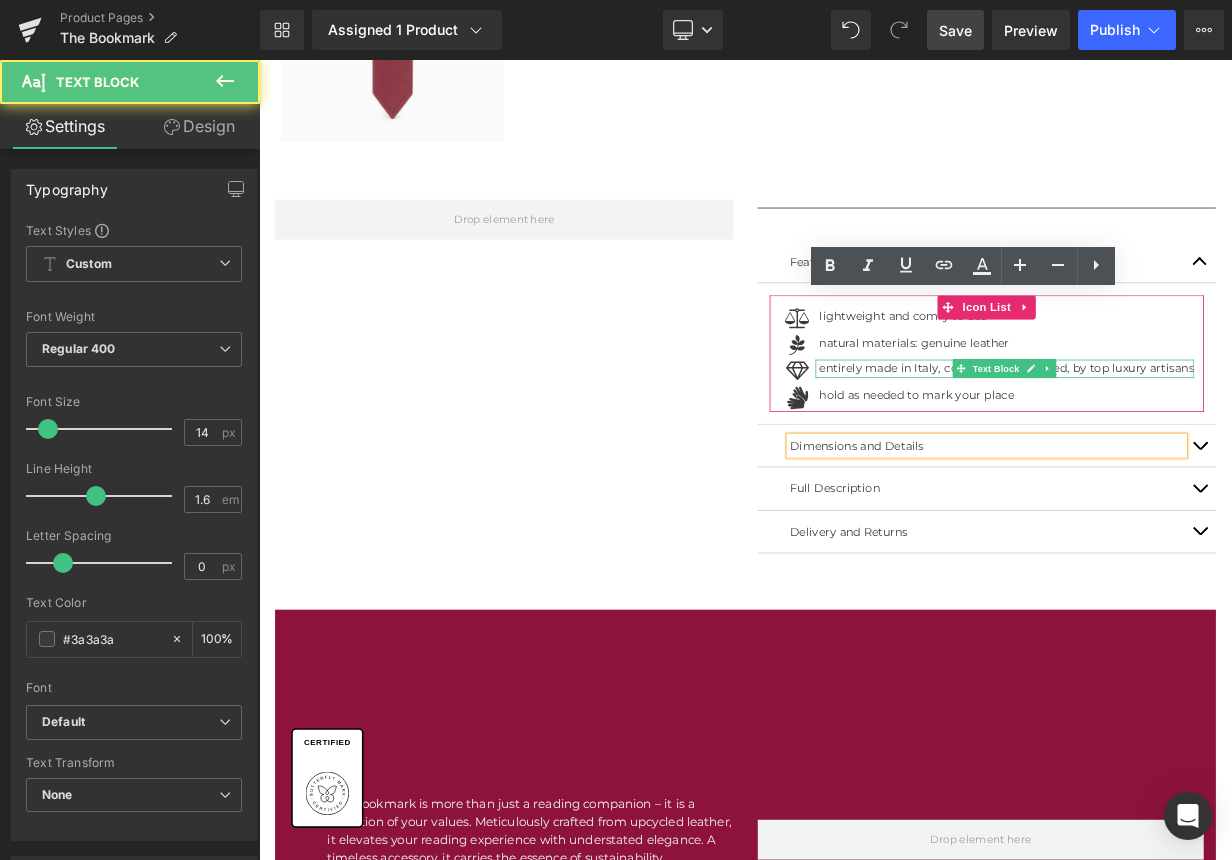 click on "entirely made in Italy, components included, by top luxury artisans" at bounding box center (1189, 444) 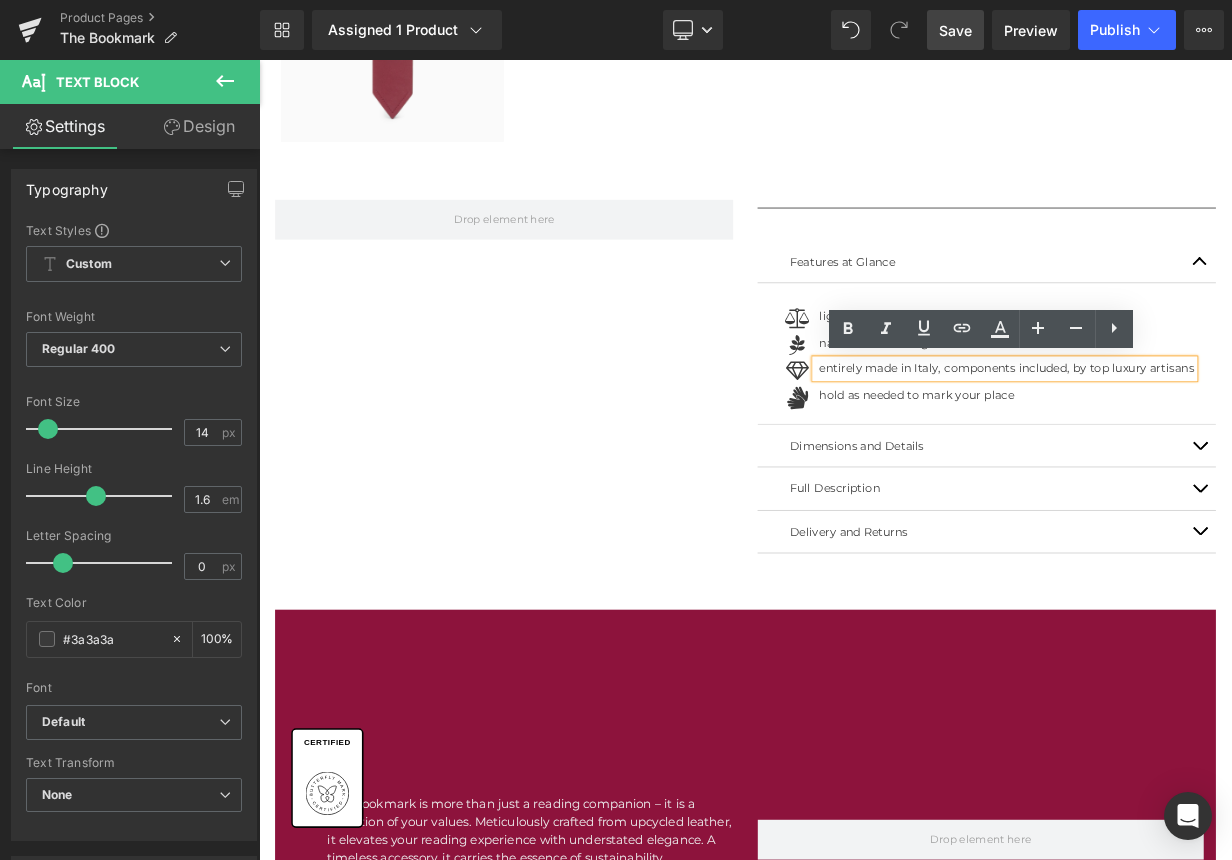 click on "entirely made in Italy, components included, by top luxury artisans" at bounding box center [1189, 444] 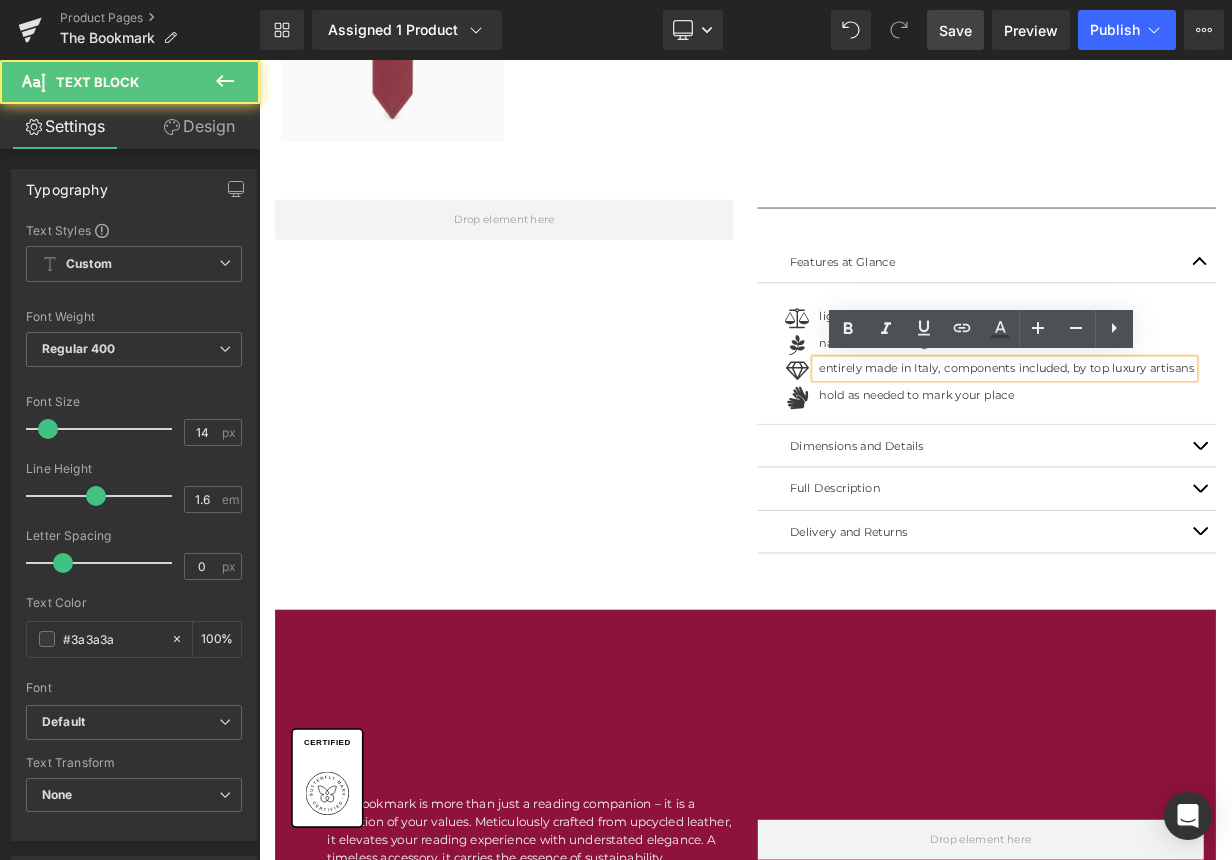 type 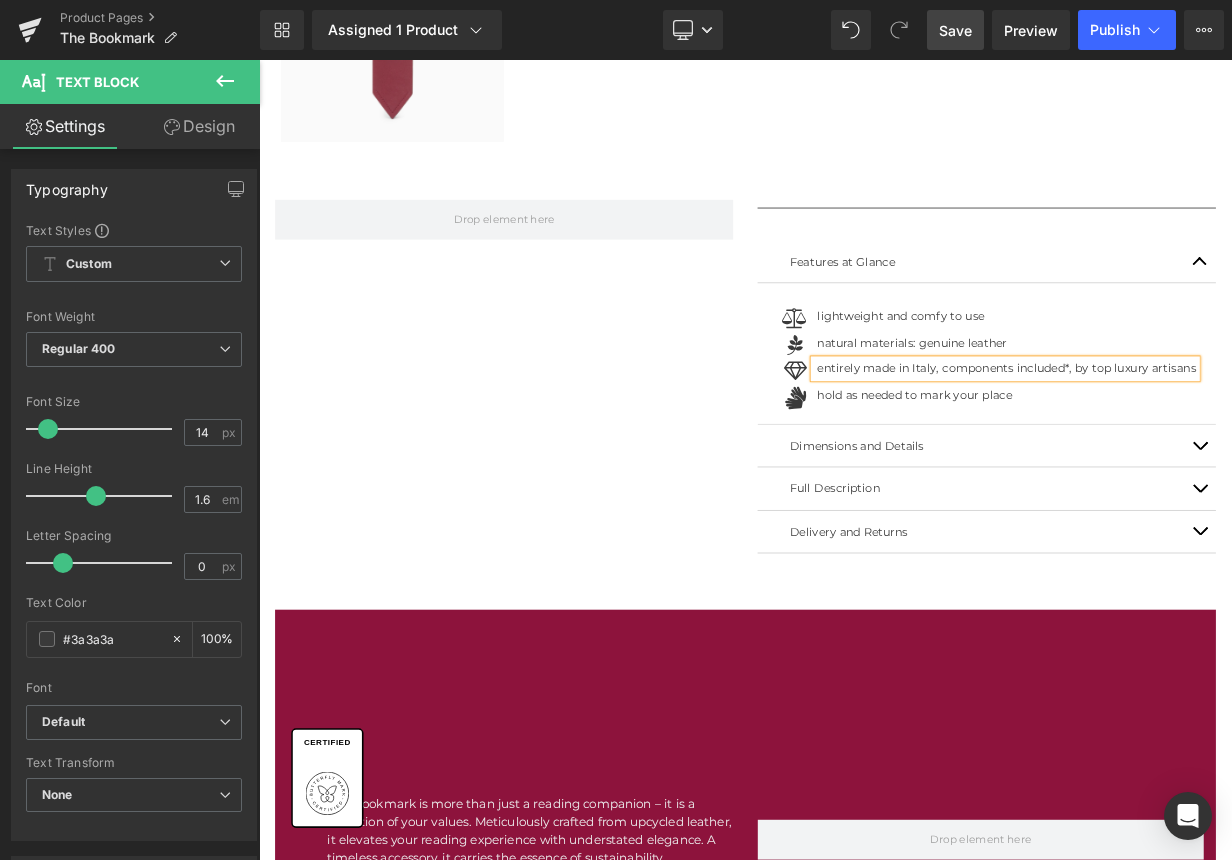 click at bounding box center (1429, 593) 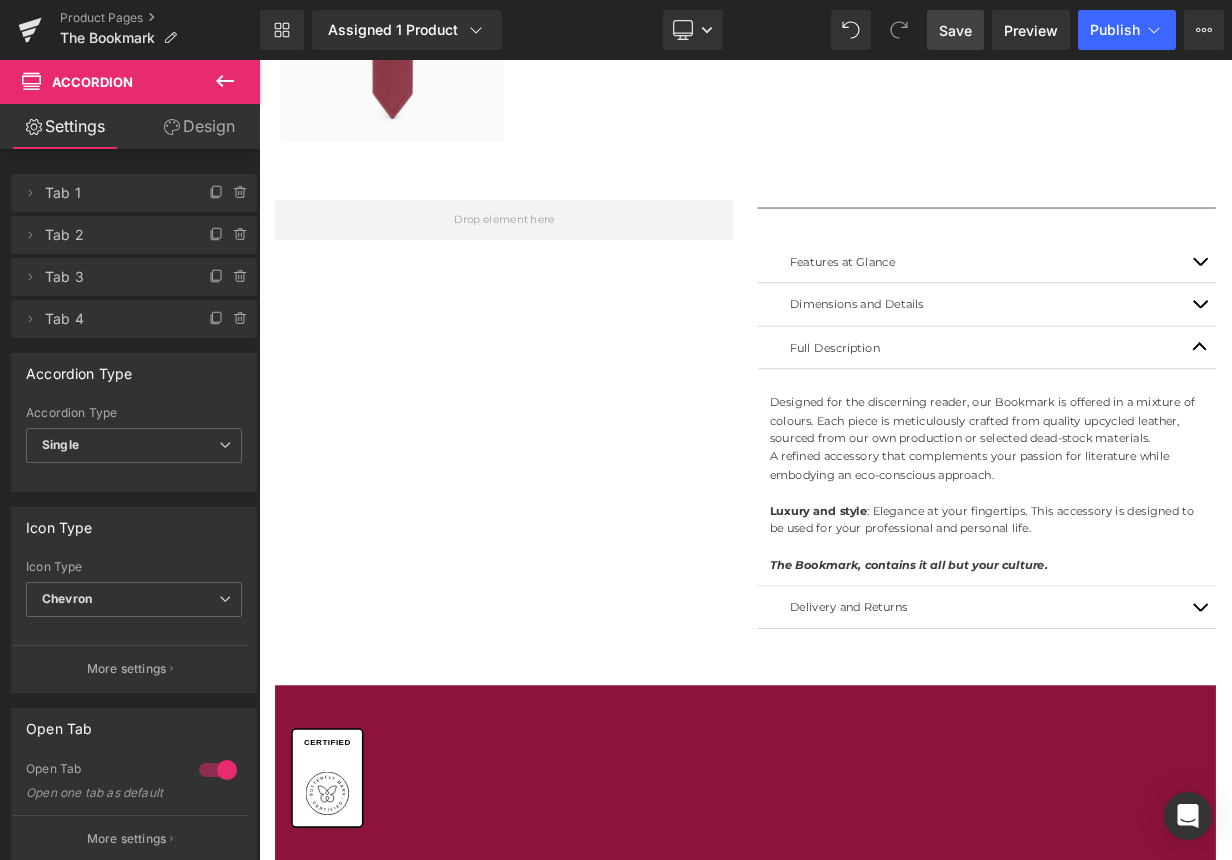 click at bounding box center (1429, 364) 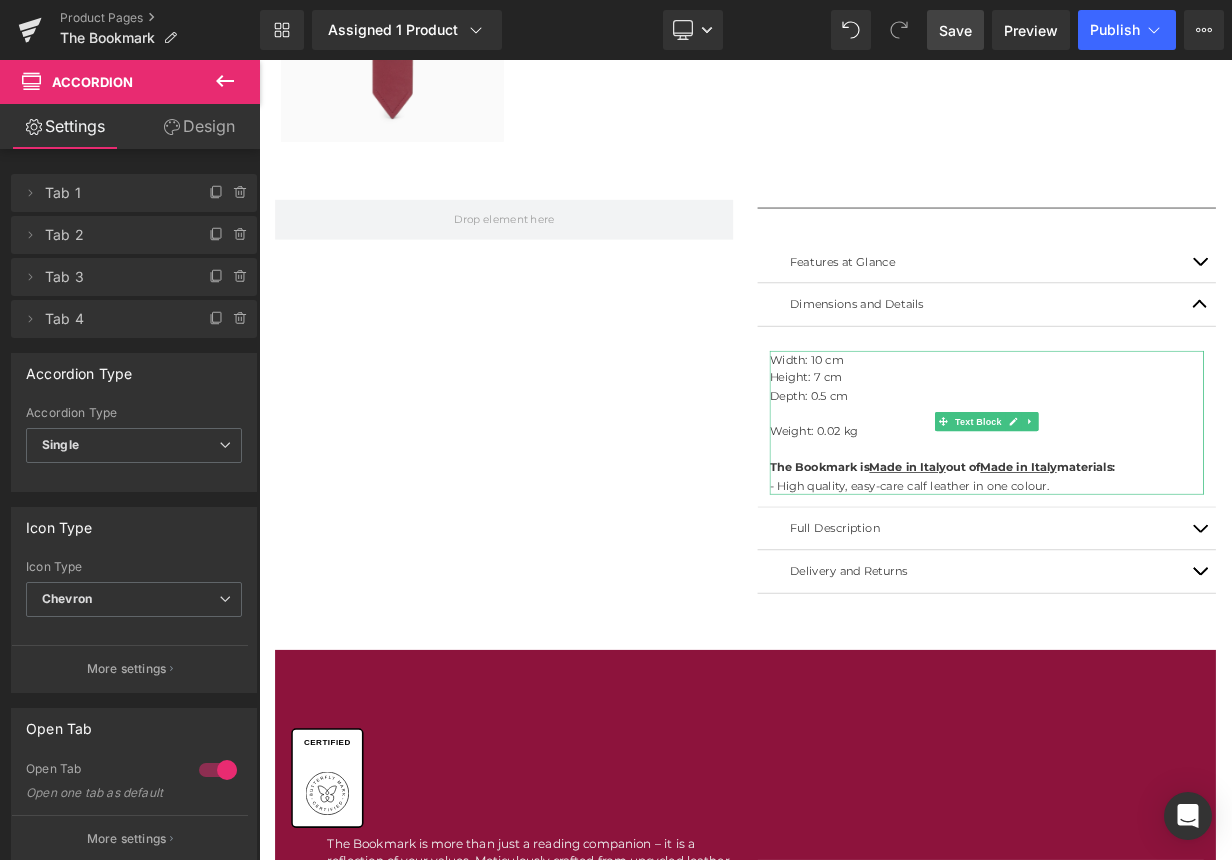 click on "The Bookmark is  Made in Italy  out of  Made in Italy  materials:" at bounding box center [1109, 567] 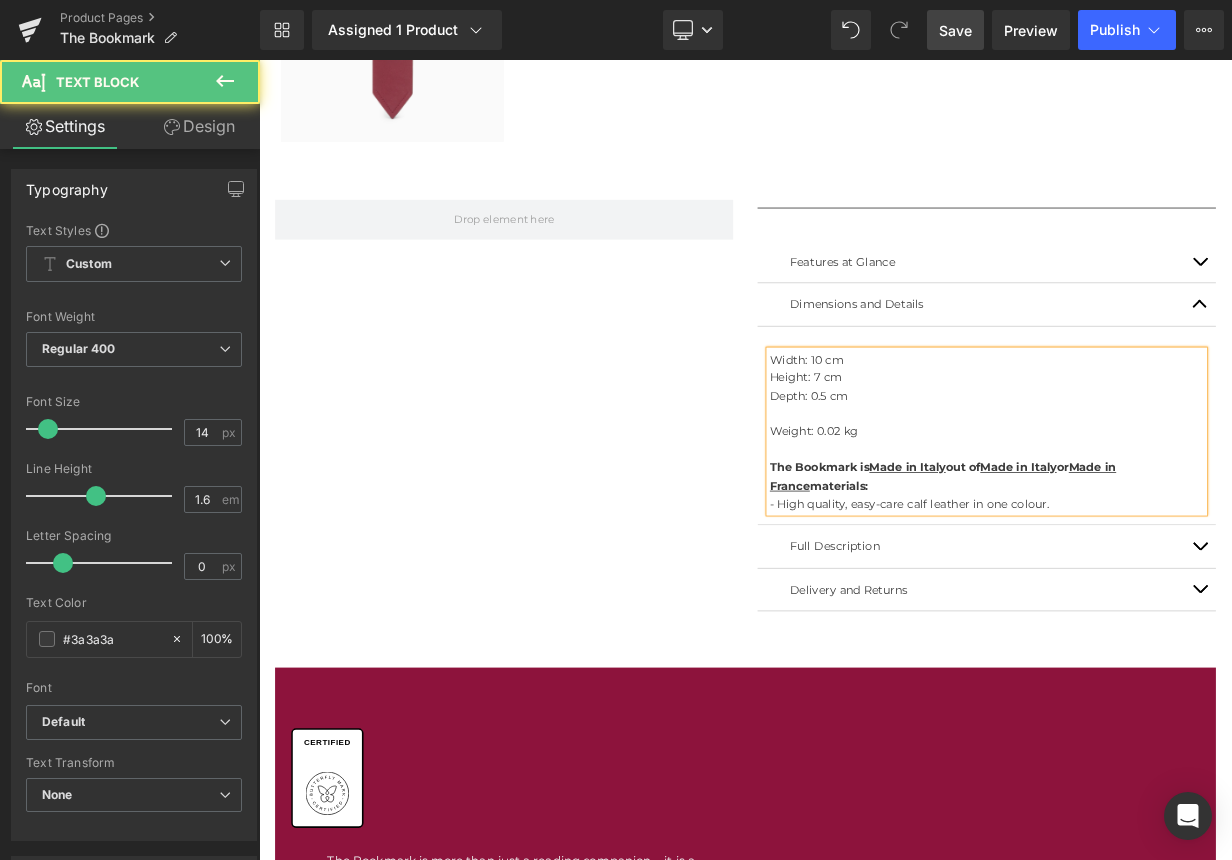 click on "Made in Italy" at bounding box center [1203, 567] 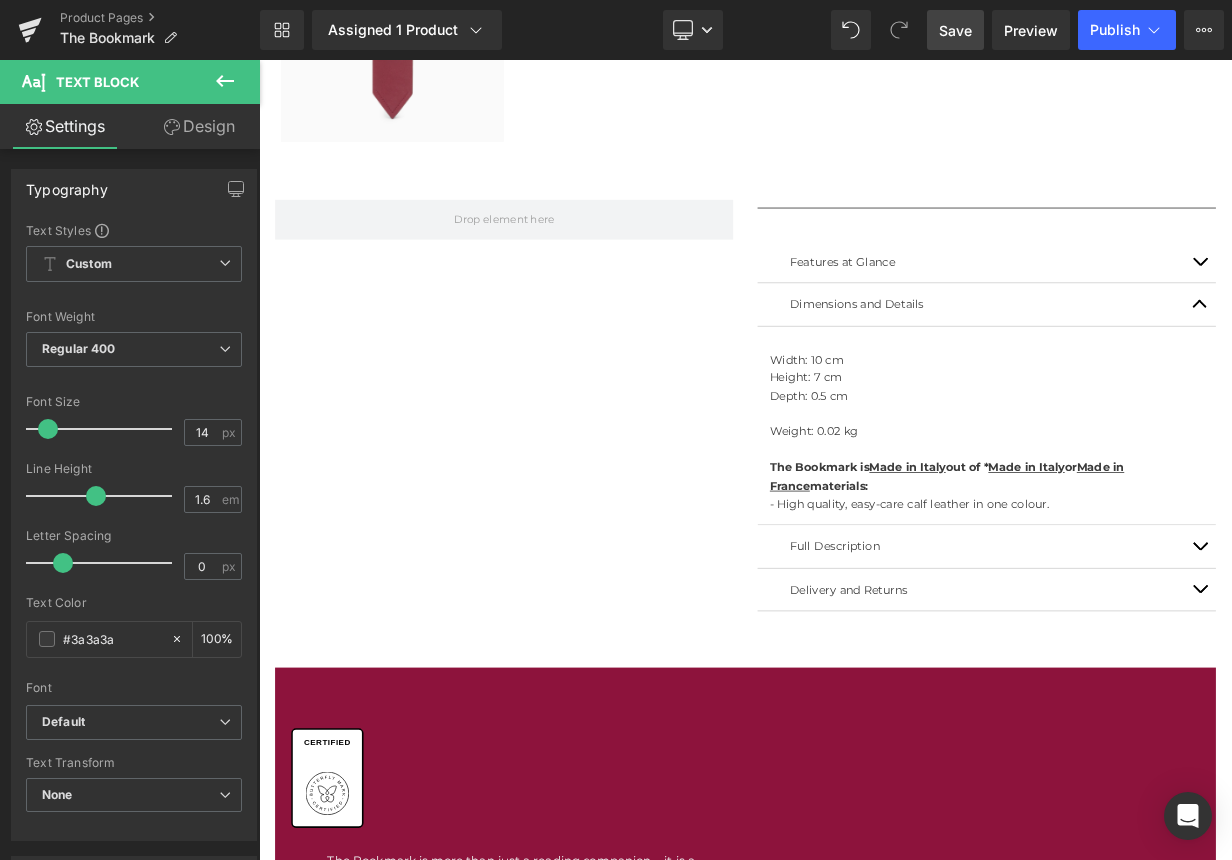 click on "Save" at bounding box center [955, 30] 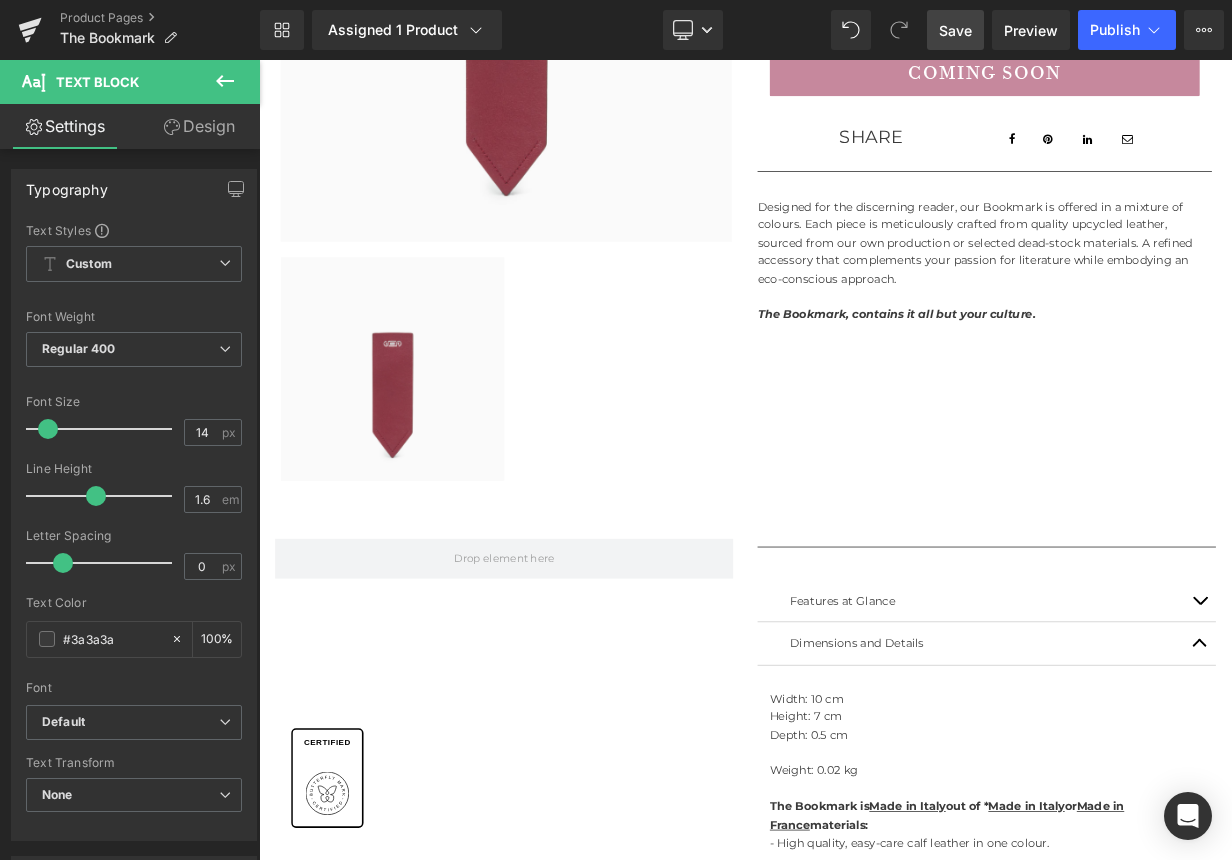 scroll, scrollTop: 486, scrollLeft: 0, axis: vertical 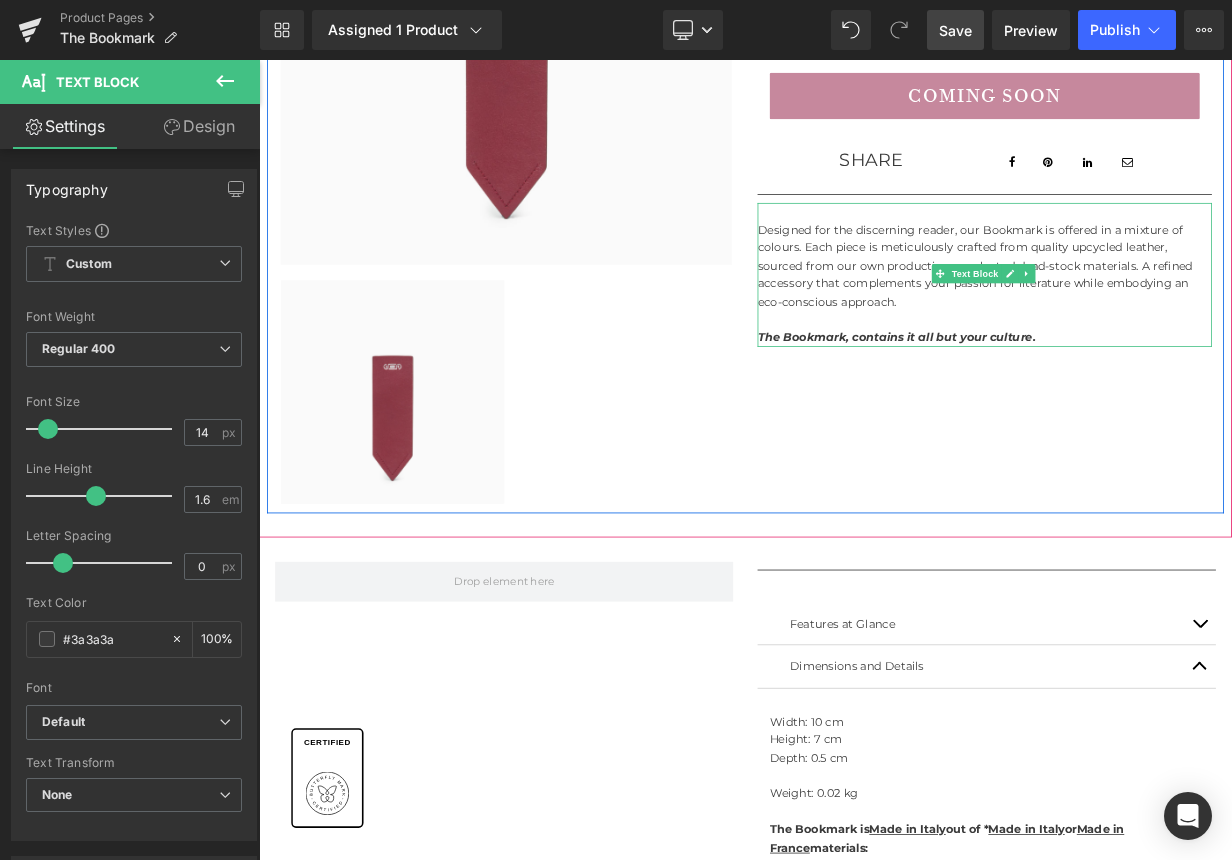 click on "The Bookmark, contains it all but your culture." at bounding box center (1161, 405) 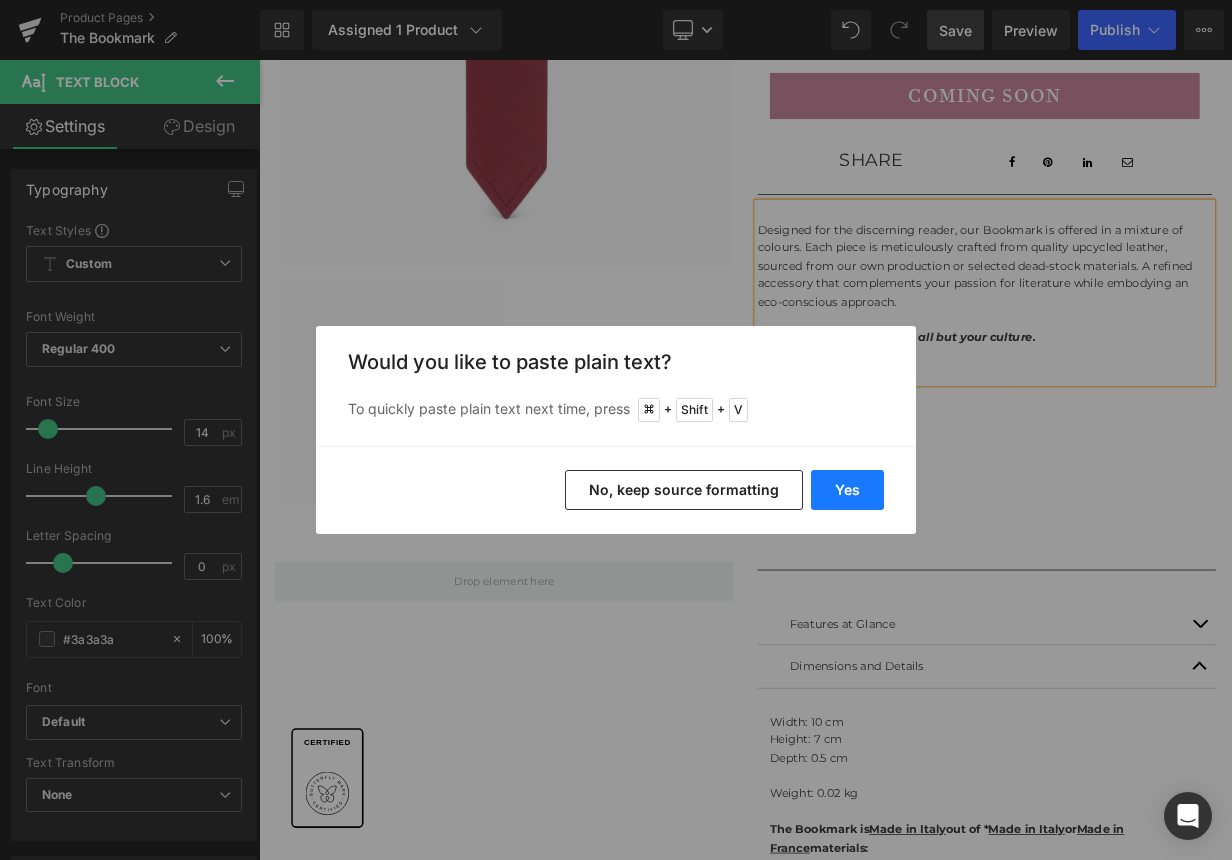click on "Yes" at bounding box center [847, 490] 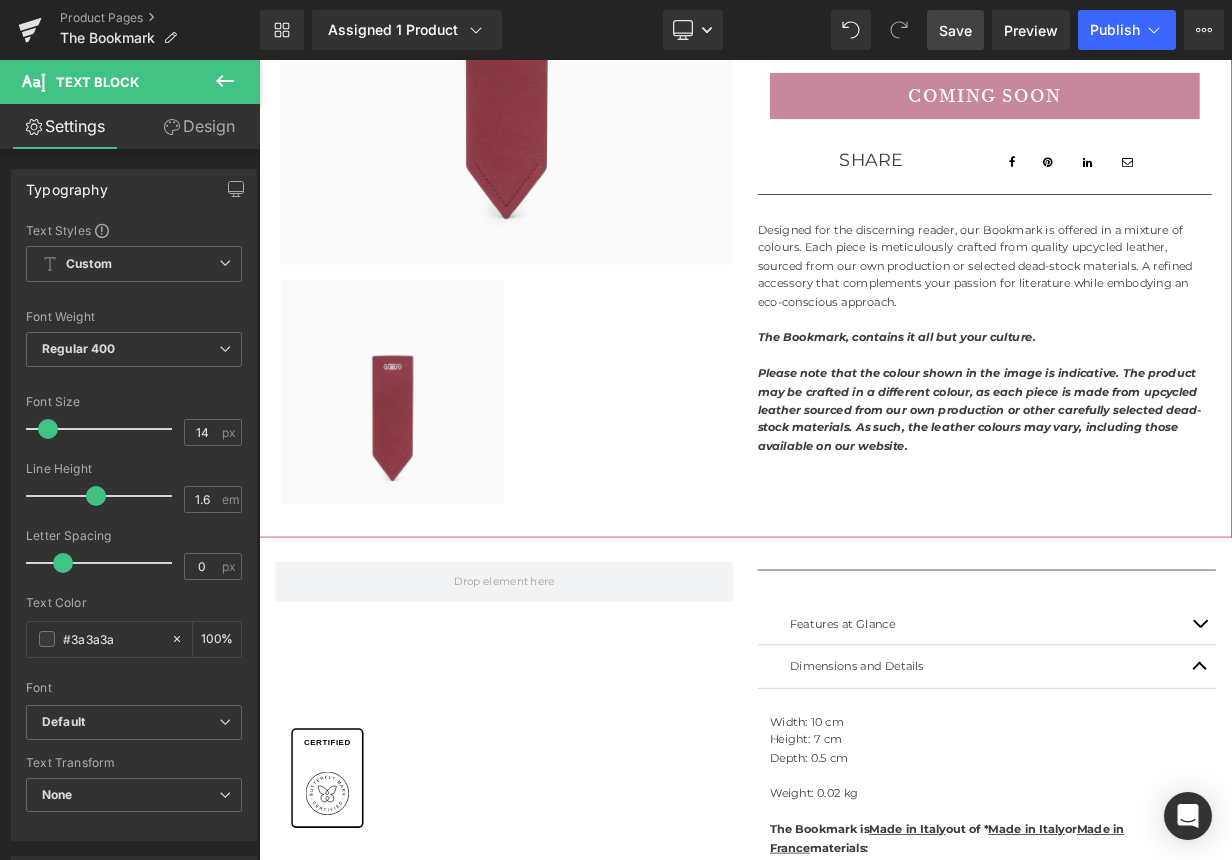 click at bounding box center [259, 60] 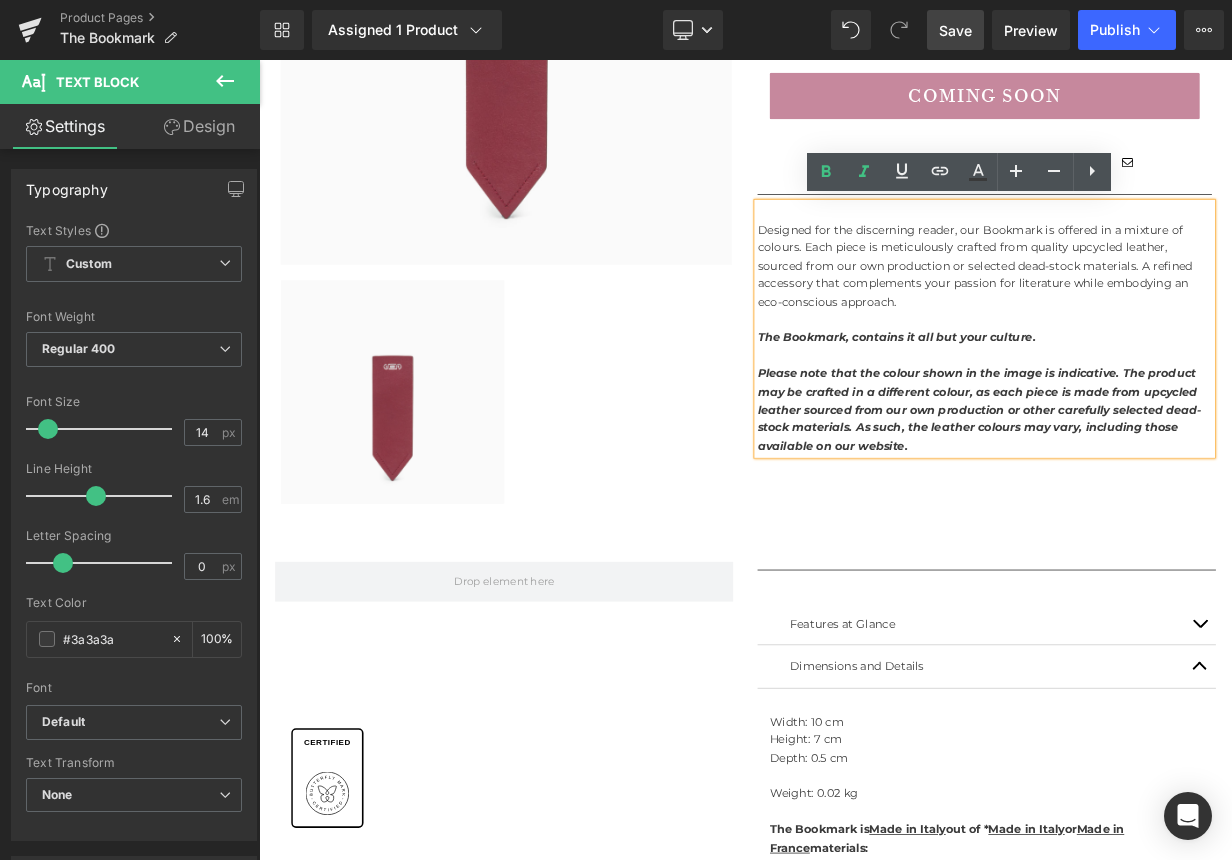 click on "Please note that the colour shown in the image is indicative. The product may be crafted in a different colour, as each piece is made from upcycled leather sourced from our own production or other carefully selected dead-stock materials. As such, the leather colours may vary, including those available on our website." at bounding box center [1161, 495] 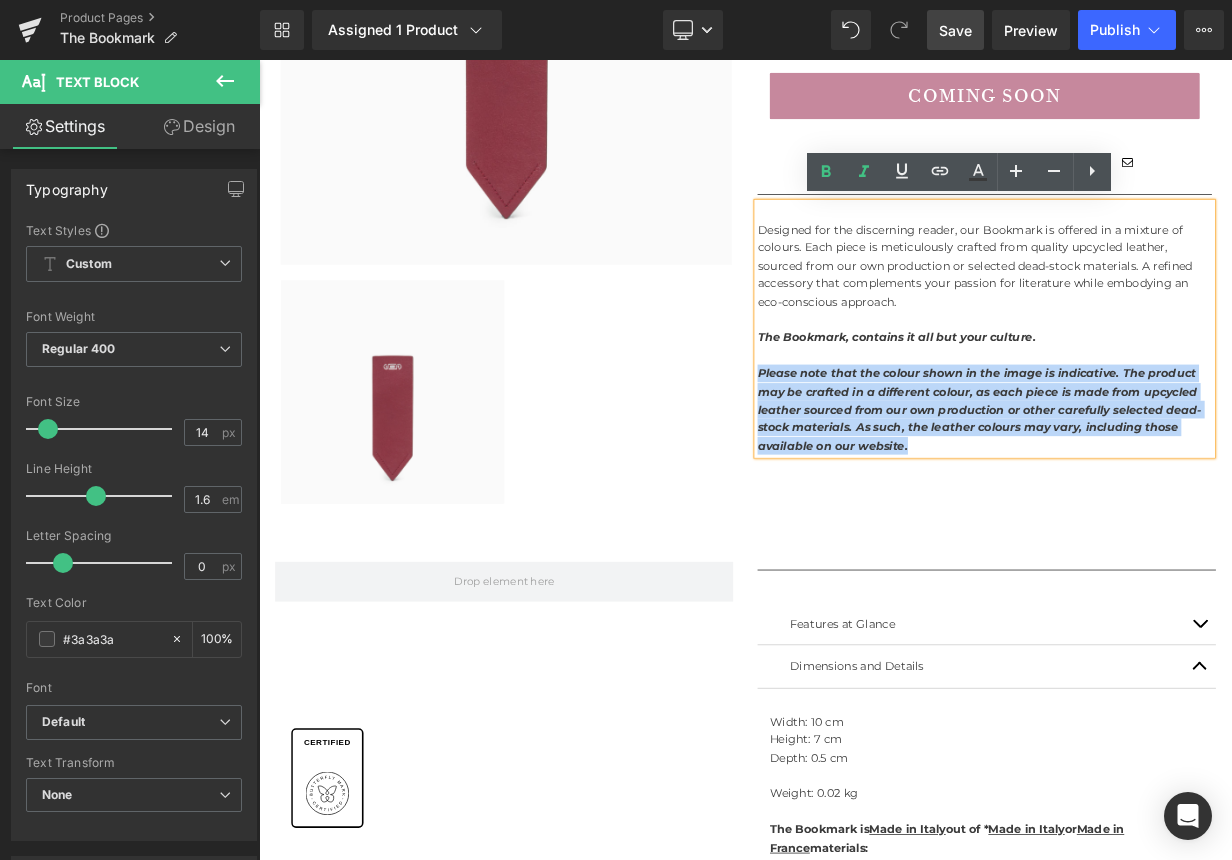 drag, startPoint x: 1184, startPoint y: 536, endPoint x: 845, endPoint y: 445, distance: 351.00143 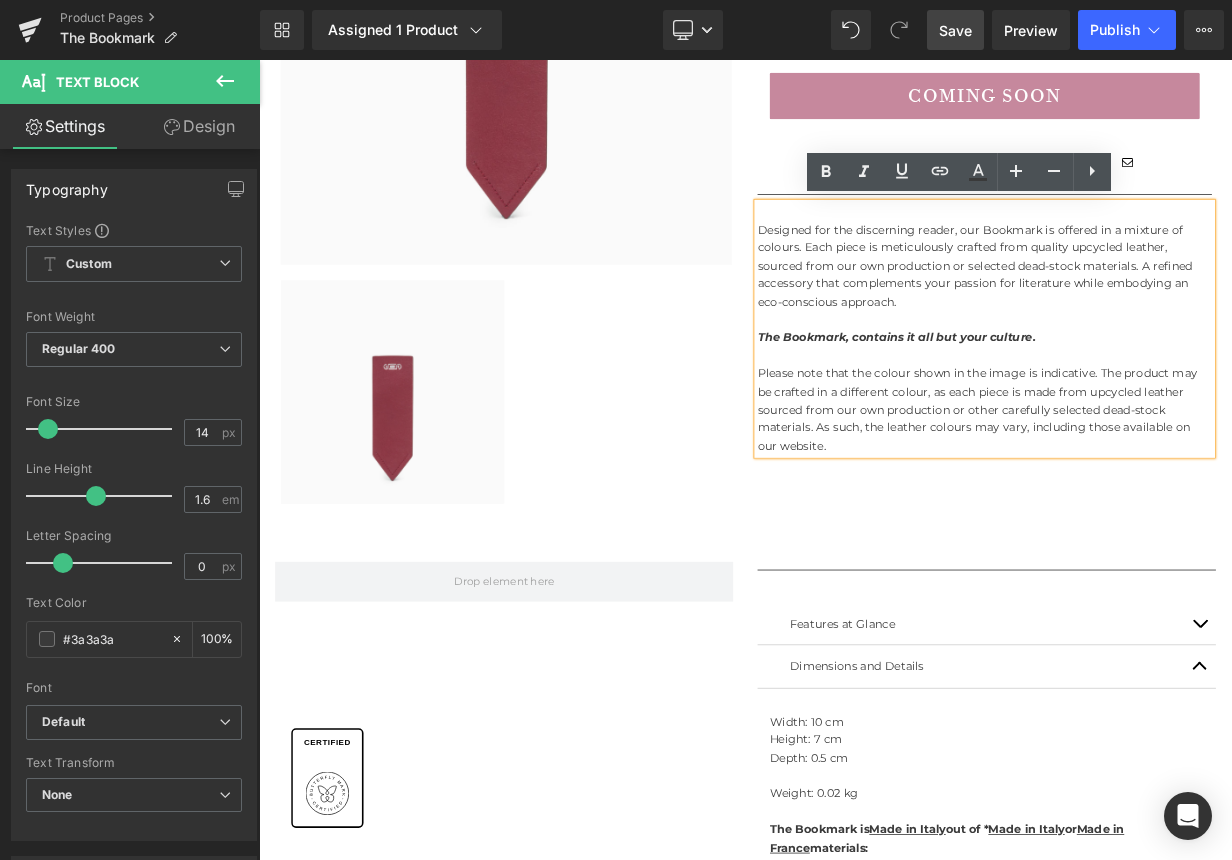 click on "Please note that the colour shown in the image is indicative. The product may be crafted in a different colour, as each piece is made from upcycled leather sourced from our own production or other carefully selected dead-stock materials. As such, the leather colours may vary, including those available on our website." at bounding box center (1161, 495) 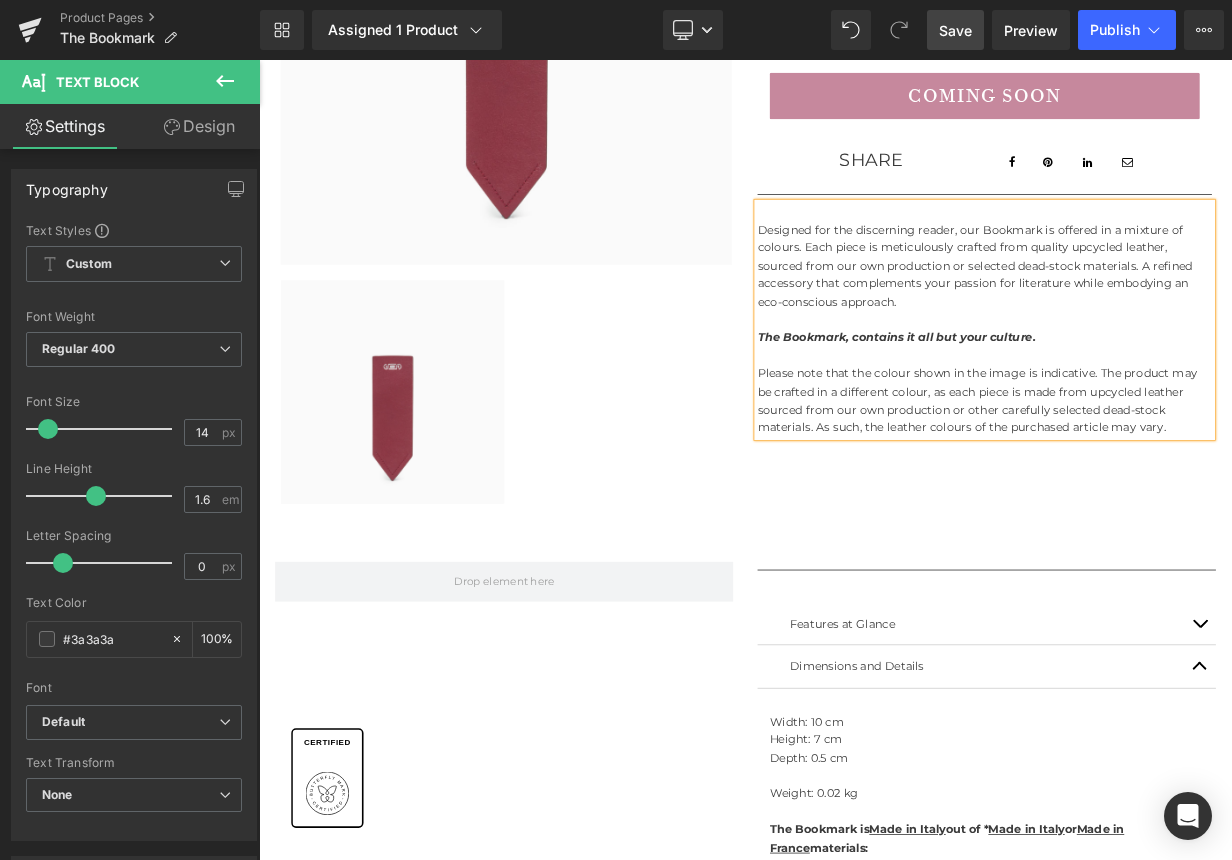 click on "Please note that the colour shown in the image is indicative. The product may be crafted in a different colour, as each piece is made from upcycled leather sourced from our own production or other carefully selected dead-stock materials. As such, the leather colours of the purchased article may vary." at bounding box center (1161, 484) 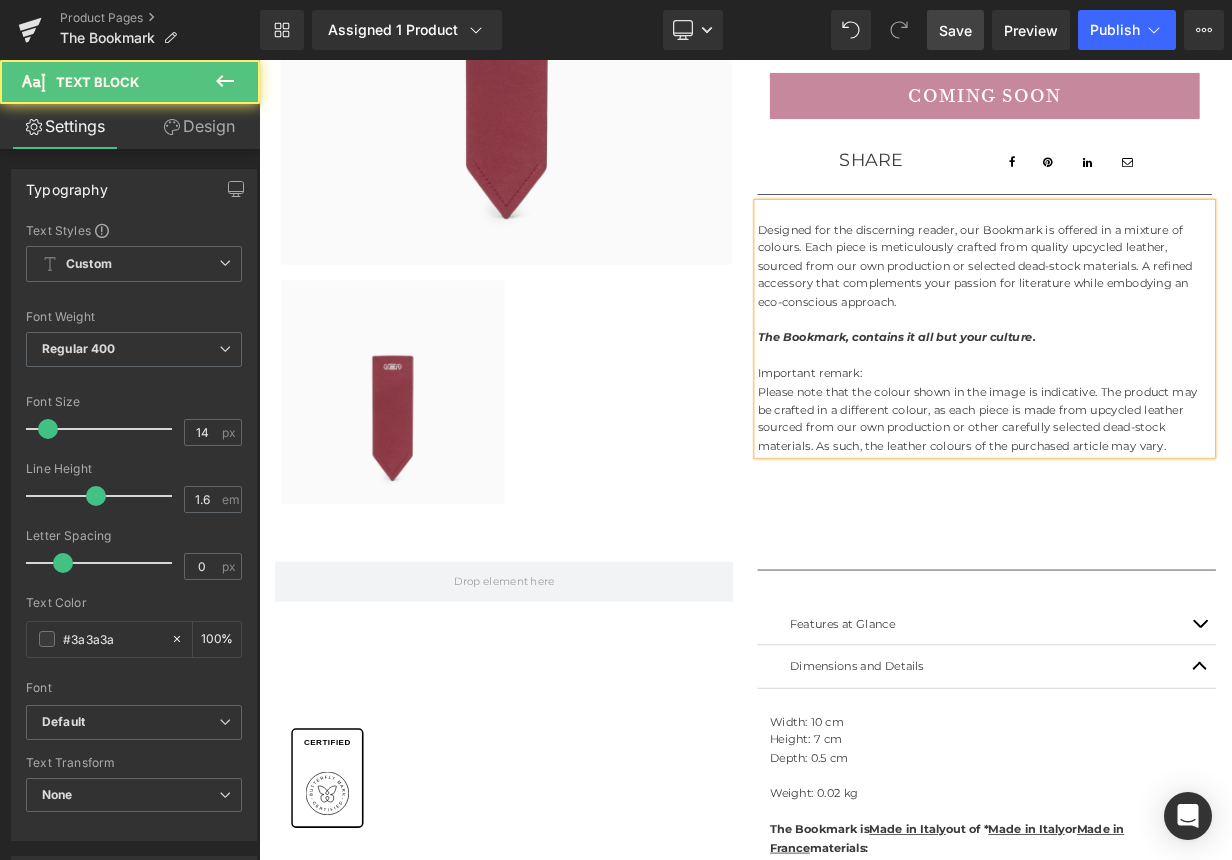 click at bounding box center (1161, 249) 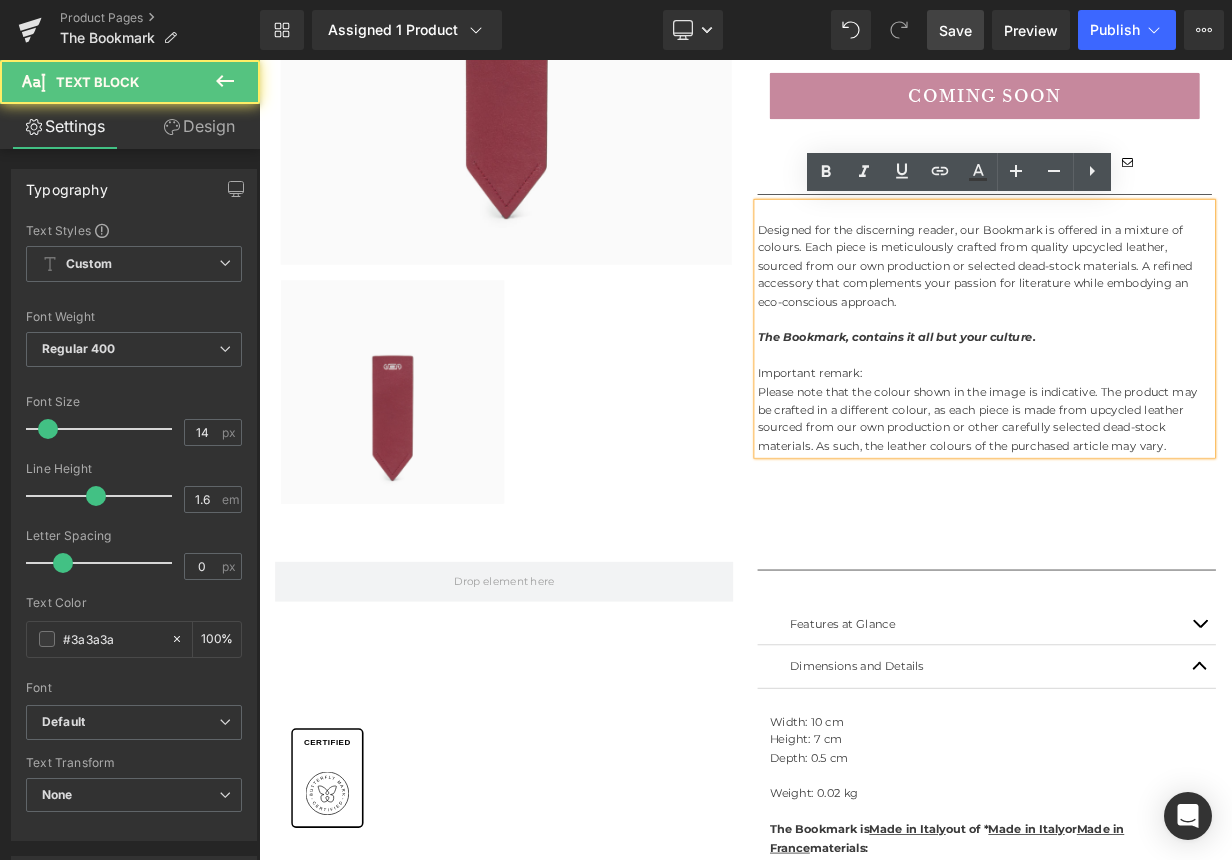 click on "Please note that the colour shown in the image is indicative. The product may be crafted in a different colour, as each piece is made from upcycled leather sourced from our own production or other carefully selected dead-stock materials. As such, the leather colours of the purchased article may vary." at bounding box center [1161, 507] 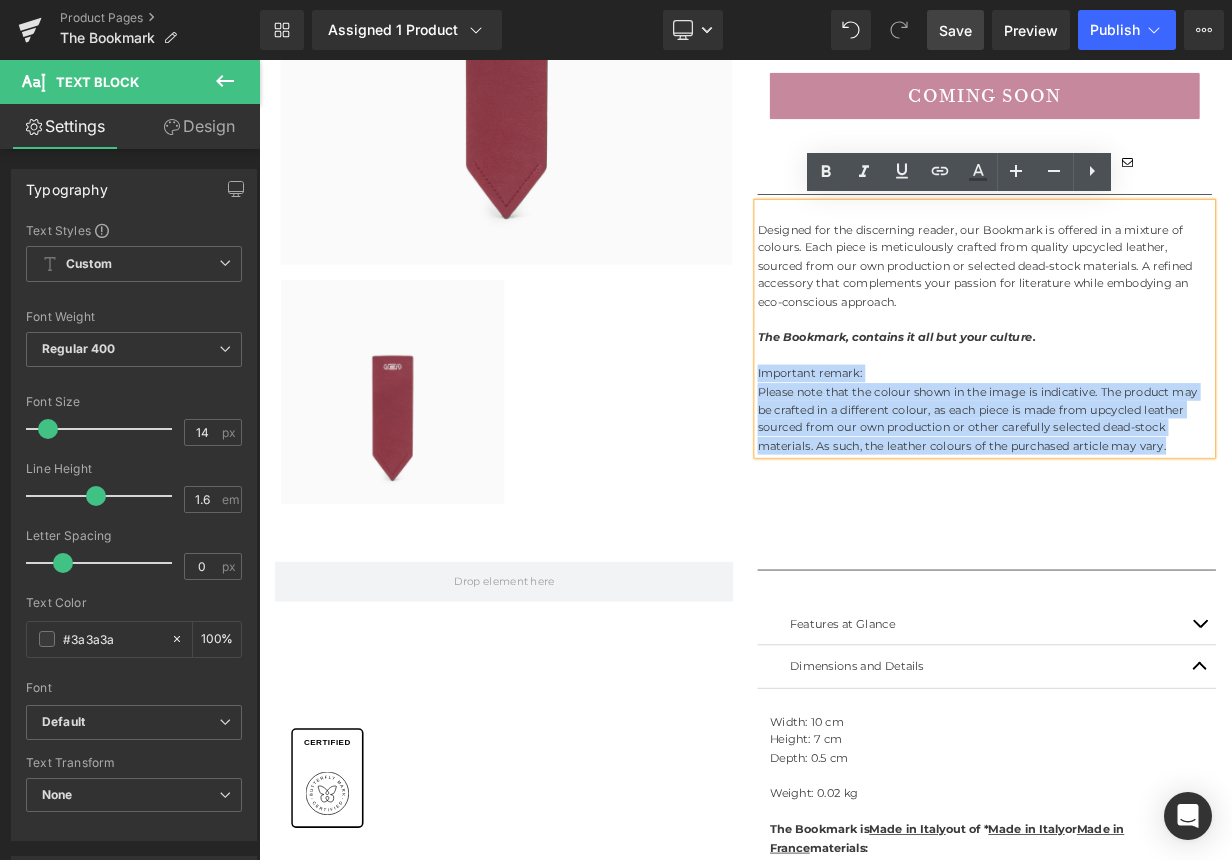 drag, startPoint x: 1397, startPoint y: 531, endPoint x: 876, endPoint y: 447, distance: 527.72815 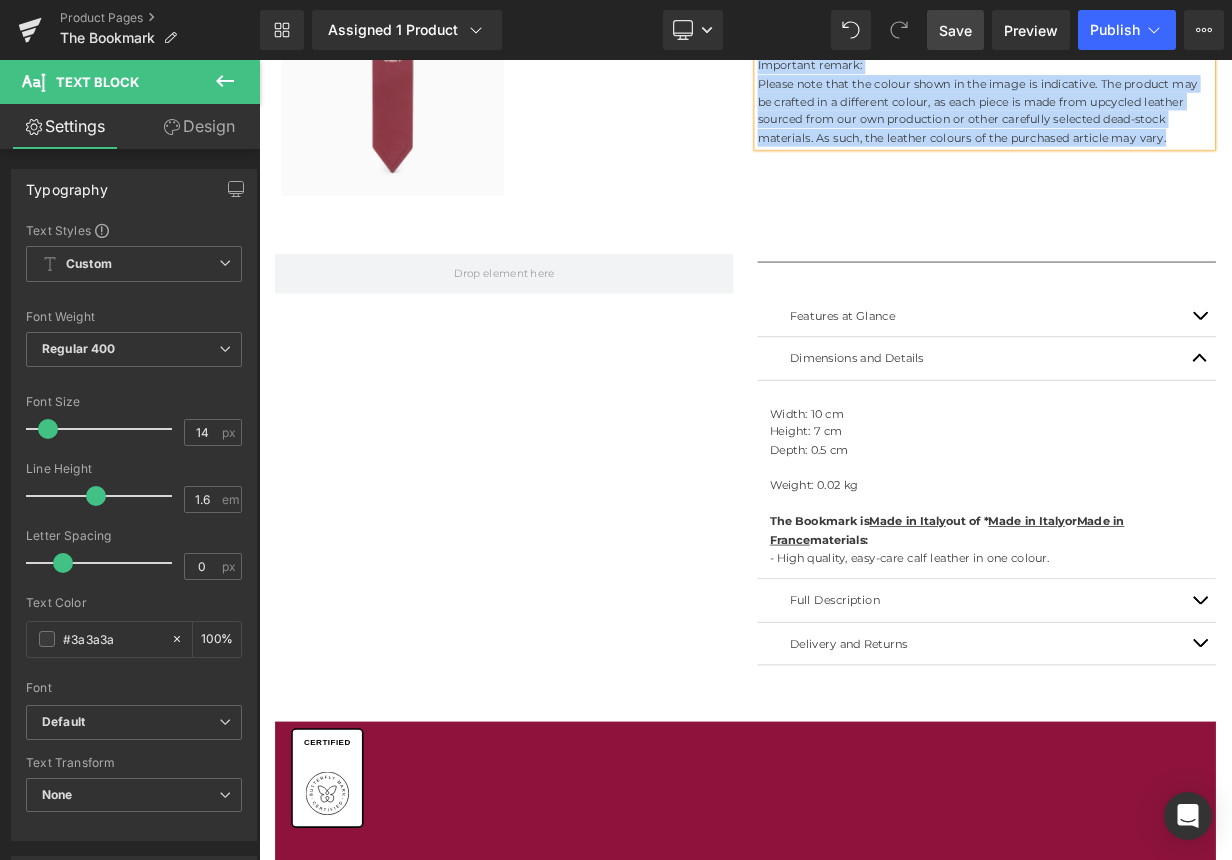 scroll, scrollTop: 899, scrollLeft: 0, axis: vertical 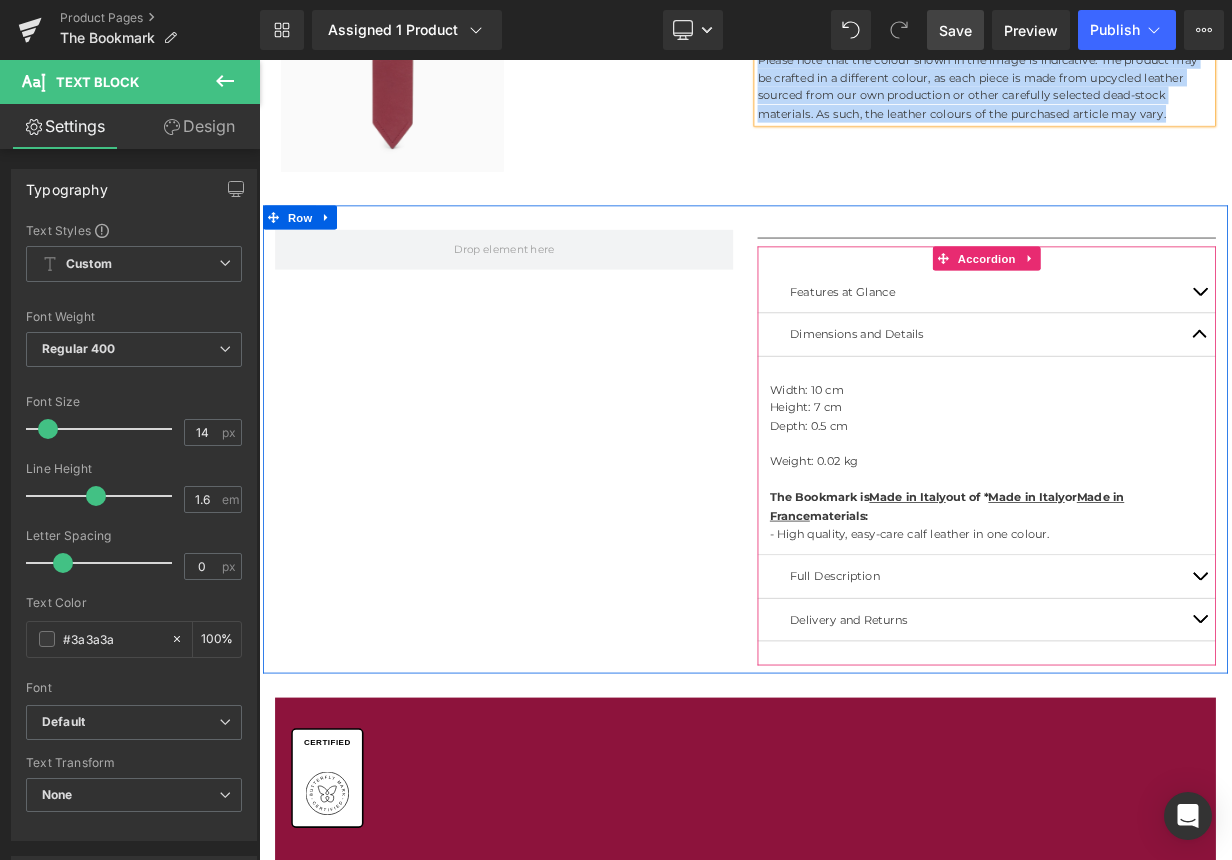 click at bounding box center [1429, 702] 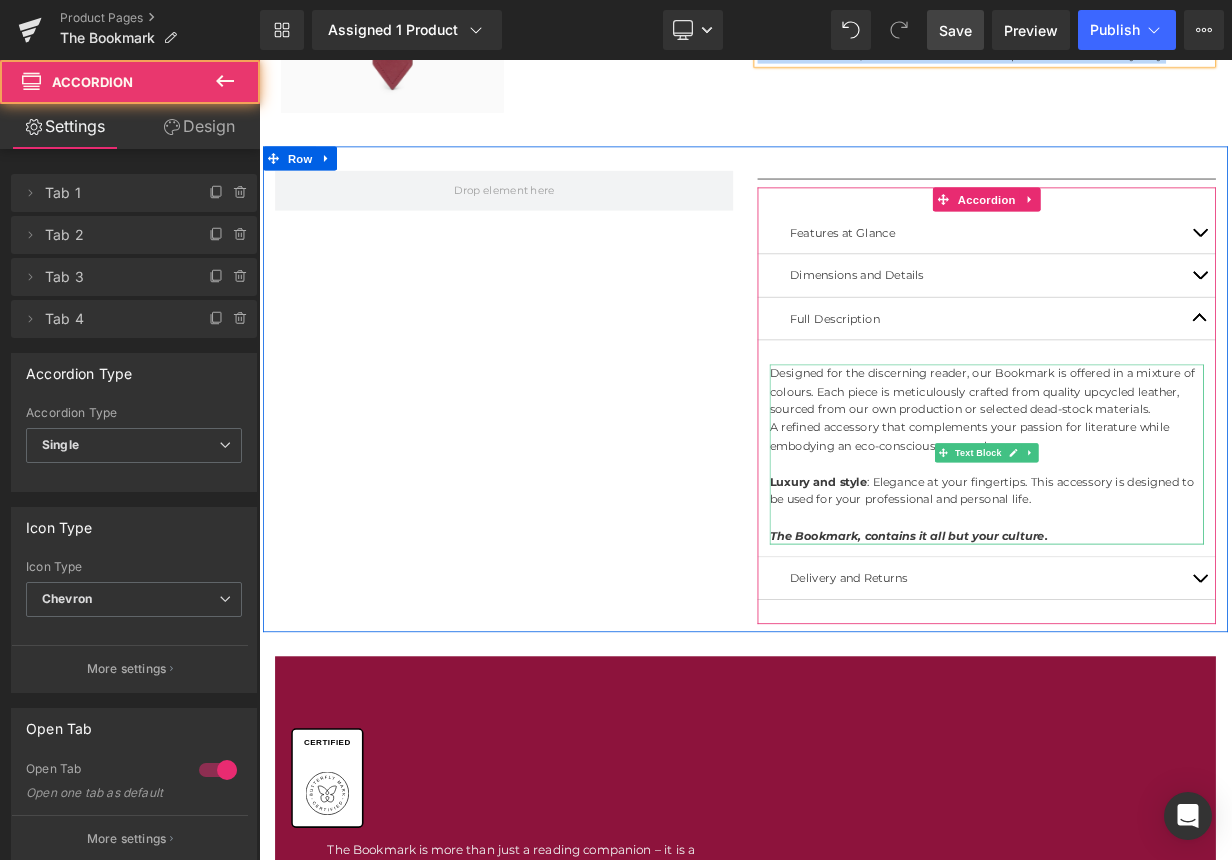 scroll, scrollTop: 983, scrollLeft: 0, axis: vertical 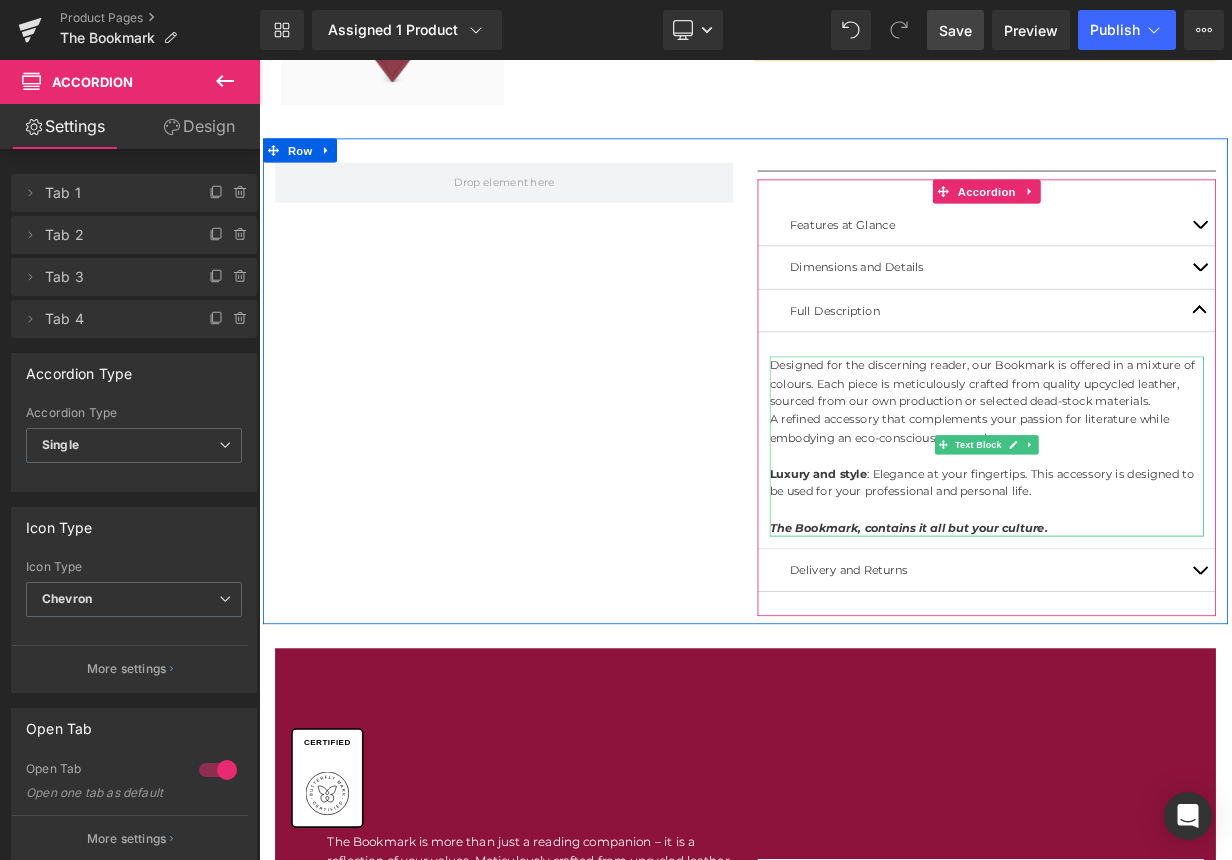 click on "The Bookmark, contains it all but your culture." at bounding box center (1164, 641) 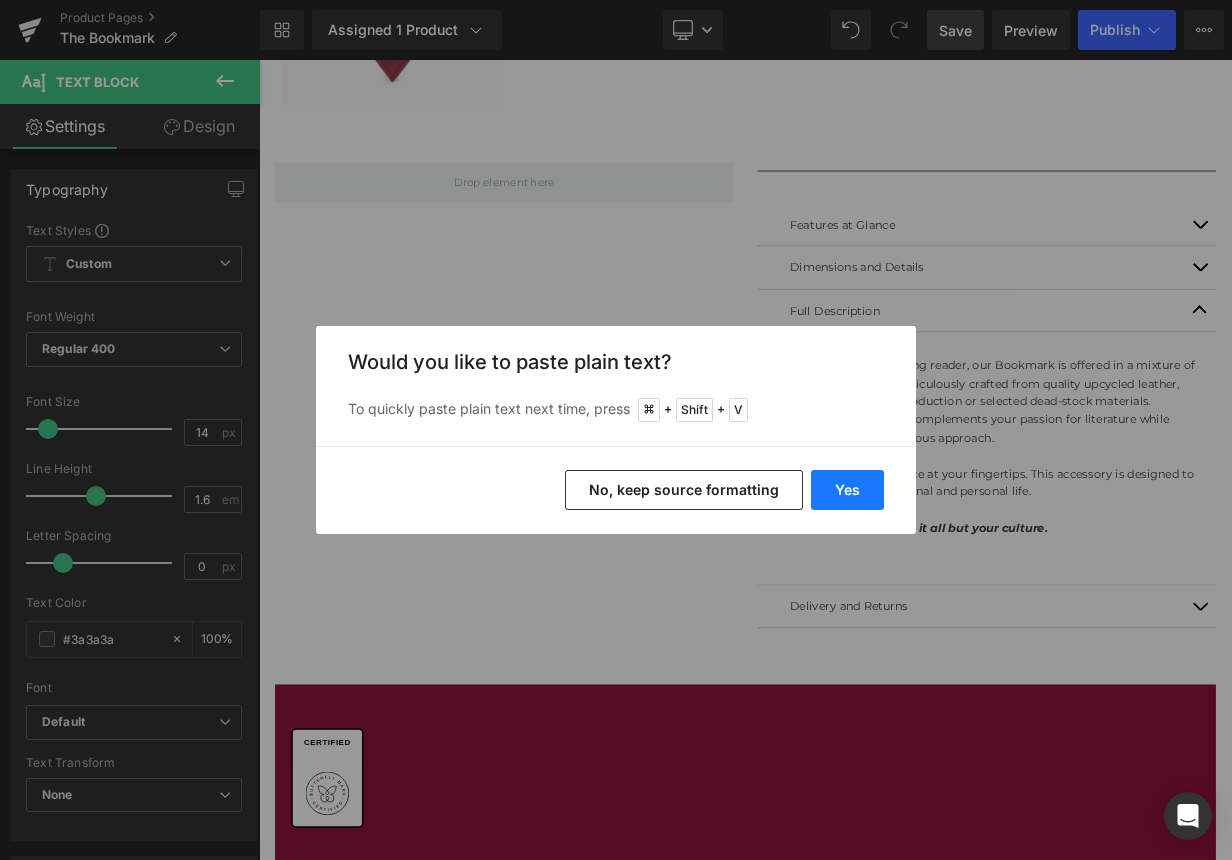 click on "Yes" at bounding box center [847, 490] 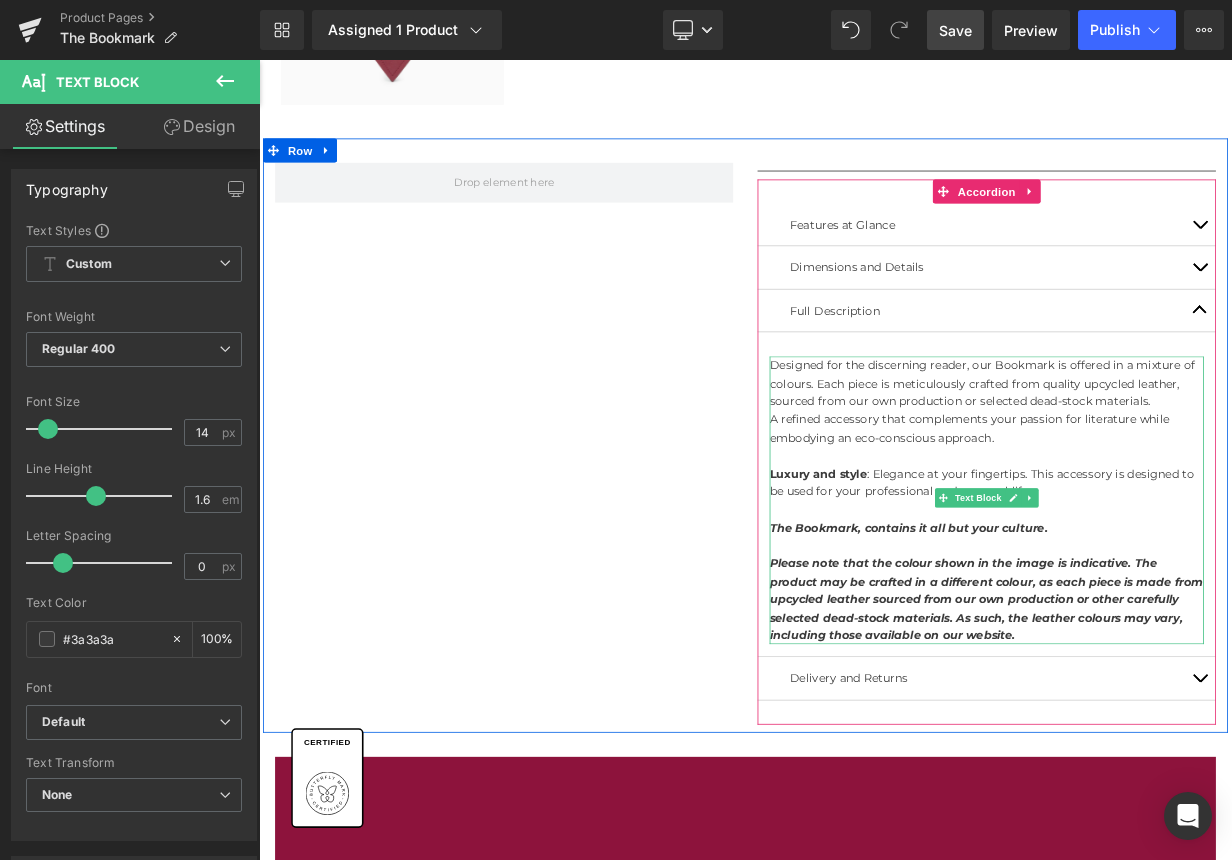 click on "Please note that the colour shown in the image is indicative. The product may be crafted in a different colour, as each piece is made from upcycled leather sourced from our own production or other carefully selected dead-stock materials. As such, the leather colours may vary, including those available on our website." at bounding box center (1163, 730) 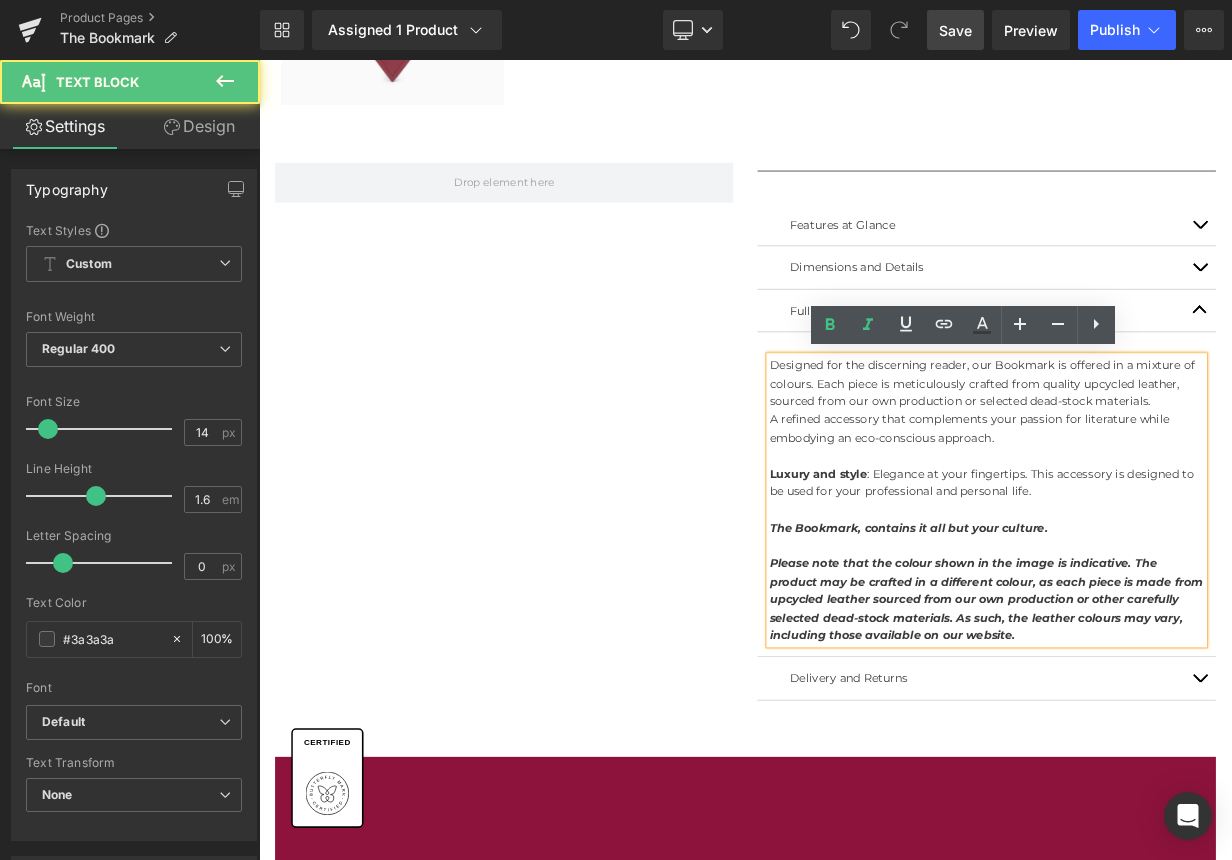 click on "Please note that the colour shown in the image is indicative. The product may be crafted in a different colour, as each piece is made from upcycled leather sourced from our own production or other carefully selected dead-stock materials. As such, the leather colours may vary, including those available on our website." at bounding box center (1164, 730) 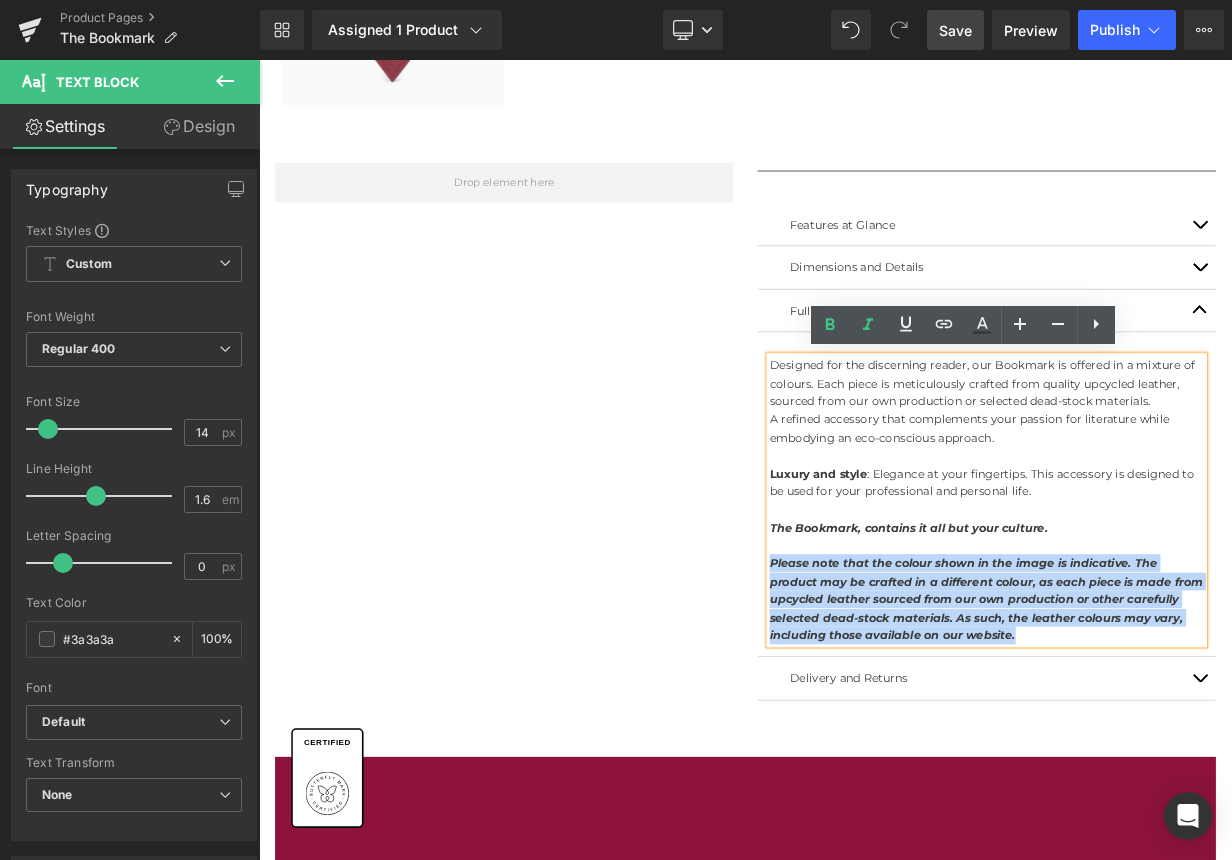 drag, startPoint x: 1212, startPoint y: 770, endPoint x: 866, endPoint y: 688, distance: 355.584 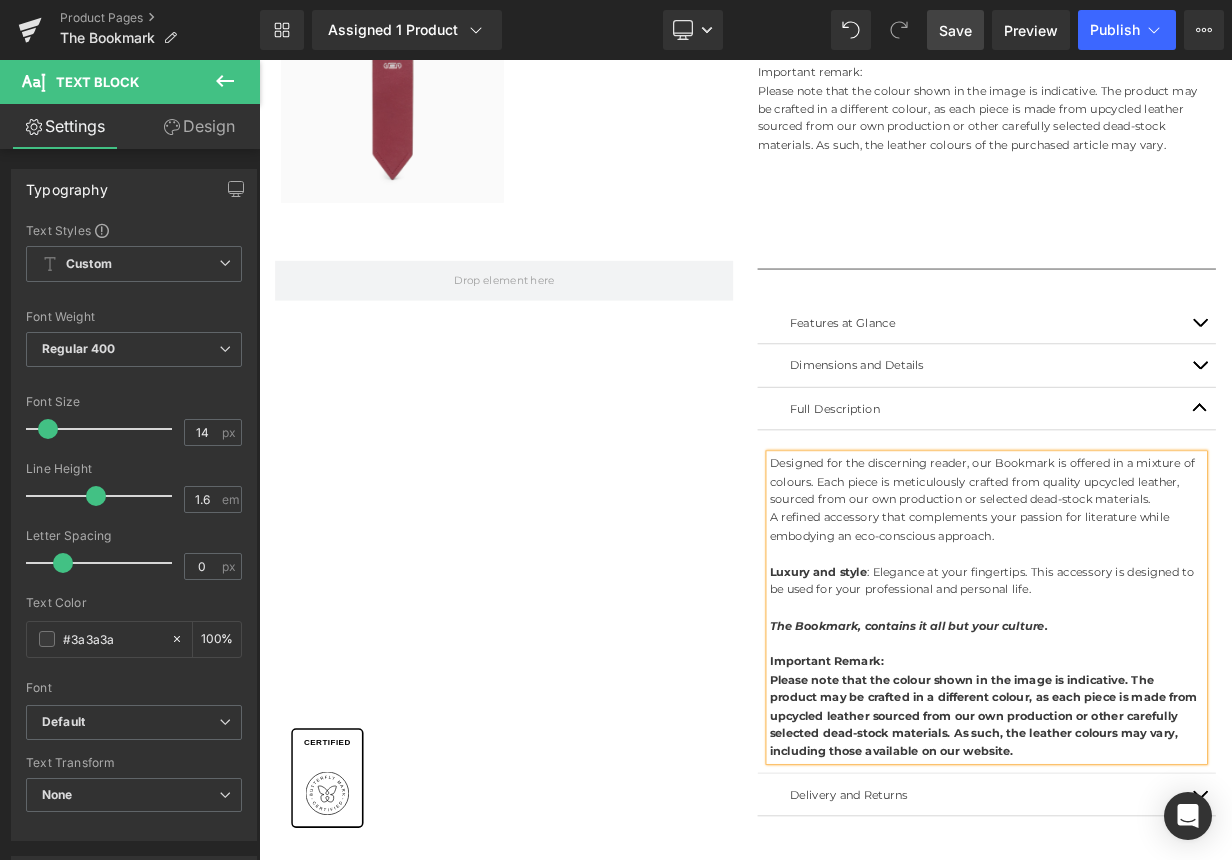 scroll, scrollTop: 824, scrollLeft: 0, axis: vertical 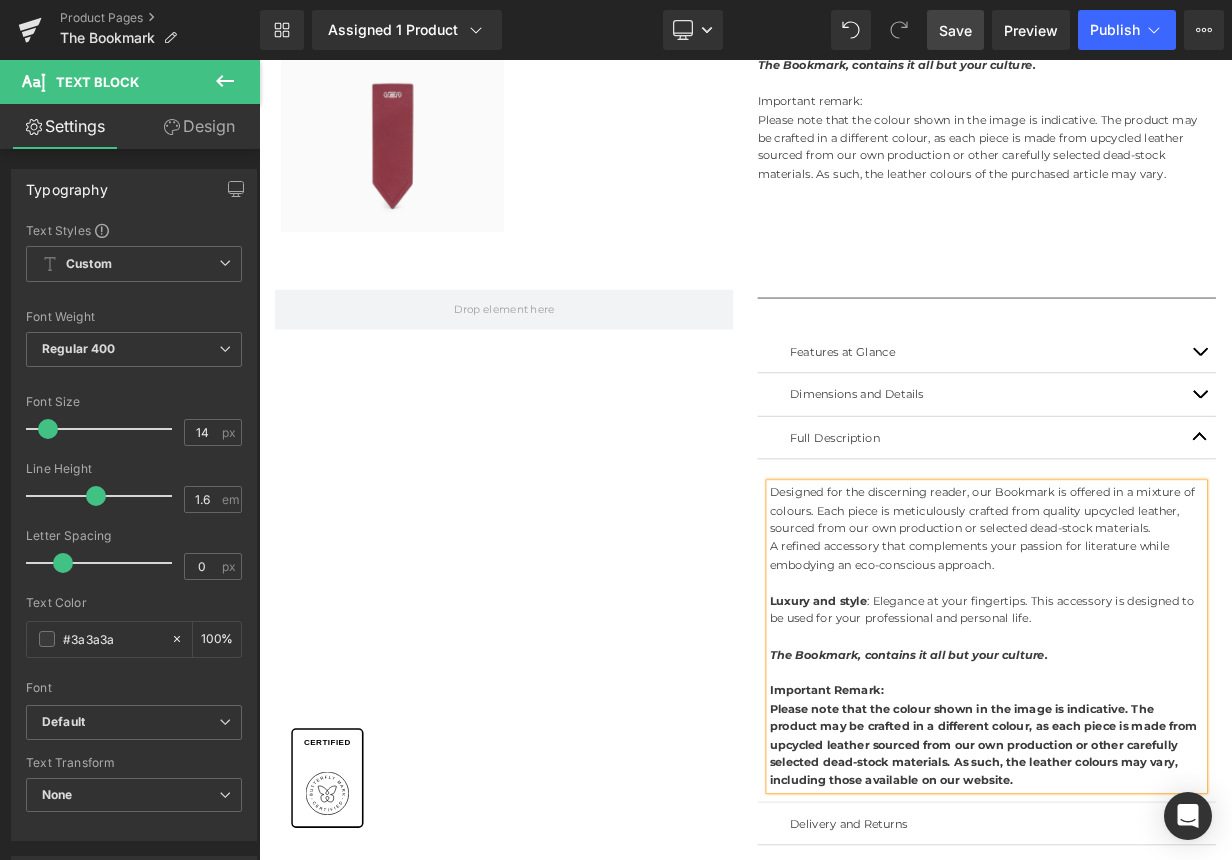 click on "Important Remark:" at bounding box center [965, 844] 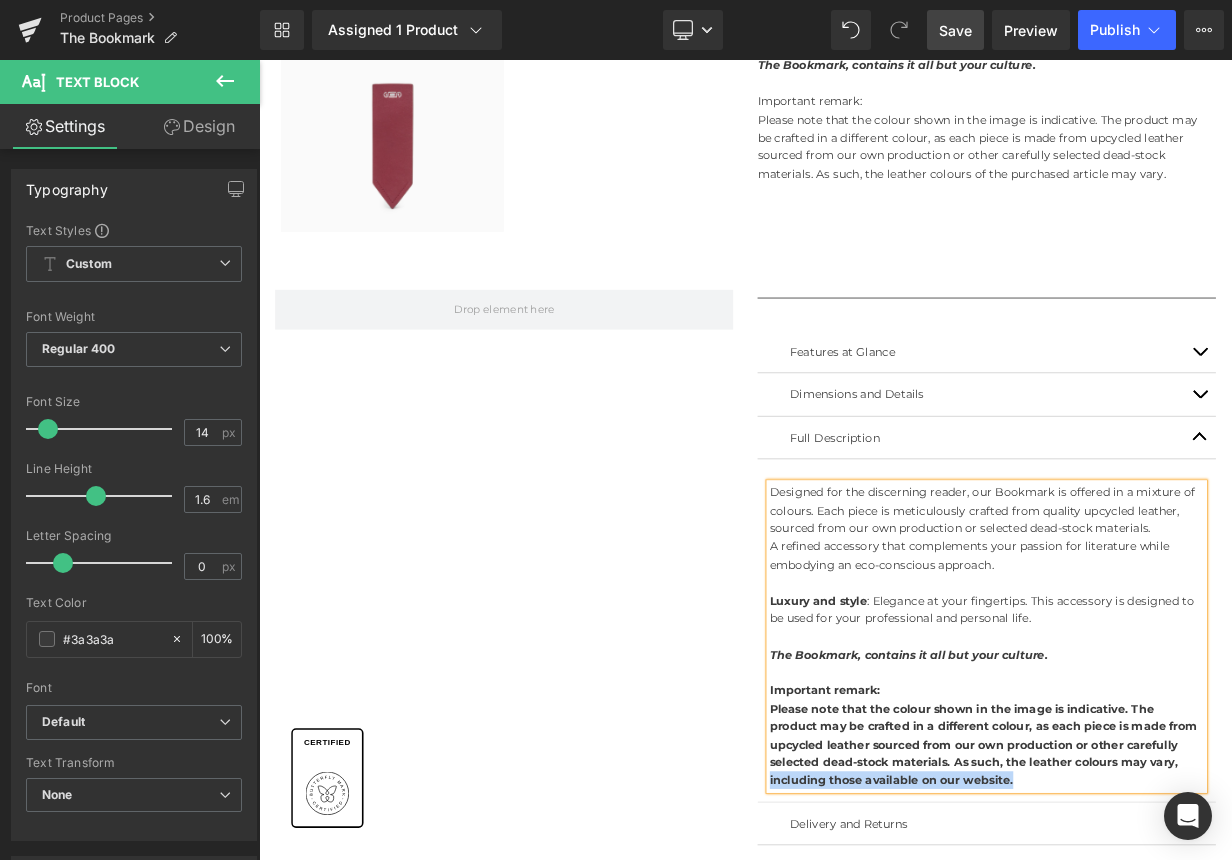 drag, startPoint x: 1332, startPoint y: 926, endPoint x: 1287, endPoint y: 947, distance: 49.658836 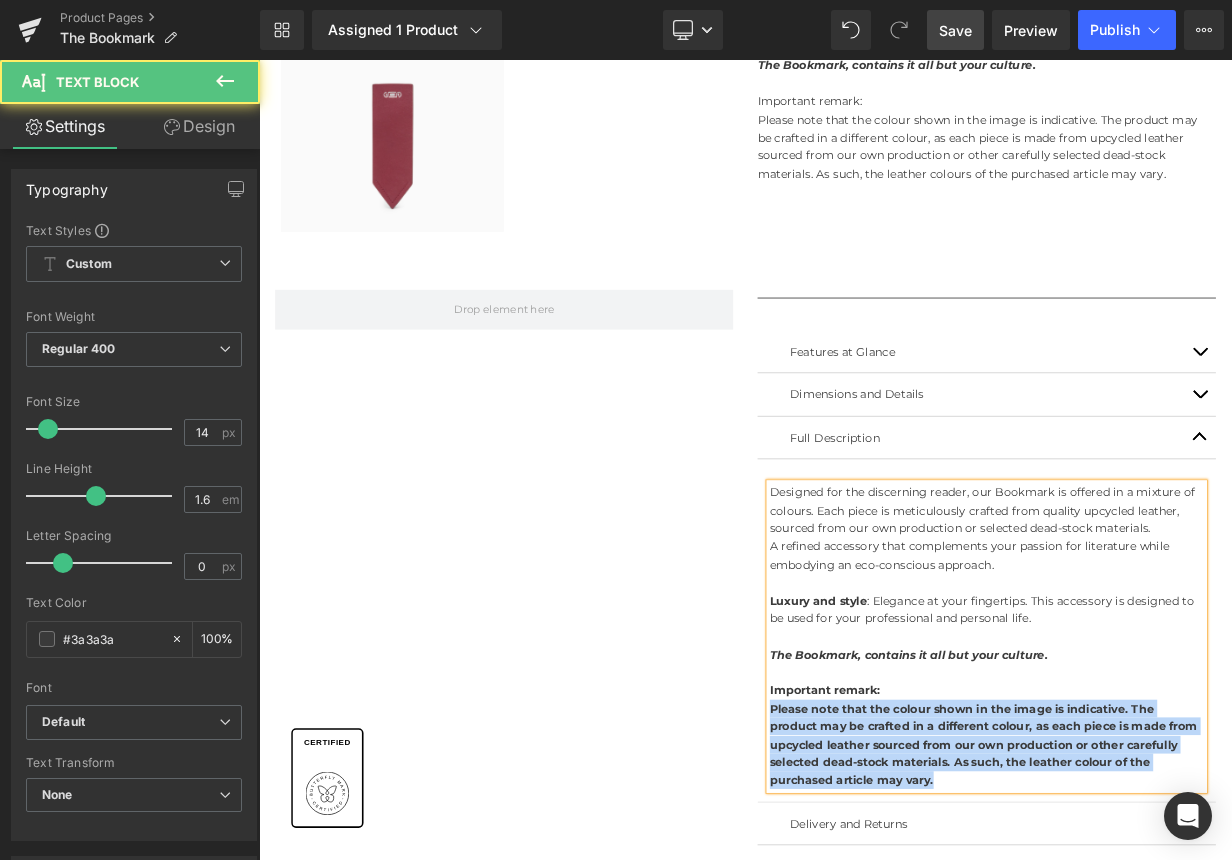 drag, startPoint x: 982, startPoint y: 949, endPoint x: 896, endPoint y: 856, distance: 126.66886 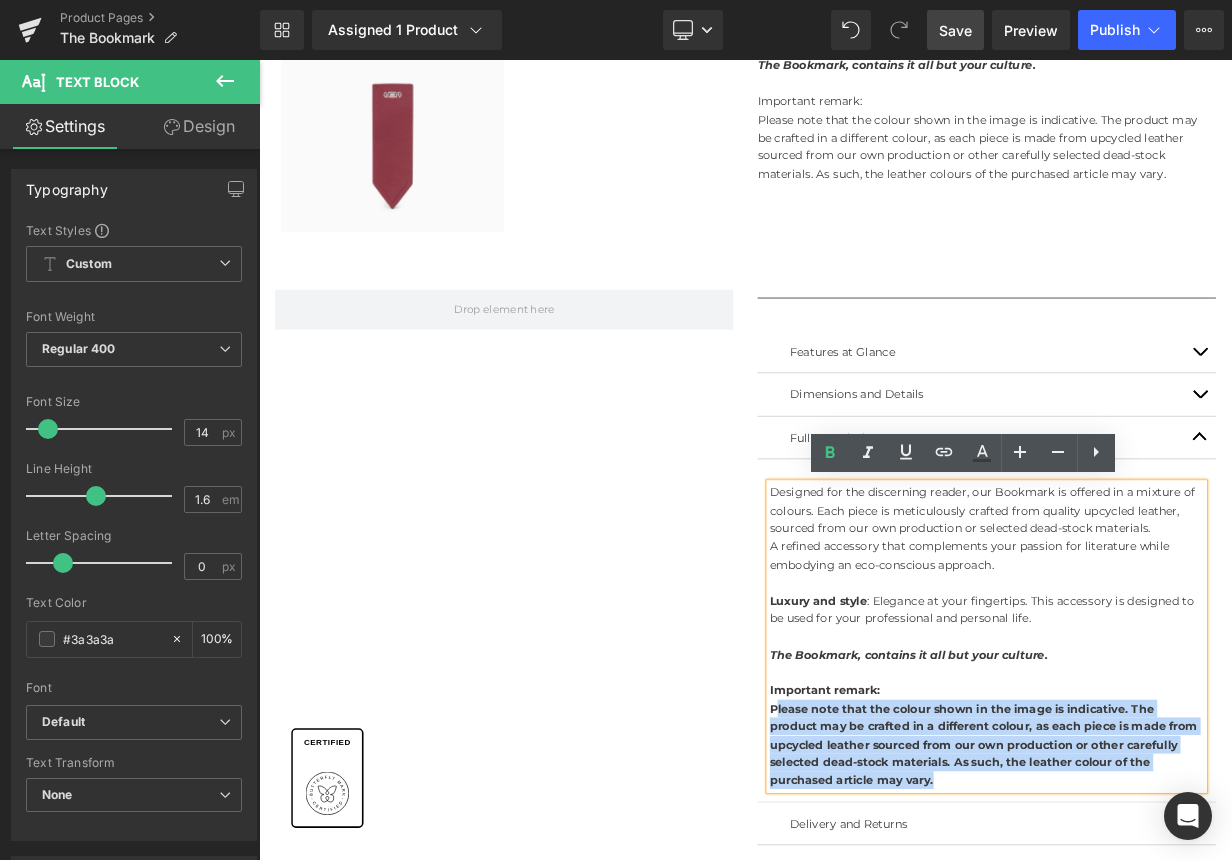 click on "Please note that the colour shown in the image is indicative. The product may be crafted in a different colour, as each piece is made from upcycled leather sourced from our own production or other carefully selected dead-stock materials. As such, the leather colour of the purchased article may vary." at bounding box center [1160, 912] 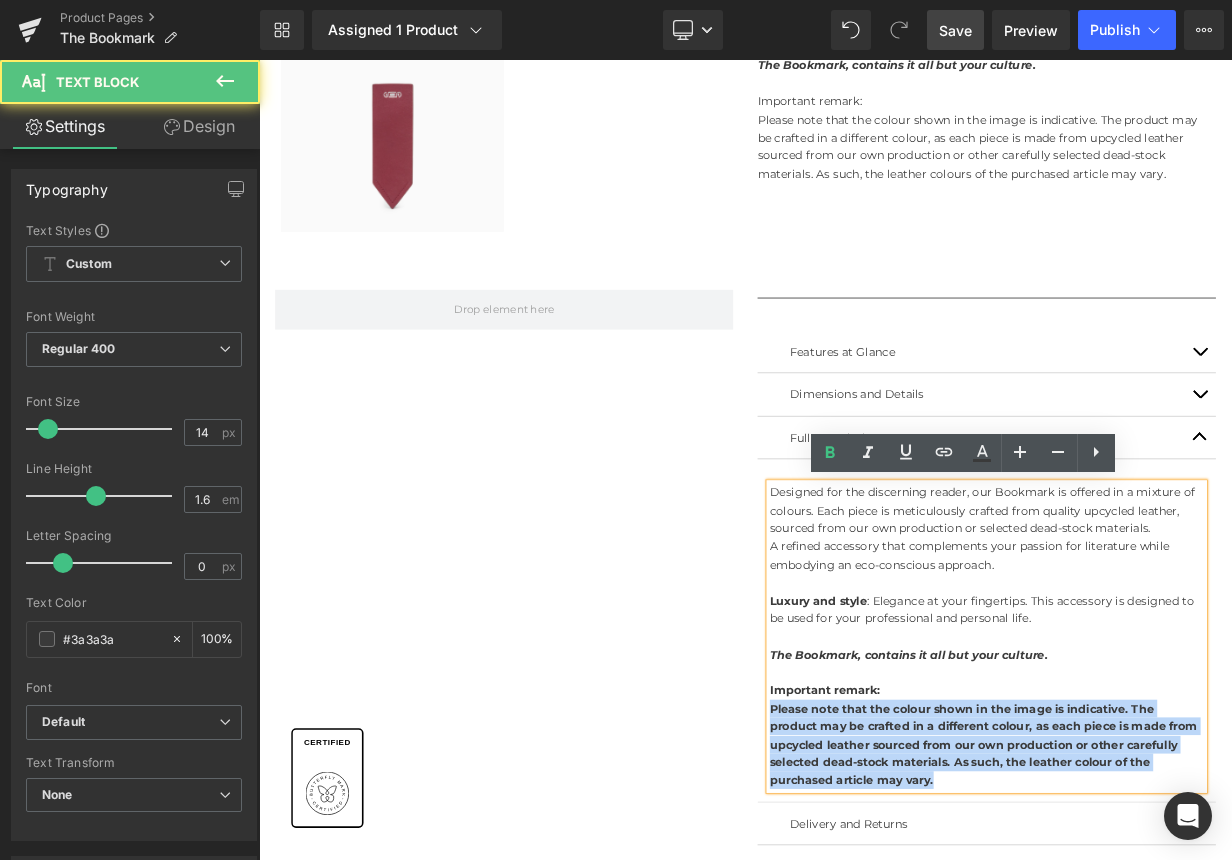 drag, startPoint x: 1005, startPoint y: 948, endPoint x: 887, endPoint y: 862, distance: 146.0137 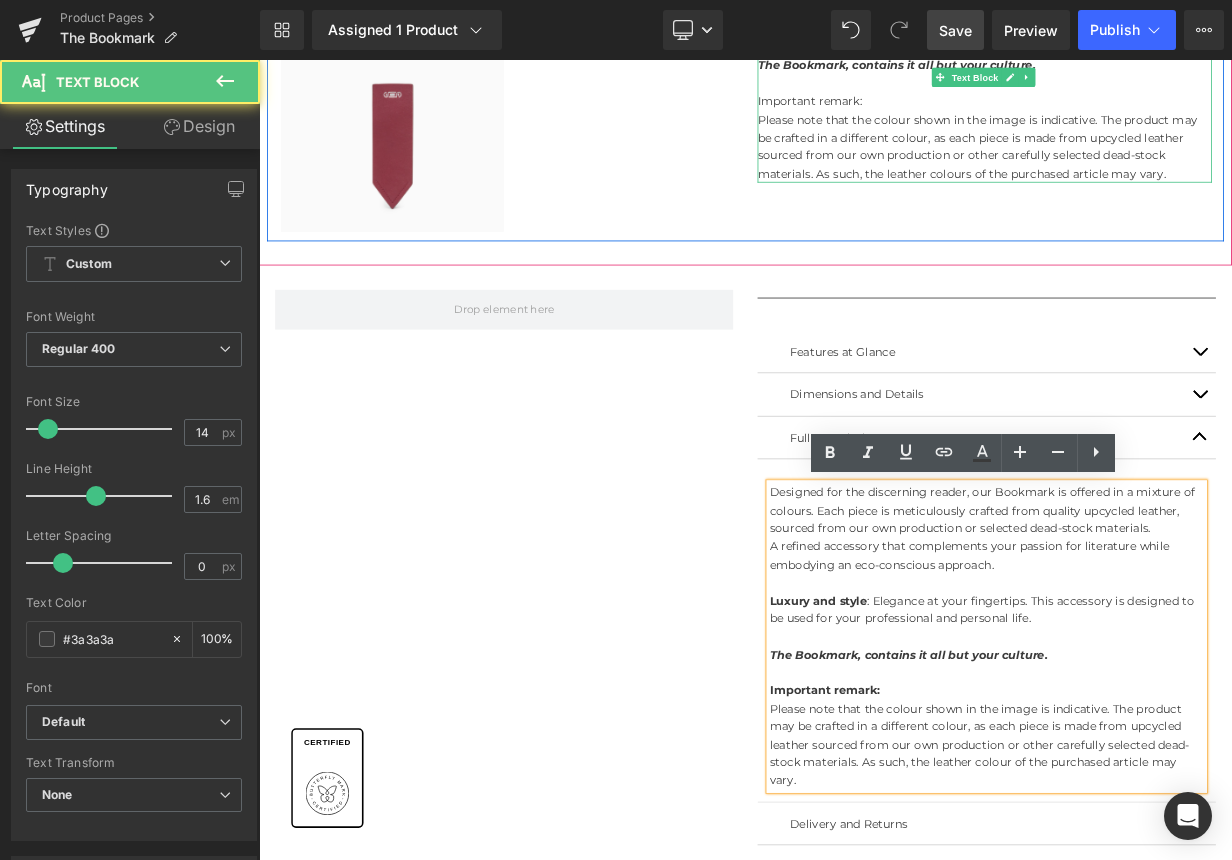 drag, startPoint x: 1029, startPoint y: 128, endPoint x: 1036, endPoint y: 110, distance: 19.313208 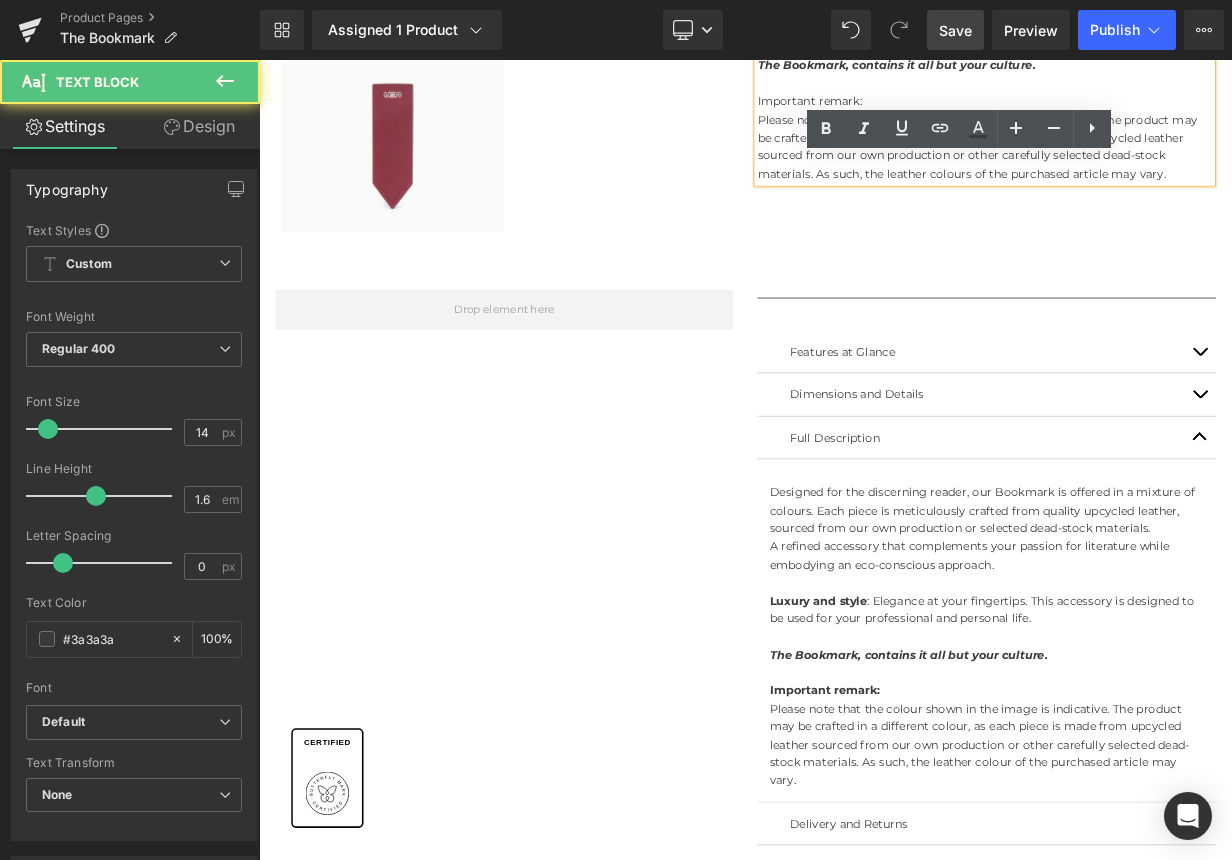 click on "Important remark:" at bounding box center [1161, 112] 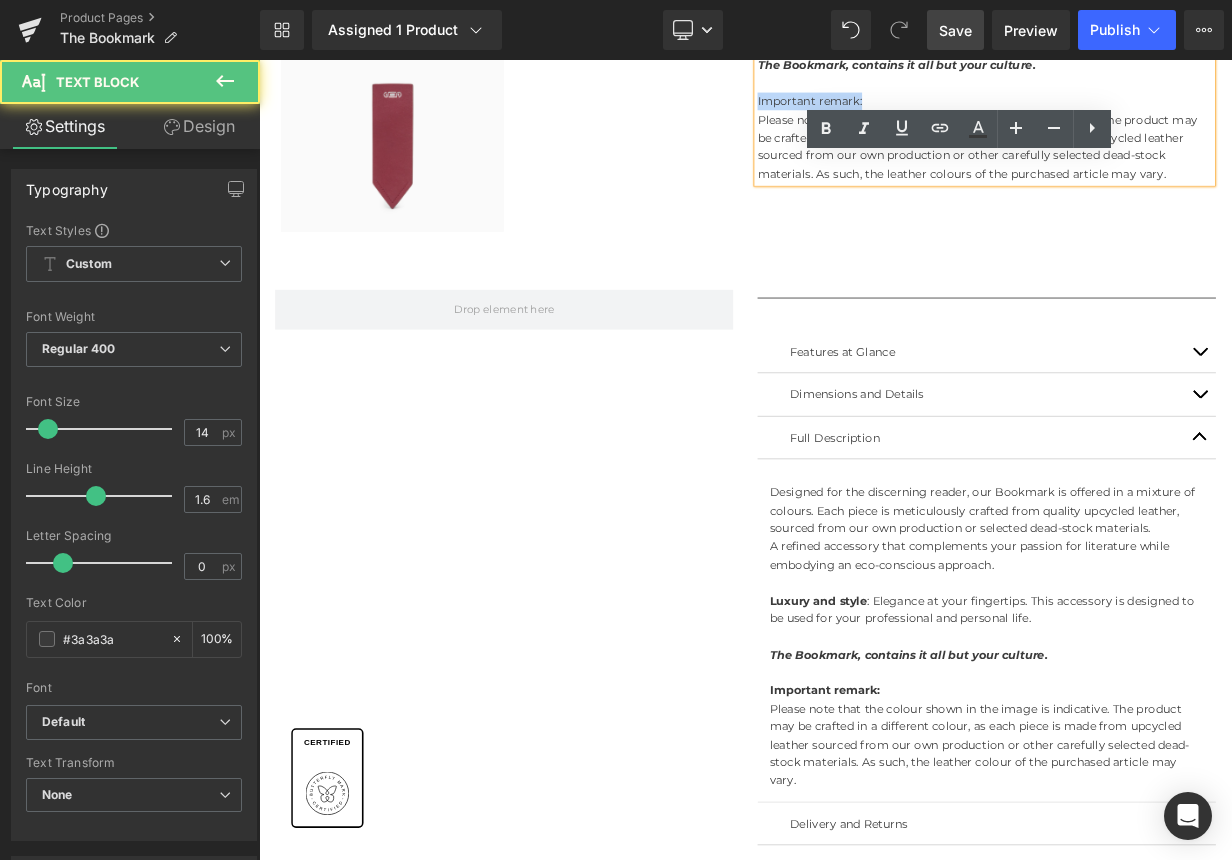 drag, startPoint x: 1049, startPoint y: 107, endPoint x: 877, endPoint y: 108, distance: 172.00291 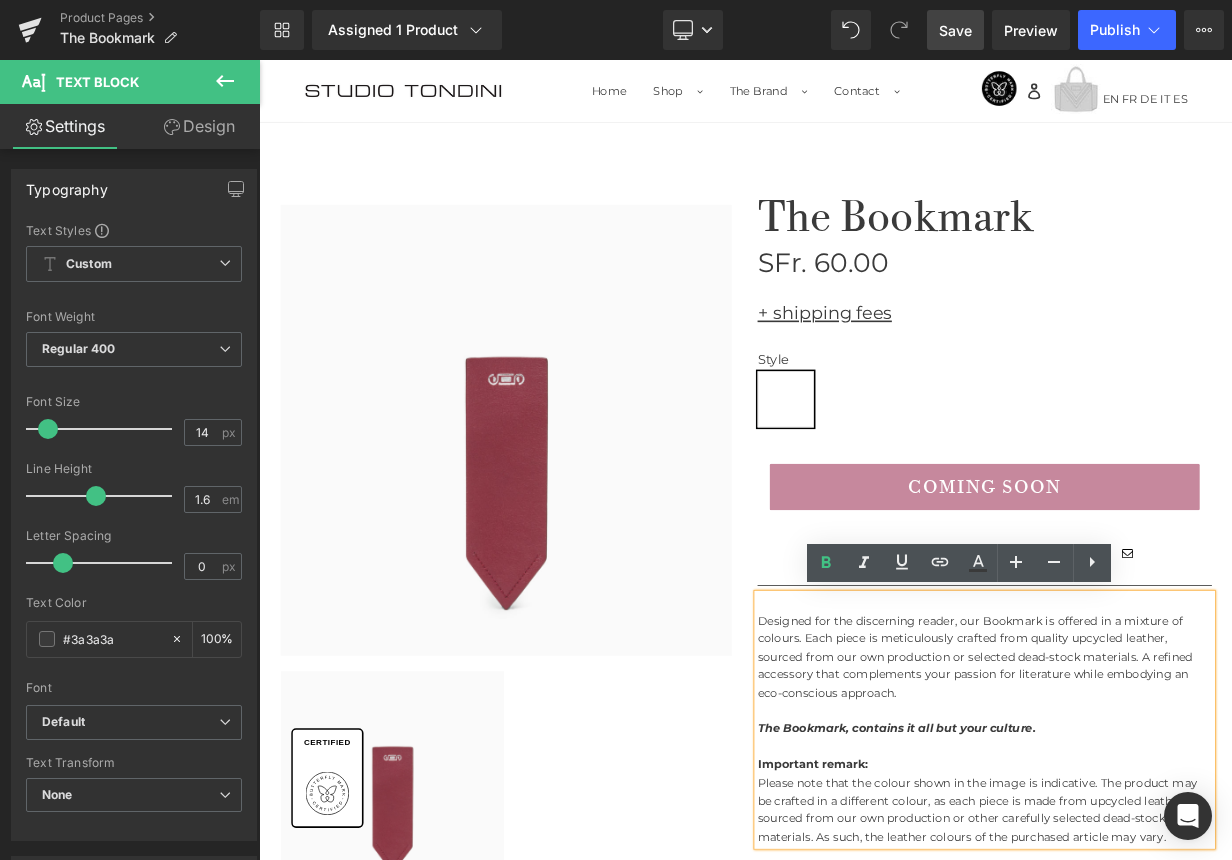 scroll, scrollTop: 0, scrollLeft: 0, axis: both 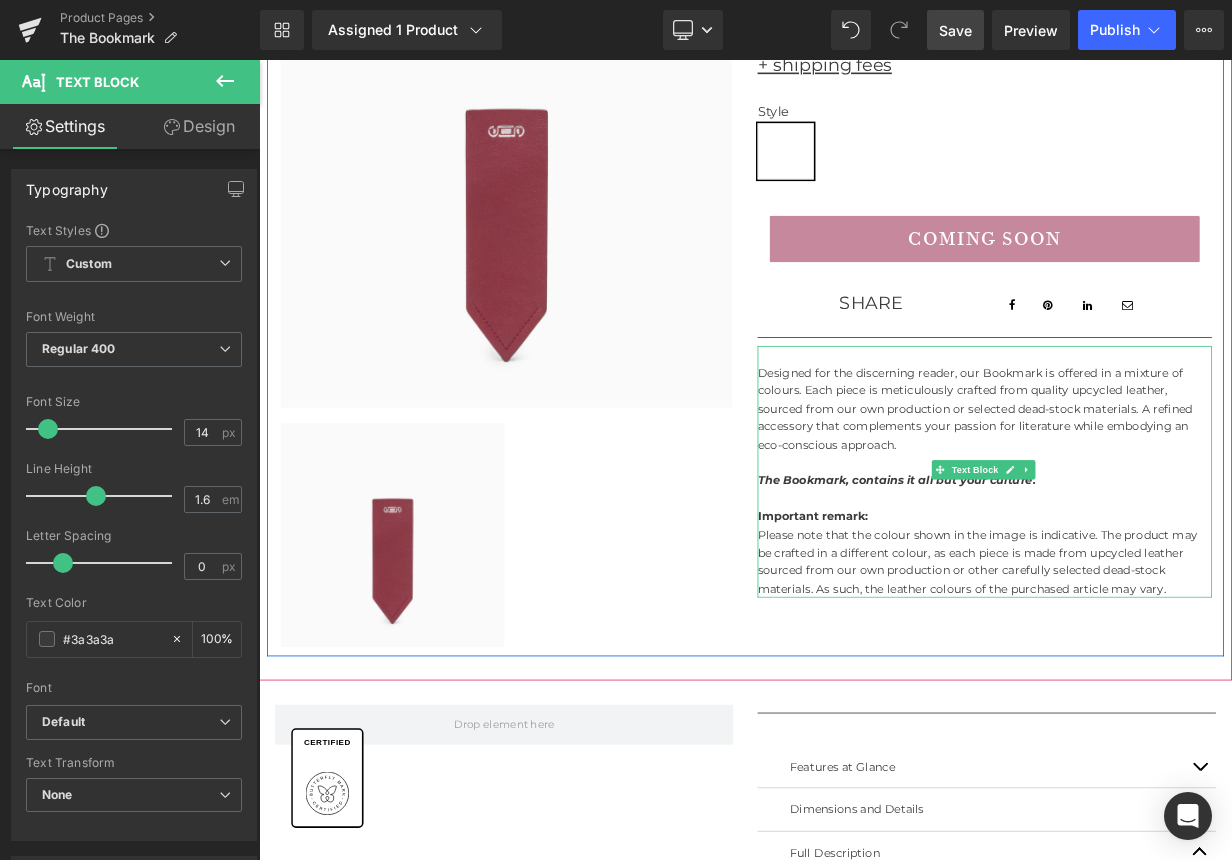 click on "Please note that the colour shown in the image is indicative. The product may be crafted in a different colour, as each piece is made from upcycled leather sourced from our own production or other carefully selected dead-stock materials. As such, the leather colours of the purchased article may vary." at bounding box center [1161, 684] 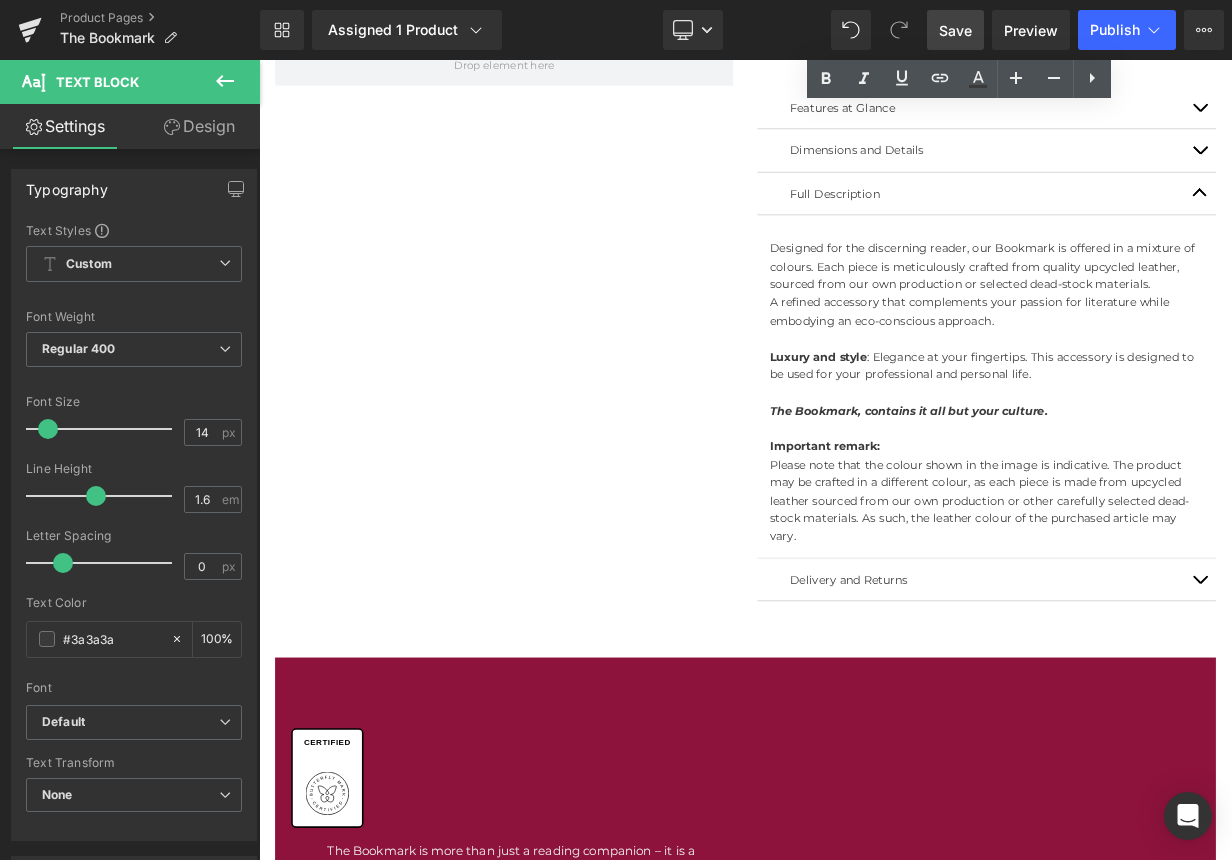 scroll, scrollTop: 1050, scrollLeft: 0, axis: vertical 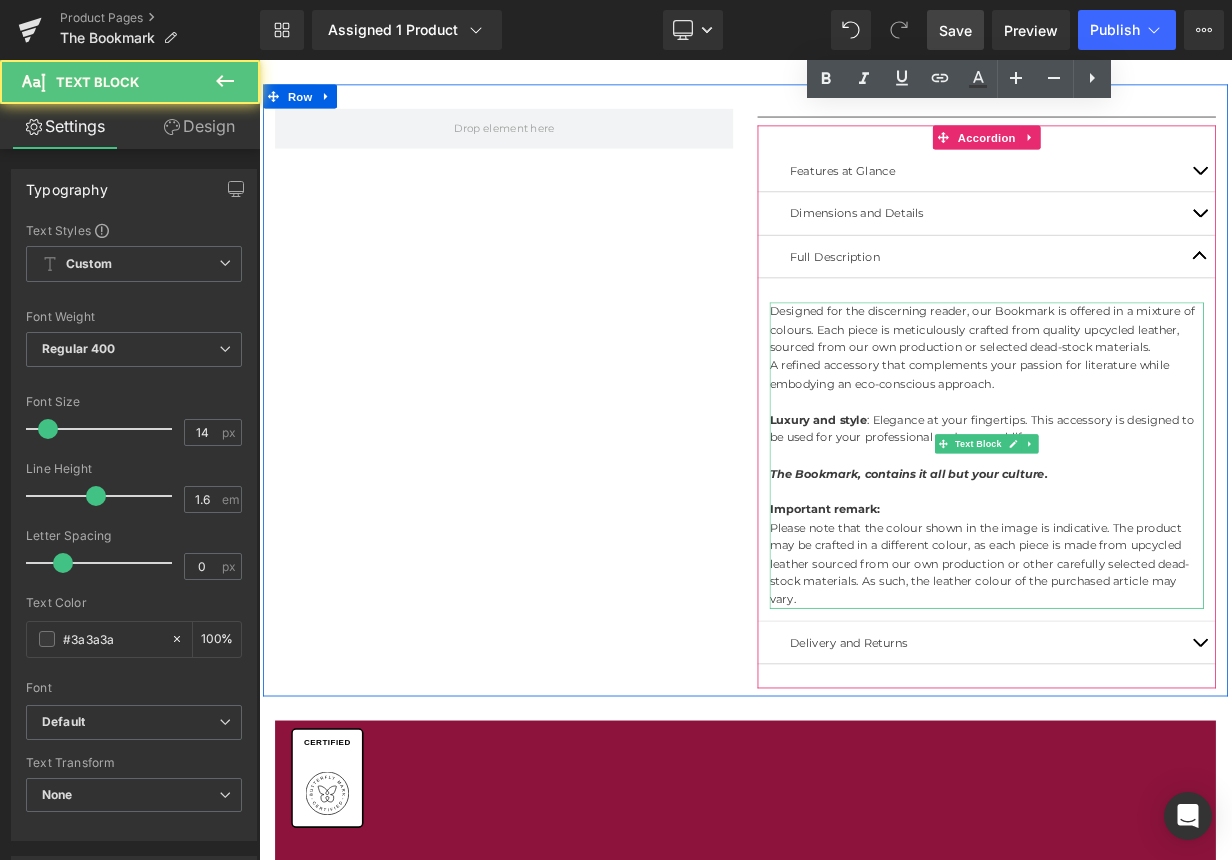 click on "Luxury and style : Elegance at your fingertips. This accessory is designed to be used for your professional and personal life." at bounding box center [1164, 518] 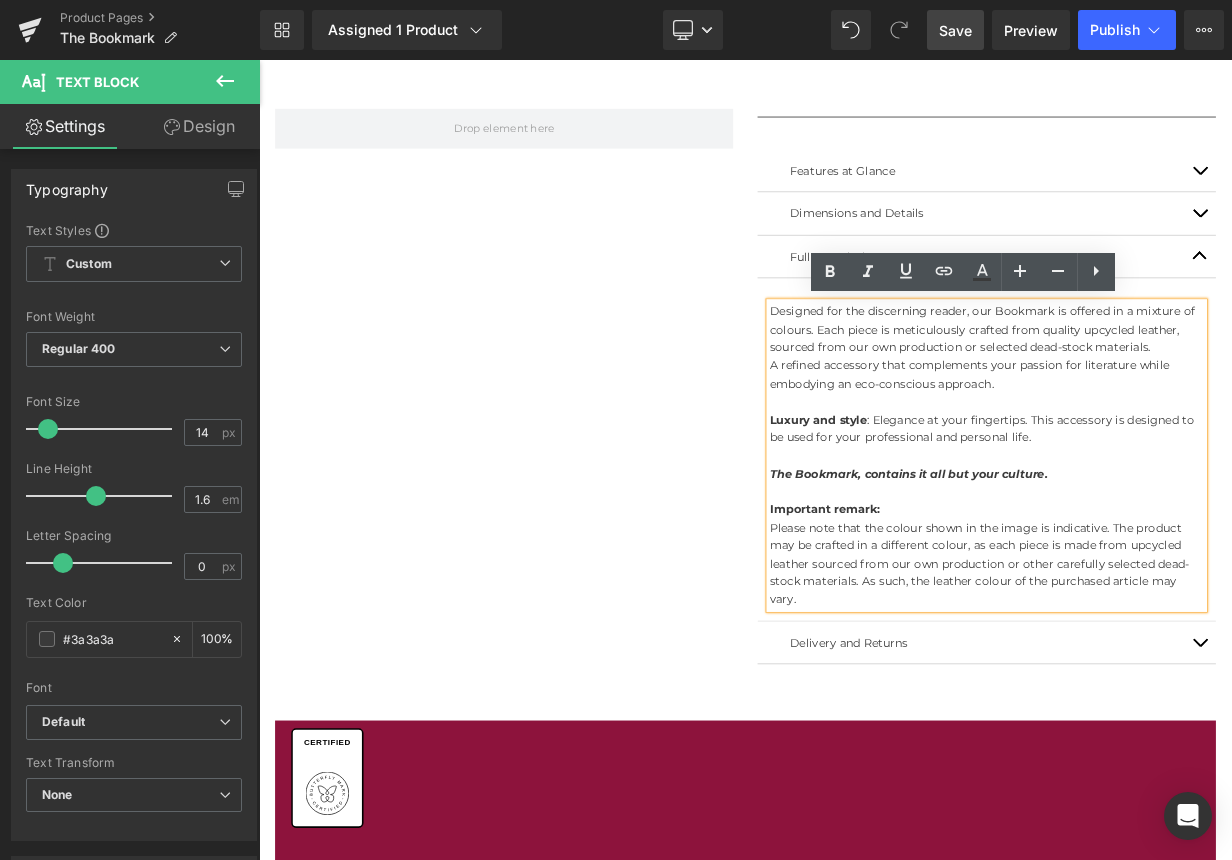 click at bounding box center [1429, 197] 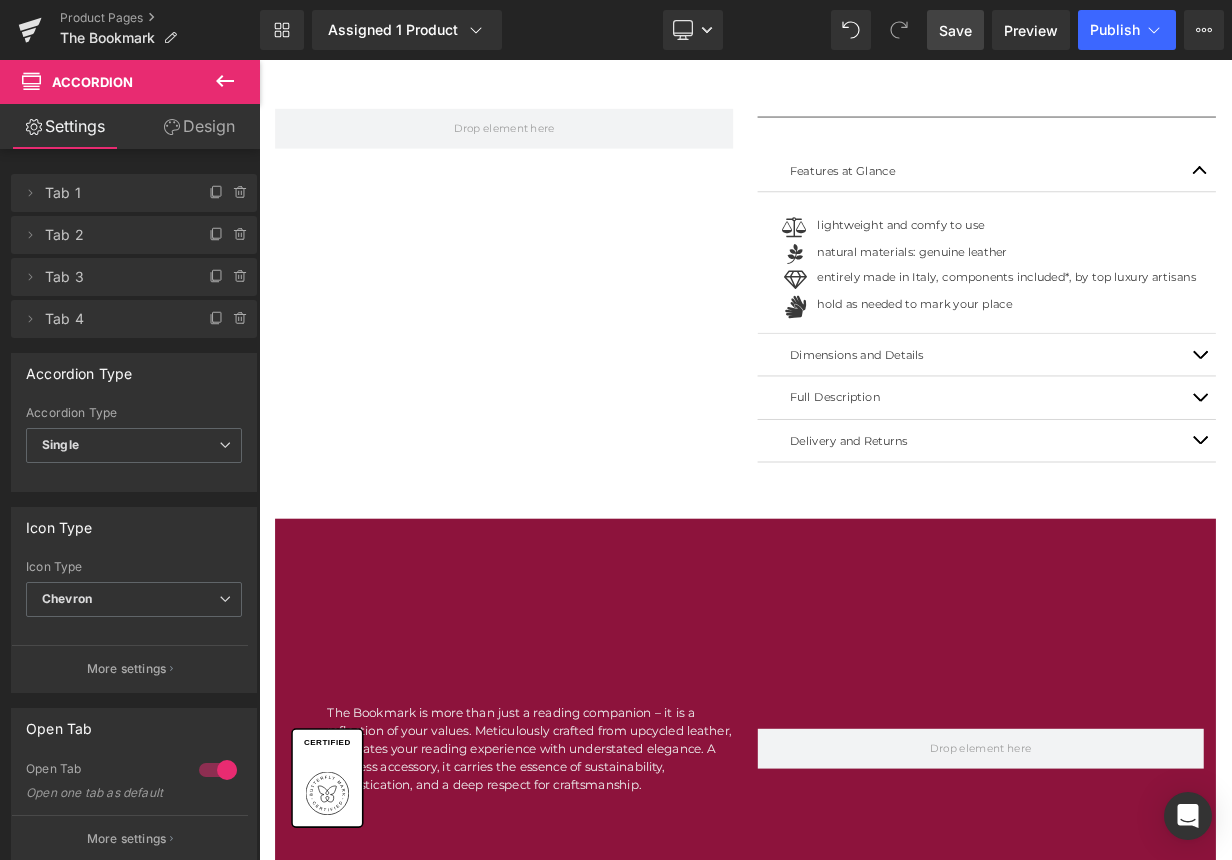 click on "Save" at bounding box center [955, 30] 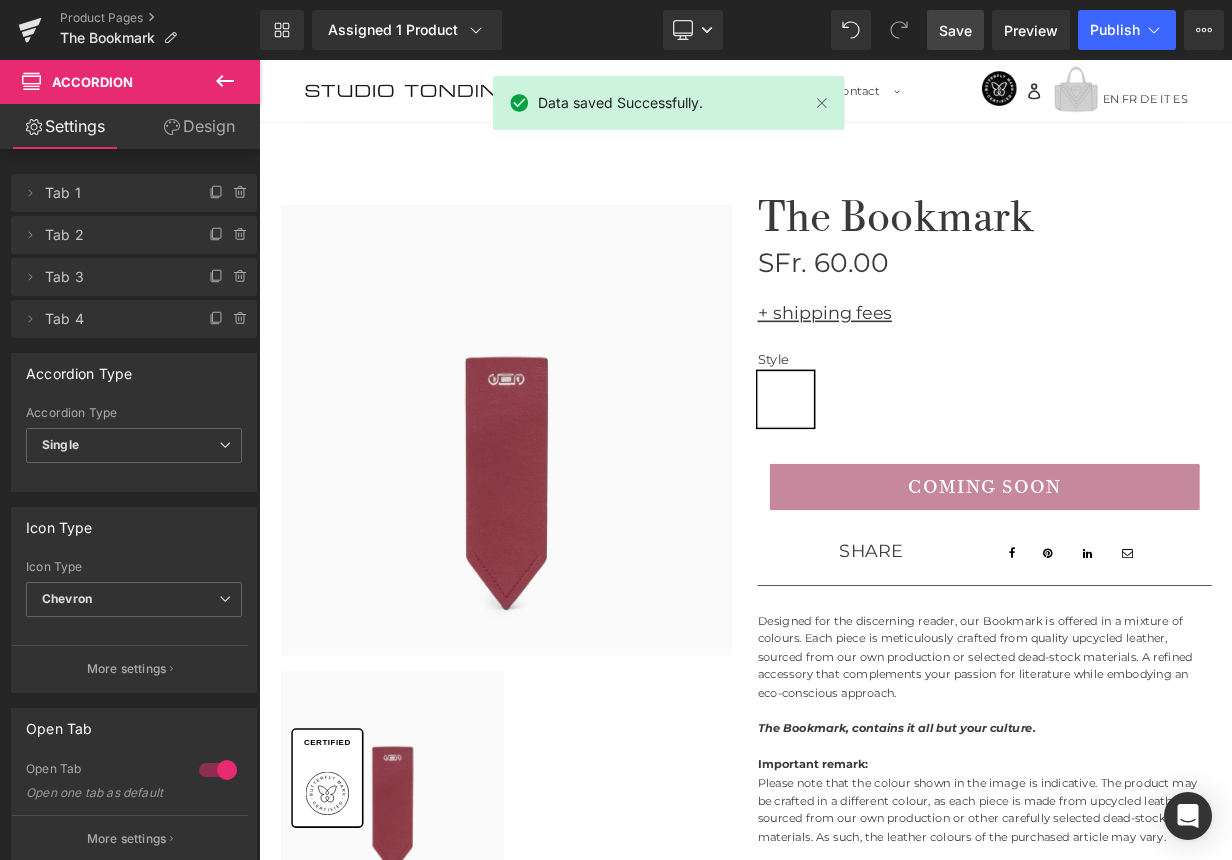 scroll, scrollTop: 0, scrollLeft: 0, axis: both 